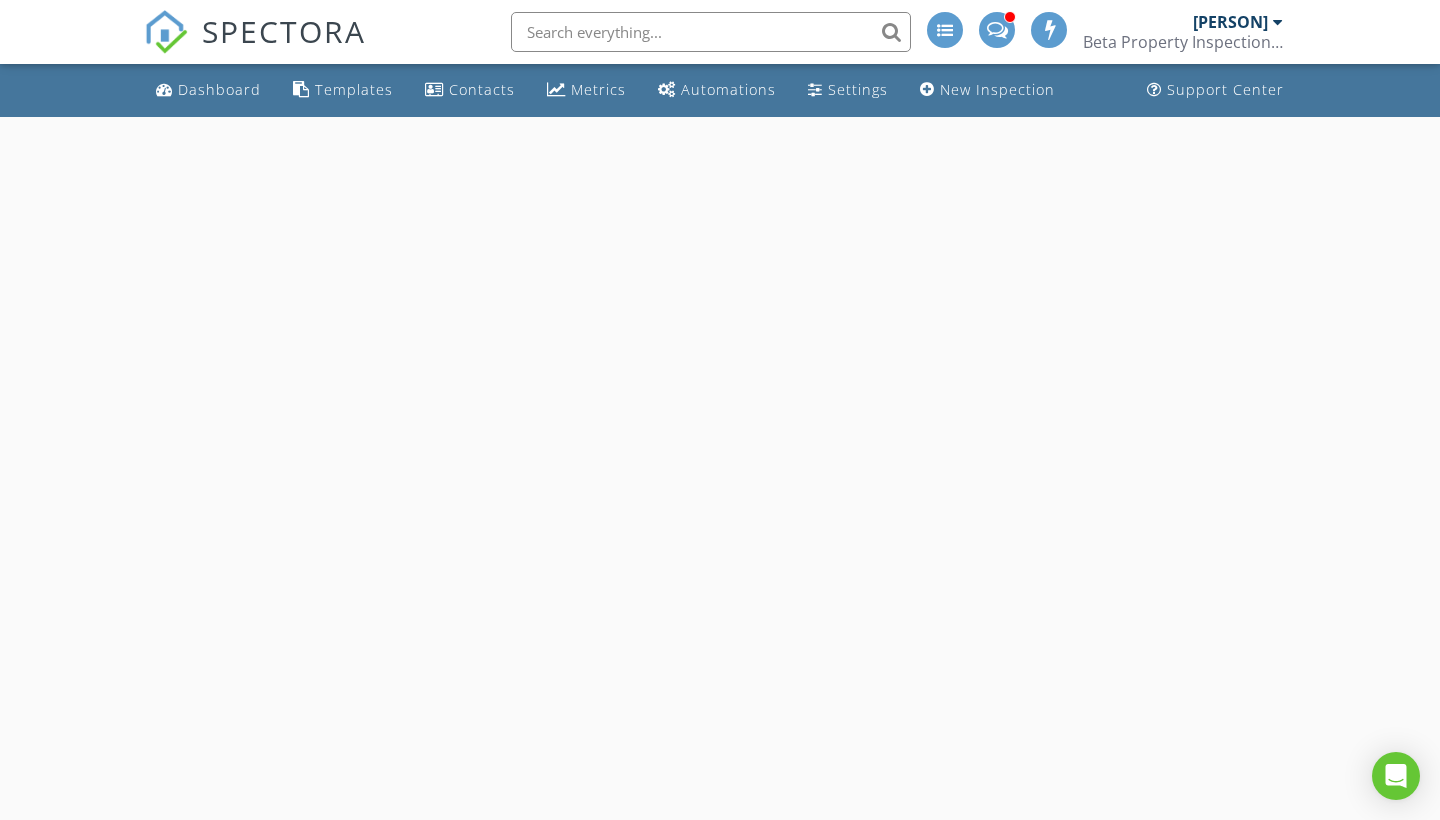 scroll, scrollTop: 0, scrollLeft: 0, axis: both 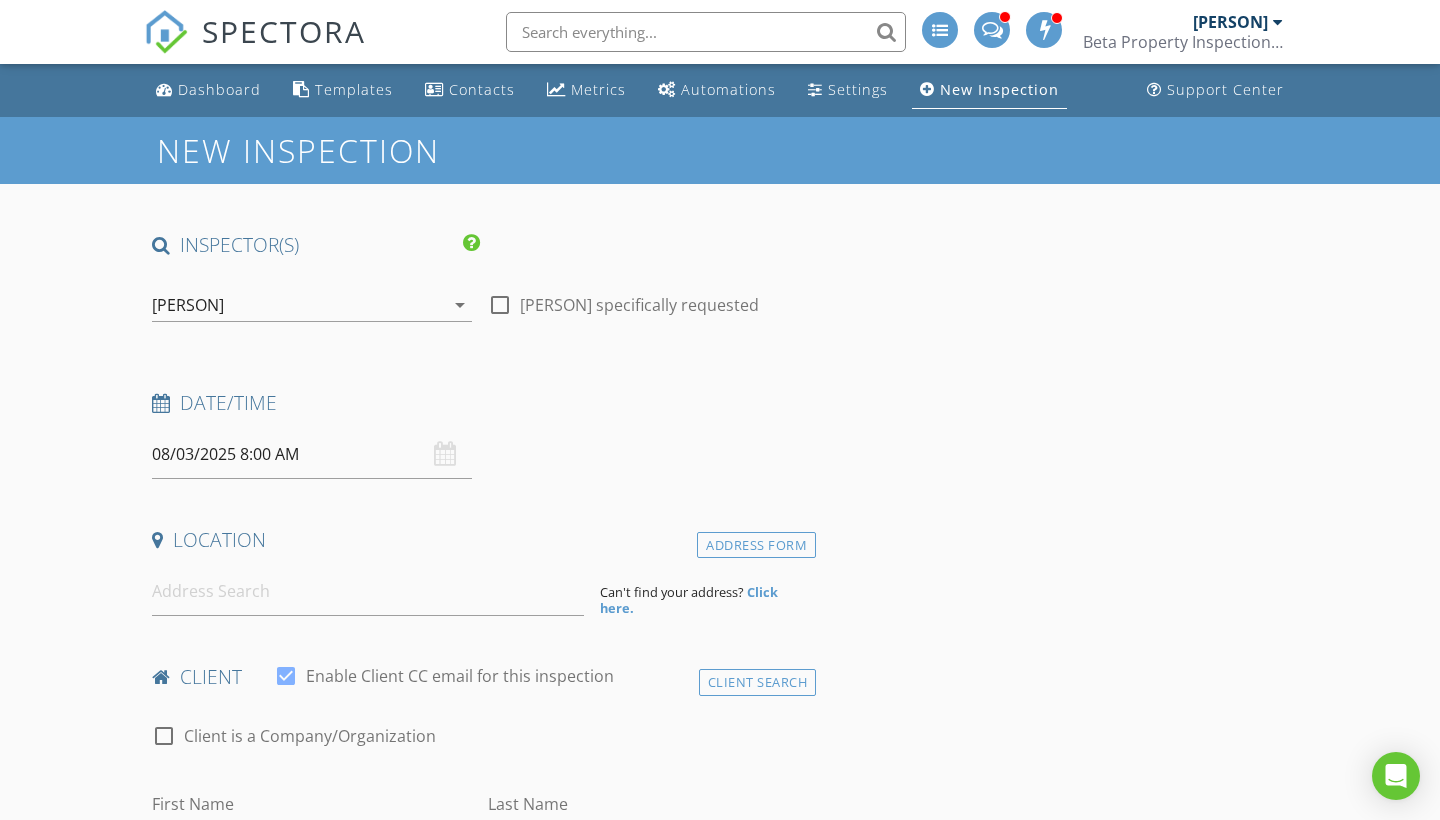 click on "08/03/2025 8:00 AM" at bounding box center [312, 454] 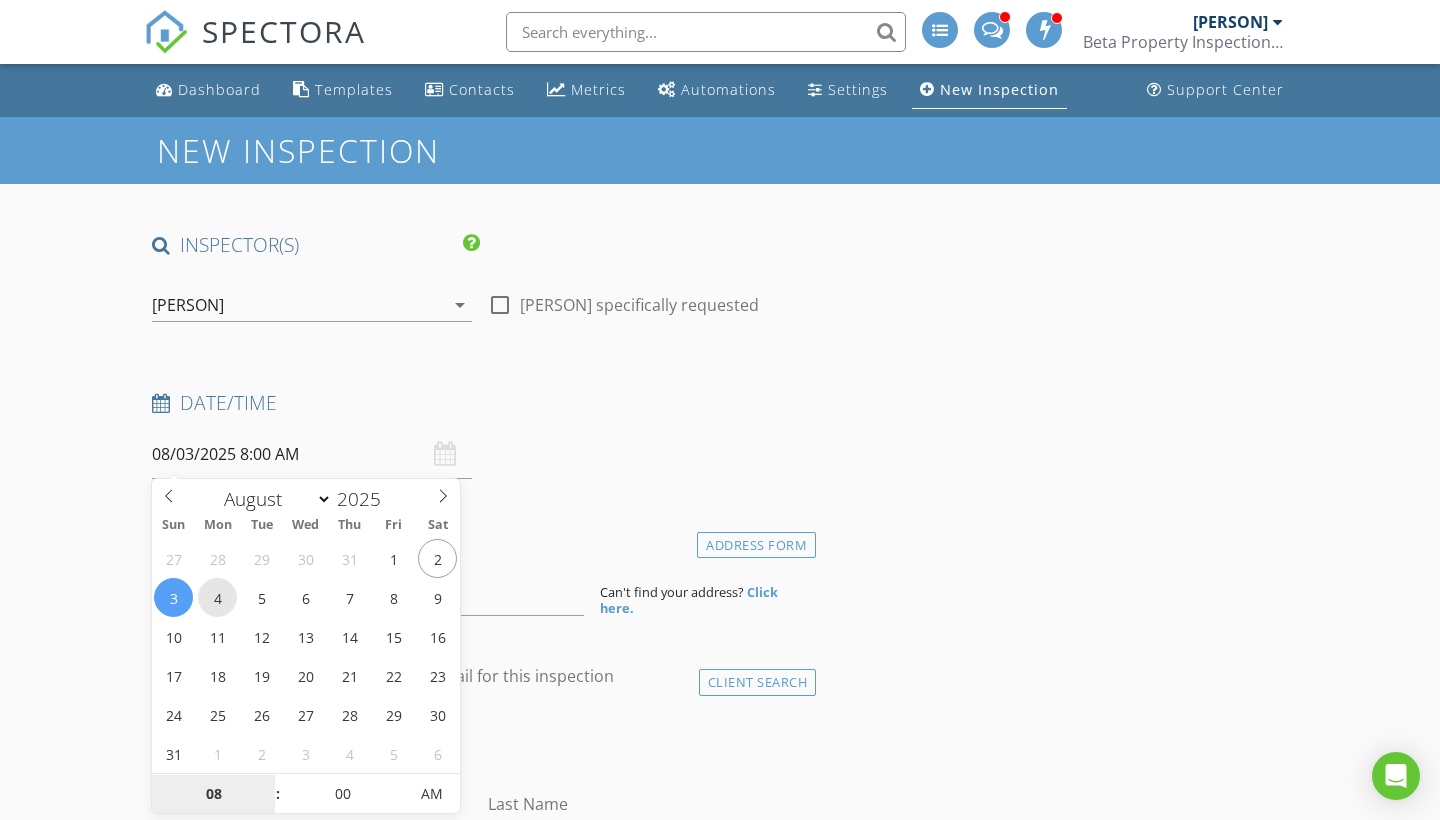 type on "08/04/2025 8:00 AM" 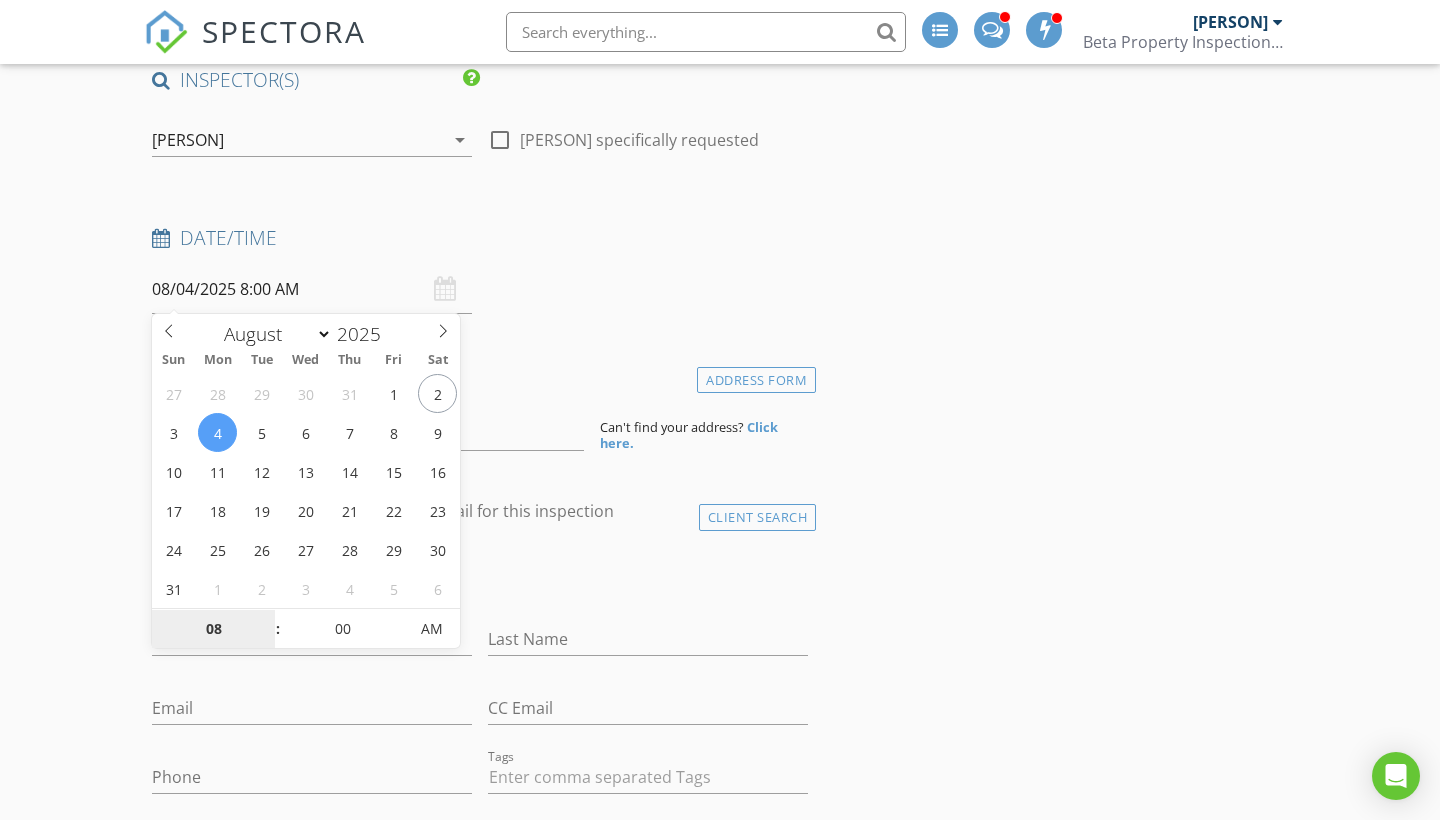 scroll, scrollTop: 165, scrollLeft: 0, axis: vertical 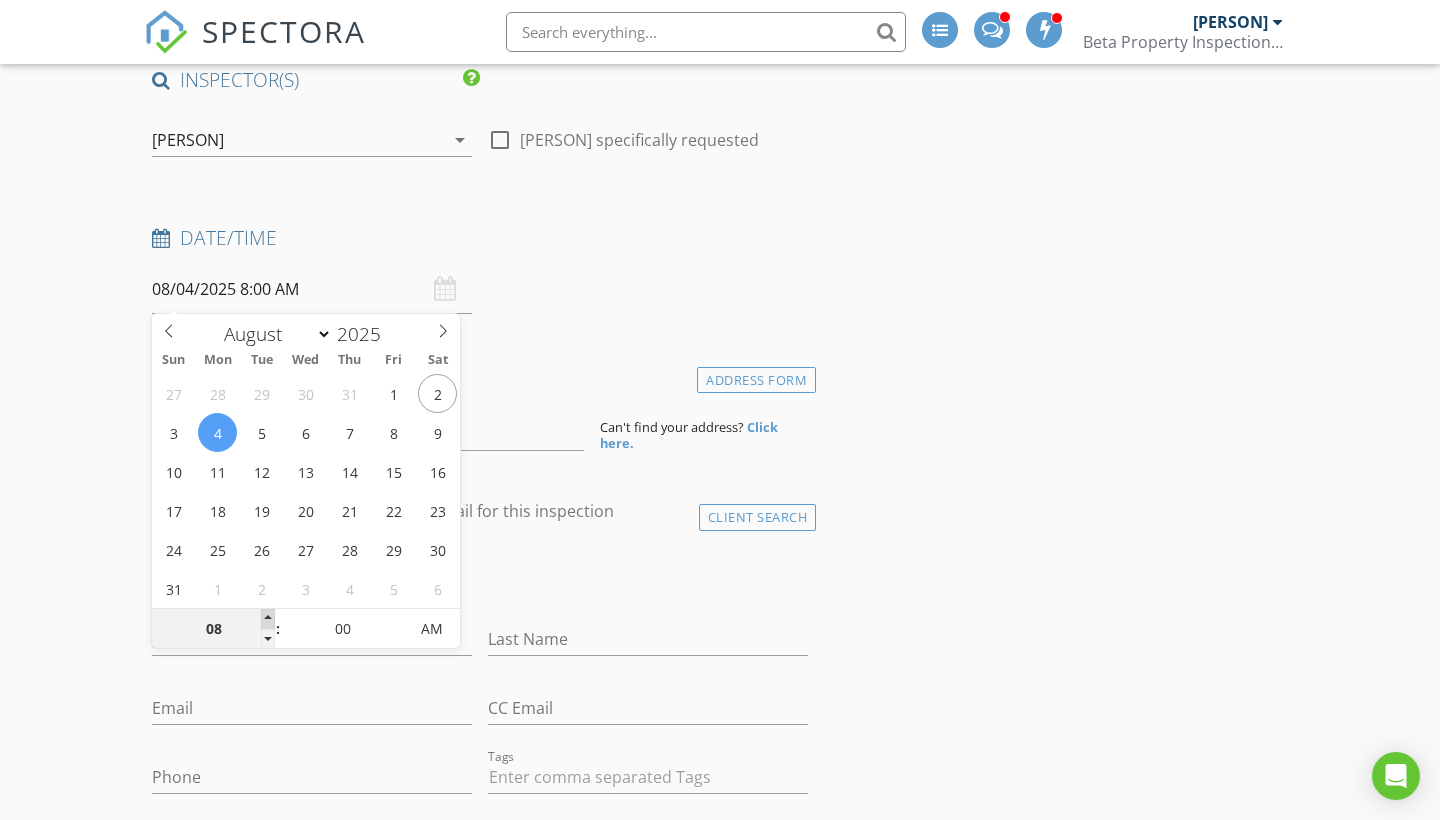type on "09" 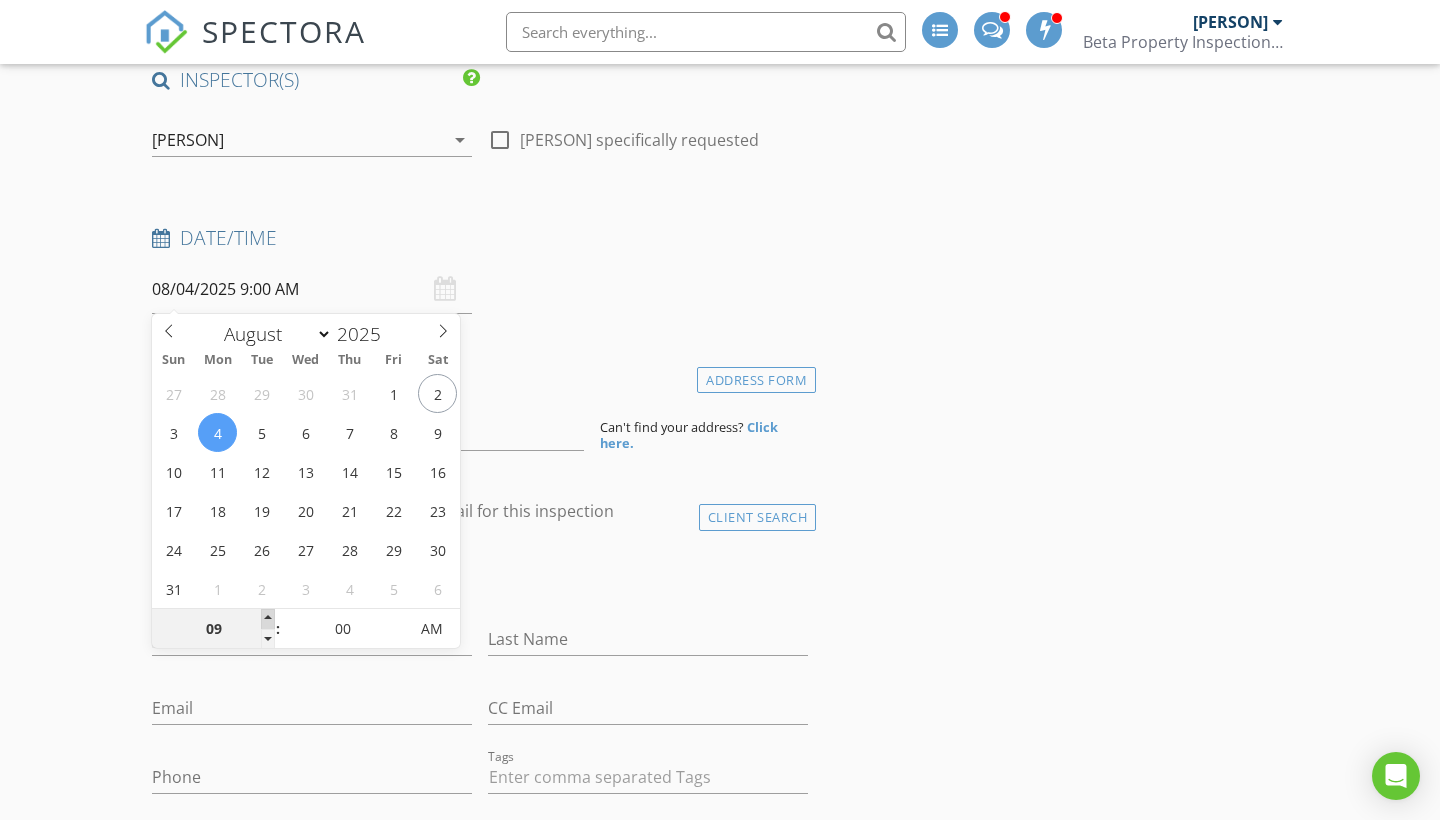 click at bounding box center [268, 619] 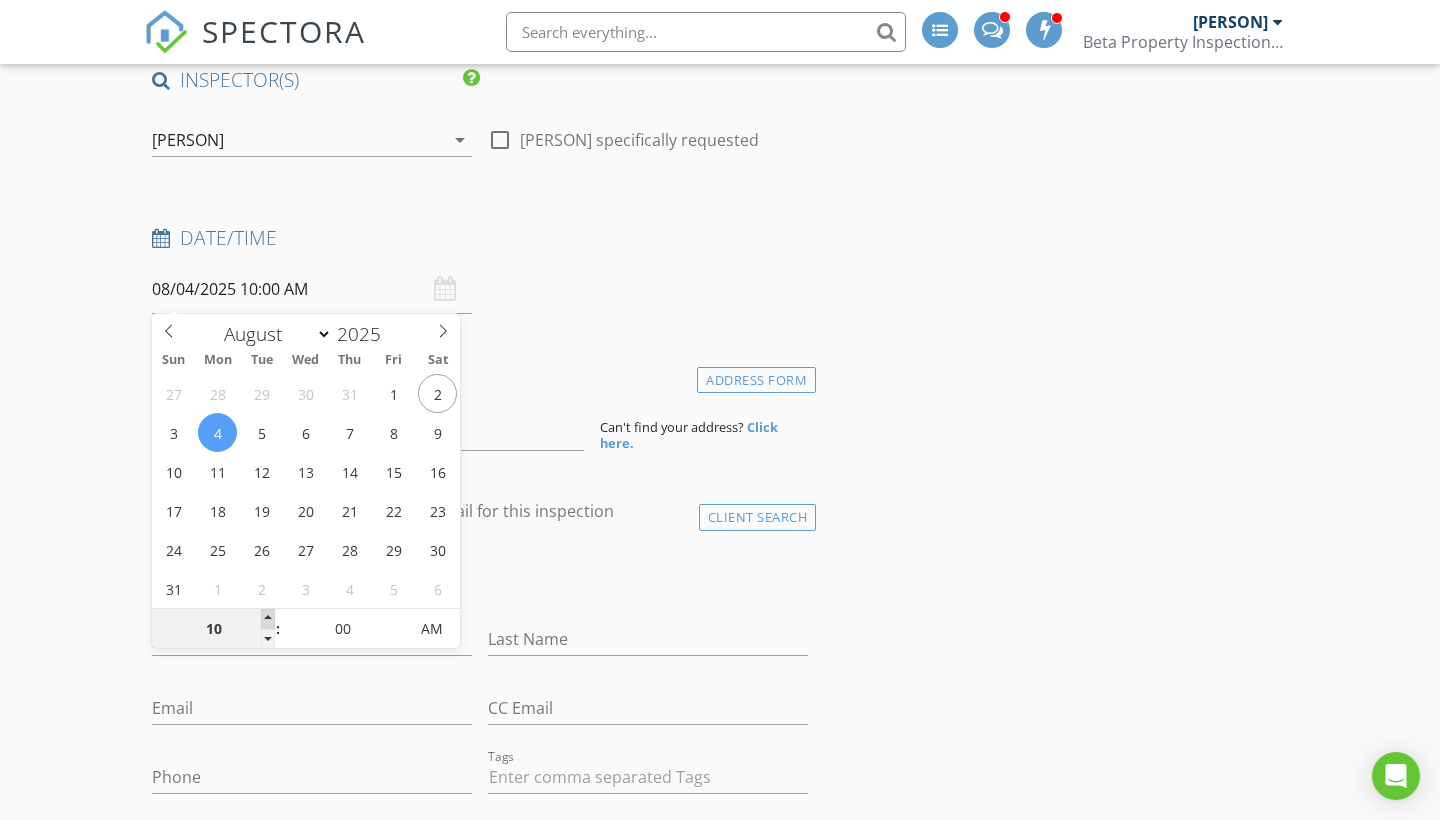 click at bounding box center [268, 619] 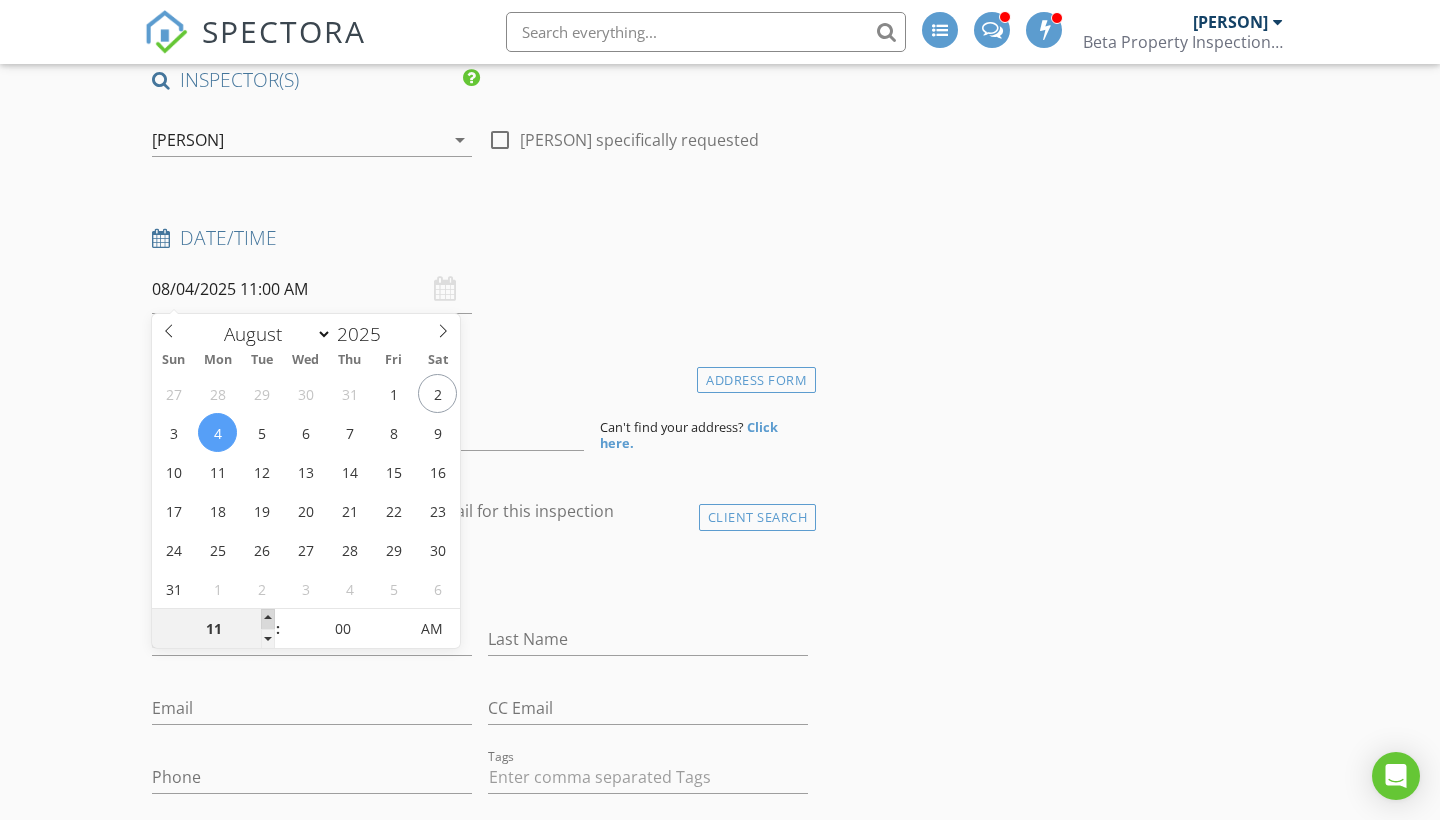 click at bounding box center (268, 619) 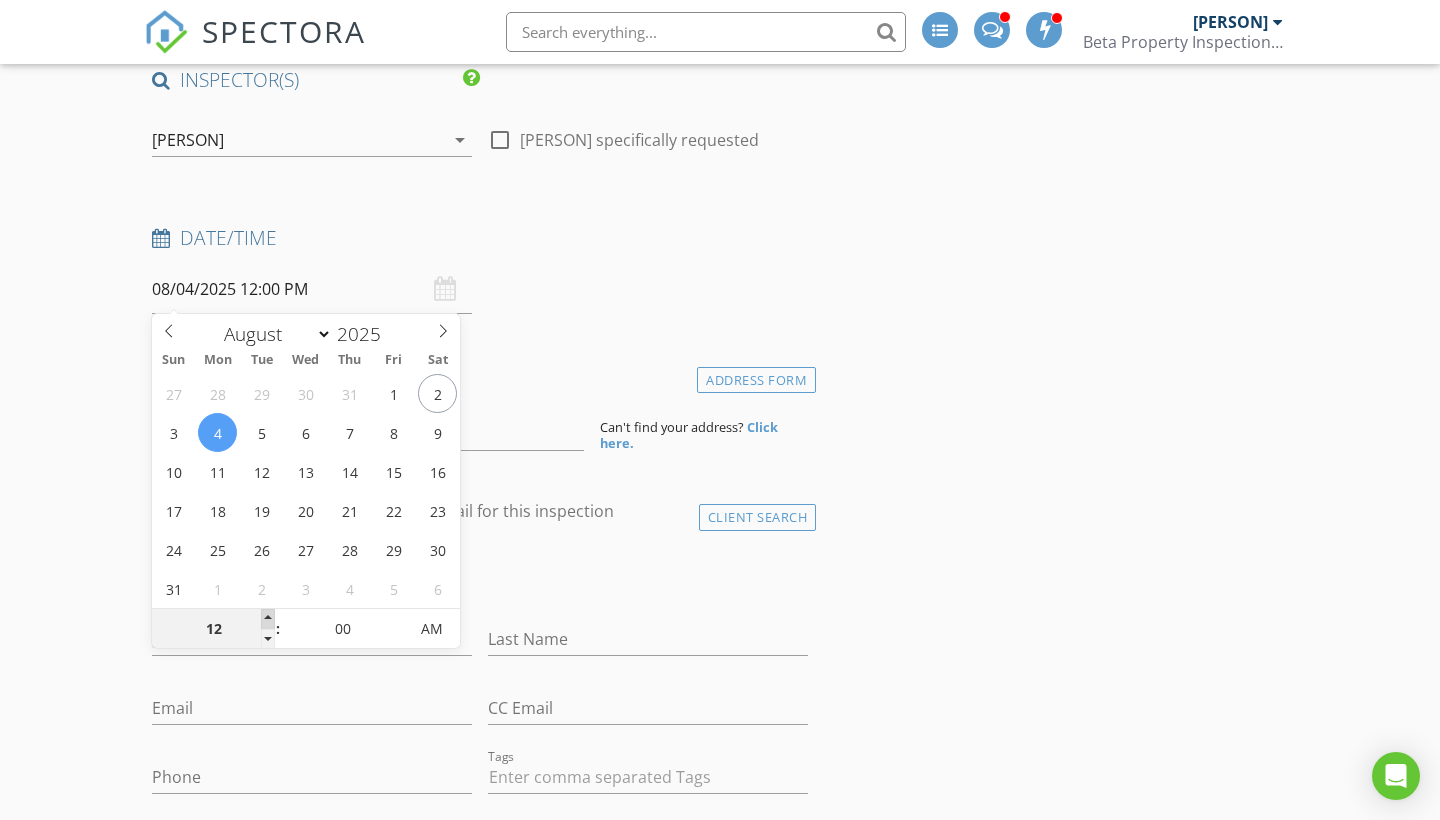 click at bounding box center [268, 619] 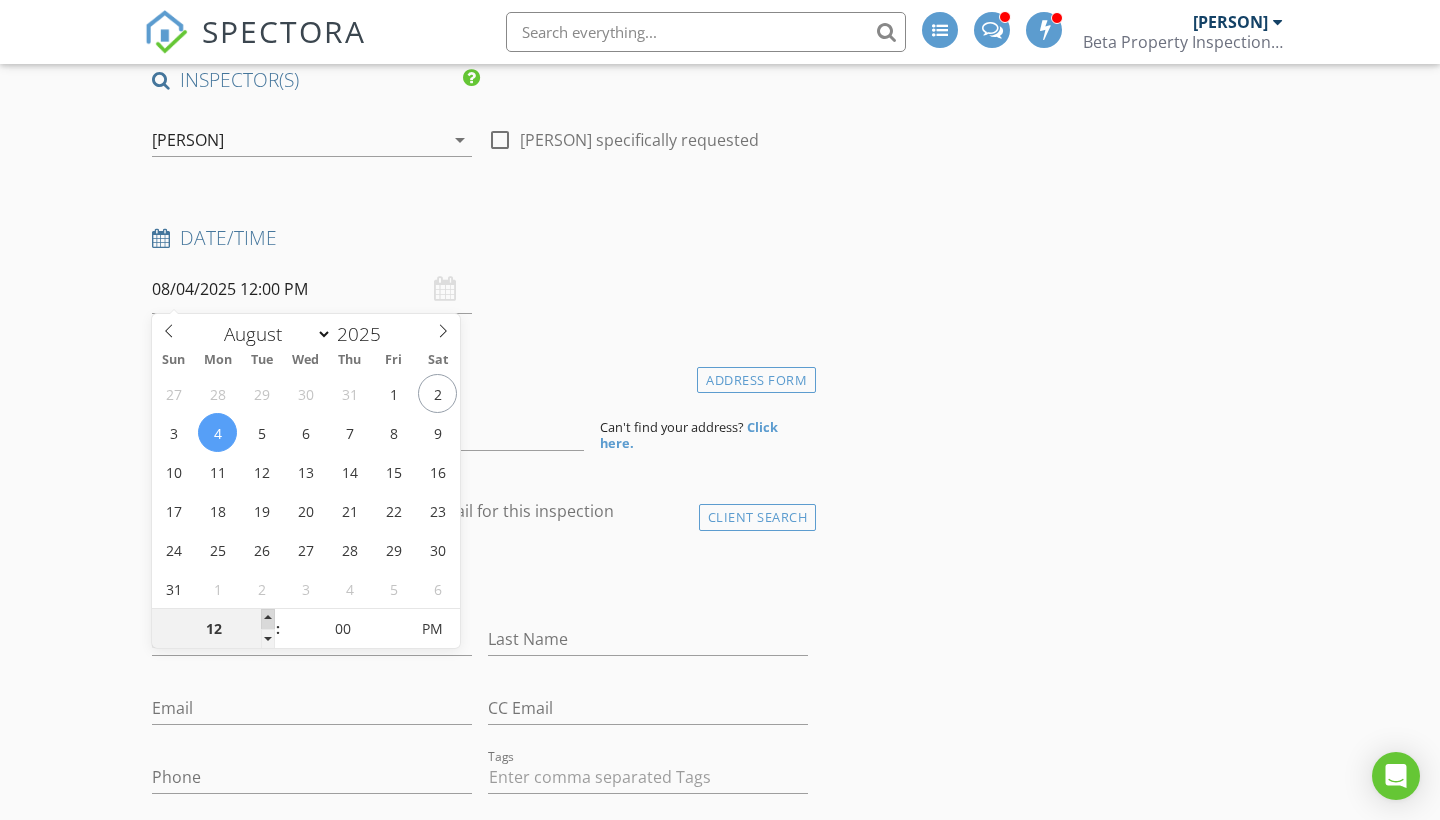 type on "01" 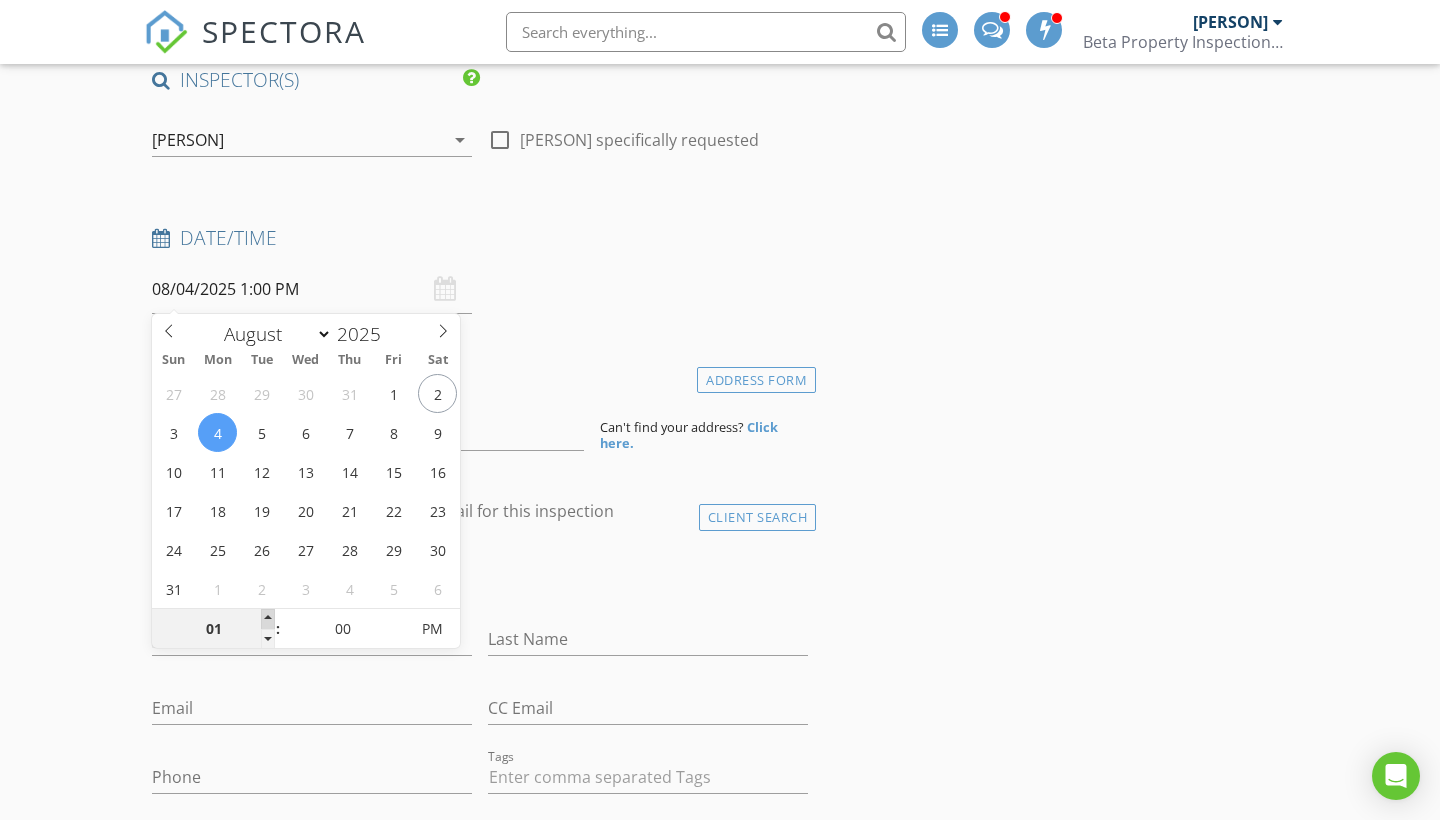 click at bounding box center (268, 619) 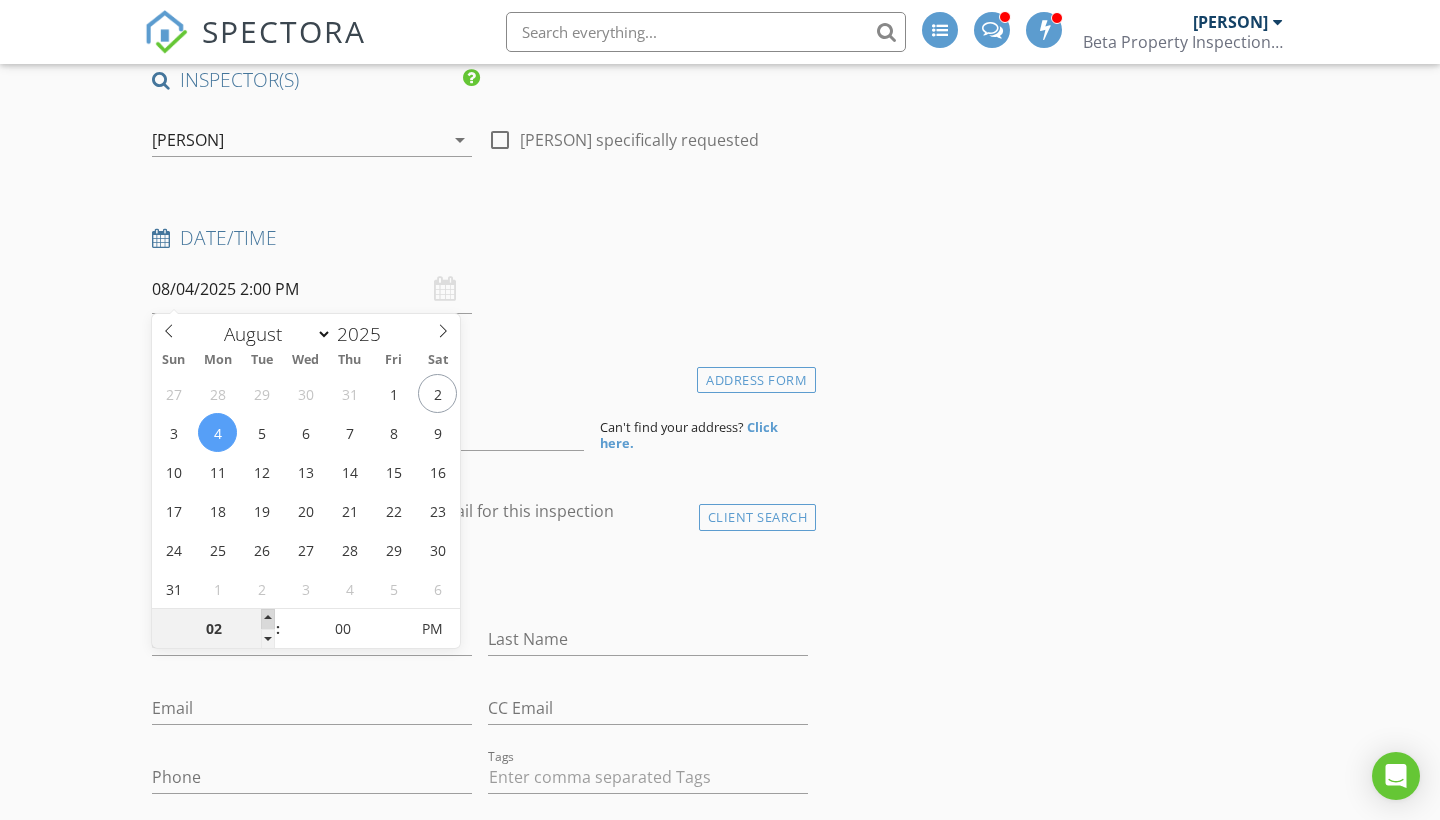 click at bounding box center [268, 619] 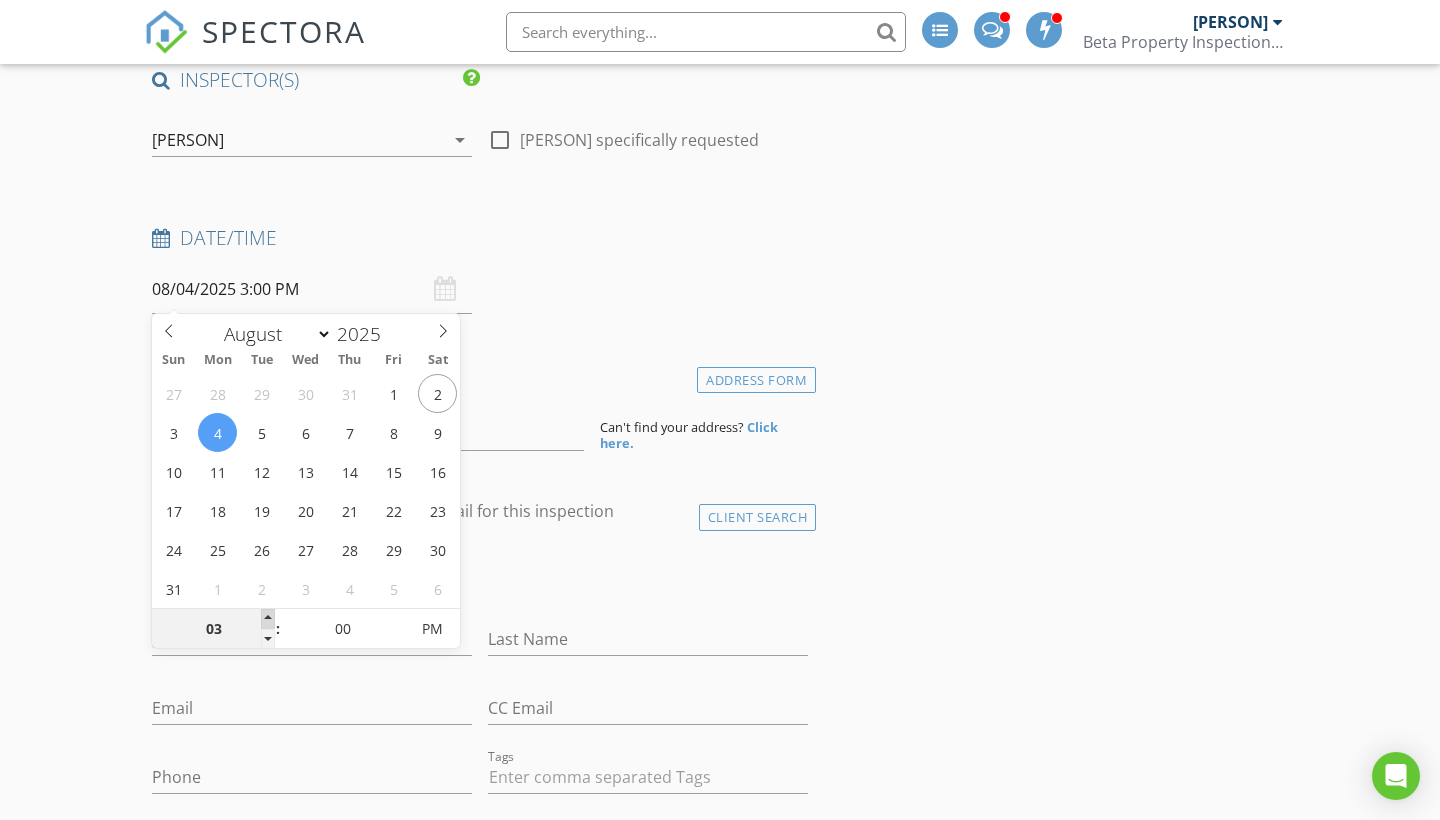 click at bounding box center (268, 619) 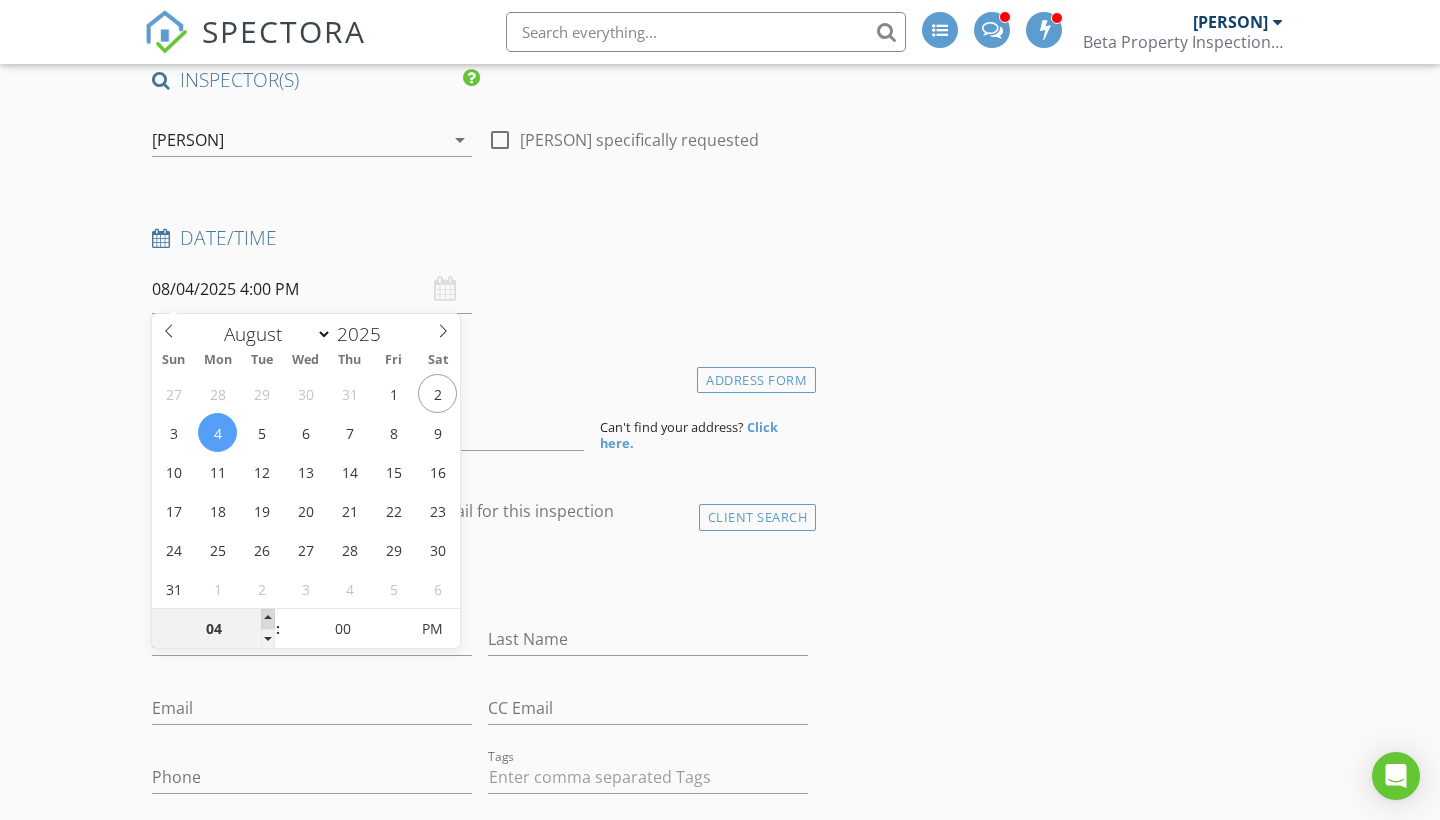 click at bounding box center (268, 619) 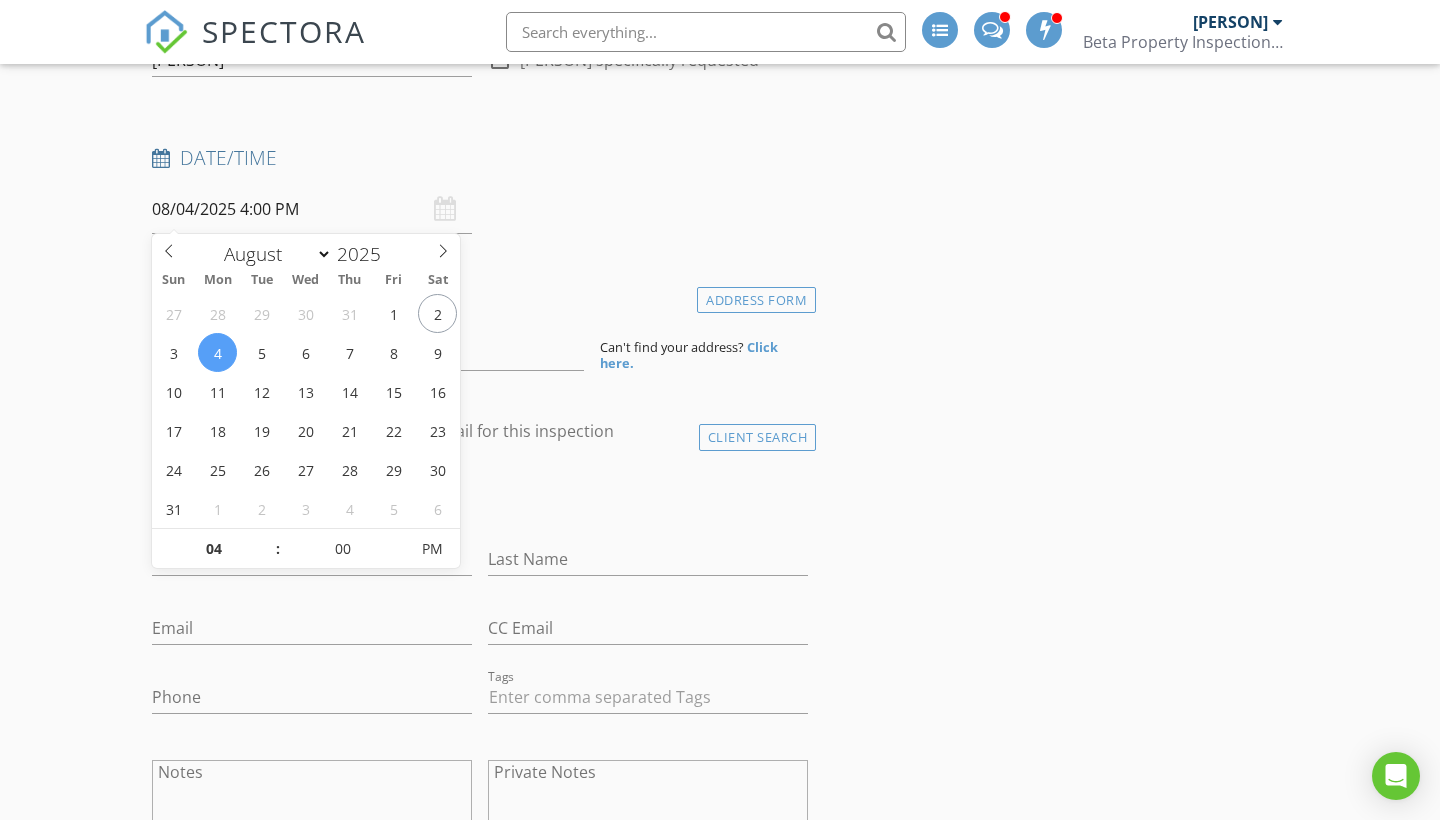 scroll, scrollTop: 245, scrollLeft: 0, axis: vertical 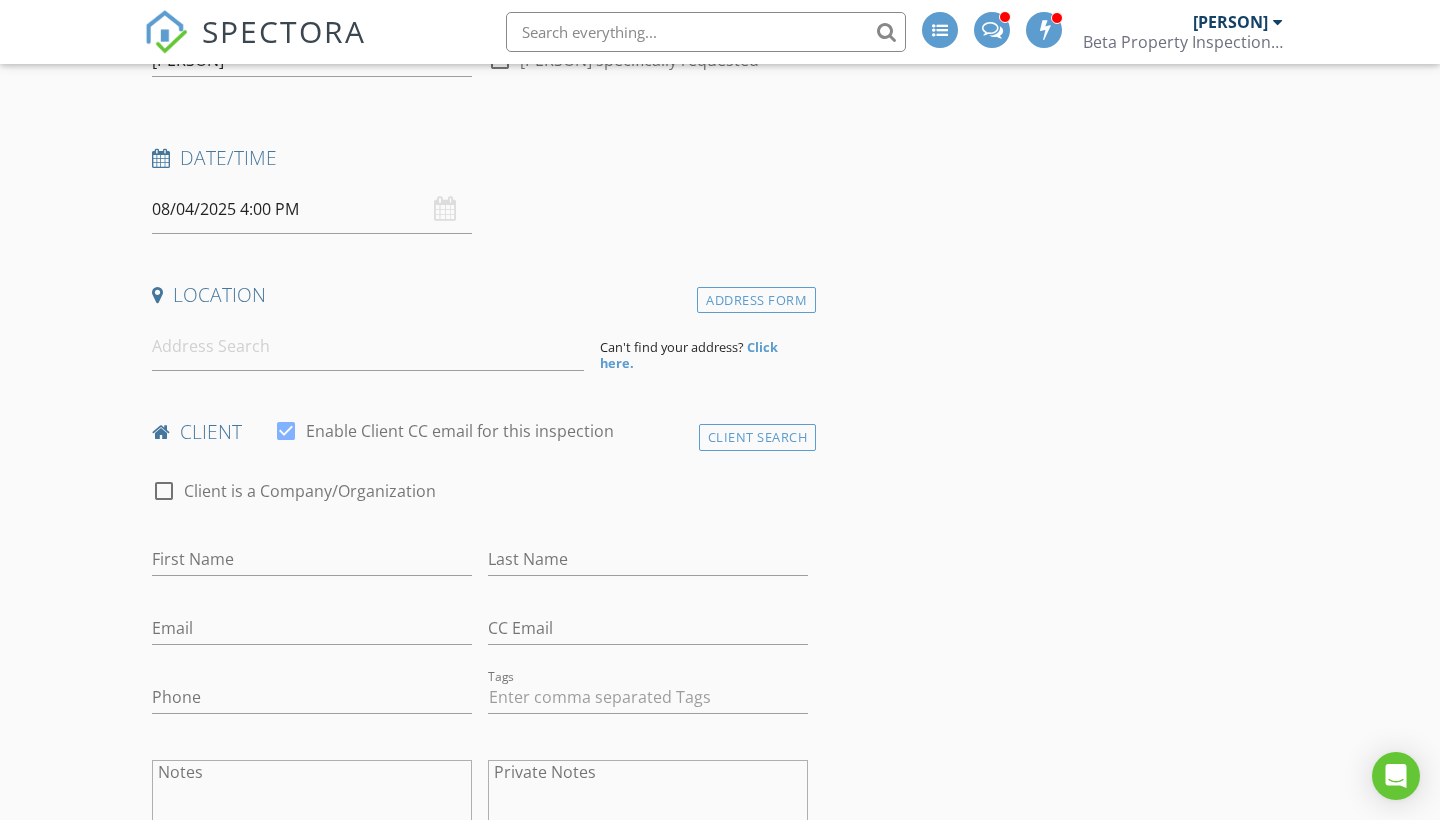 click on "New Inspection
INSPECTOR(S)
check_box   Charles McGuckin   PRIMARY   Charles McGuckin arrow_drop_down   check_box_outline_blank Charles McGuckin specifically requested
Date/Time
08/04/2025 4:00 PM
Location
Address Form       Can't find your address?   Click here.
client
check_box Enable Client CC email for this inspection   Client Search     check_box_outline_blank Client is a Company/Organization     First Name   Last Name   Email   CC Email   Phone         Tags         Notes   Private Notes
ADD ADDITIONAL client
SERVICES
check_box_outline_blank   Residential Home Inspection   check_box_outline_blank   Wood destroying Insects   Stand alone service  check_box_outline_blank   Radon Testing    Stand alone service check_box_outline_blank   Mold: Bio-Tape Surface Sample" at bounding box center (720, 1491) 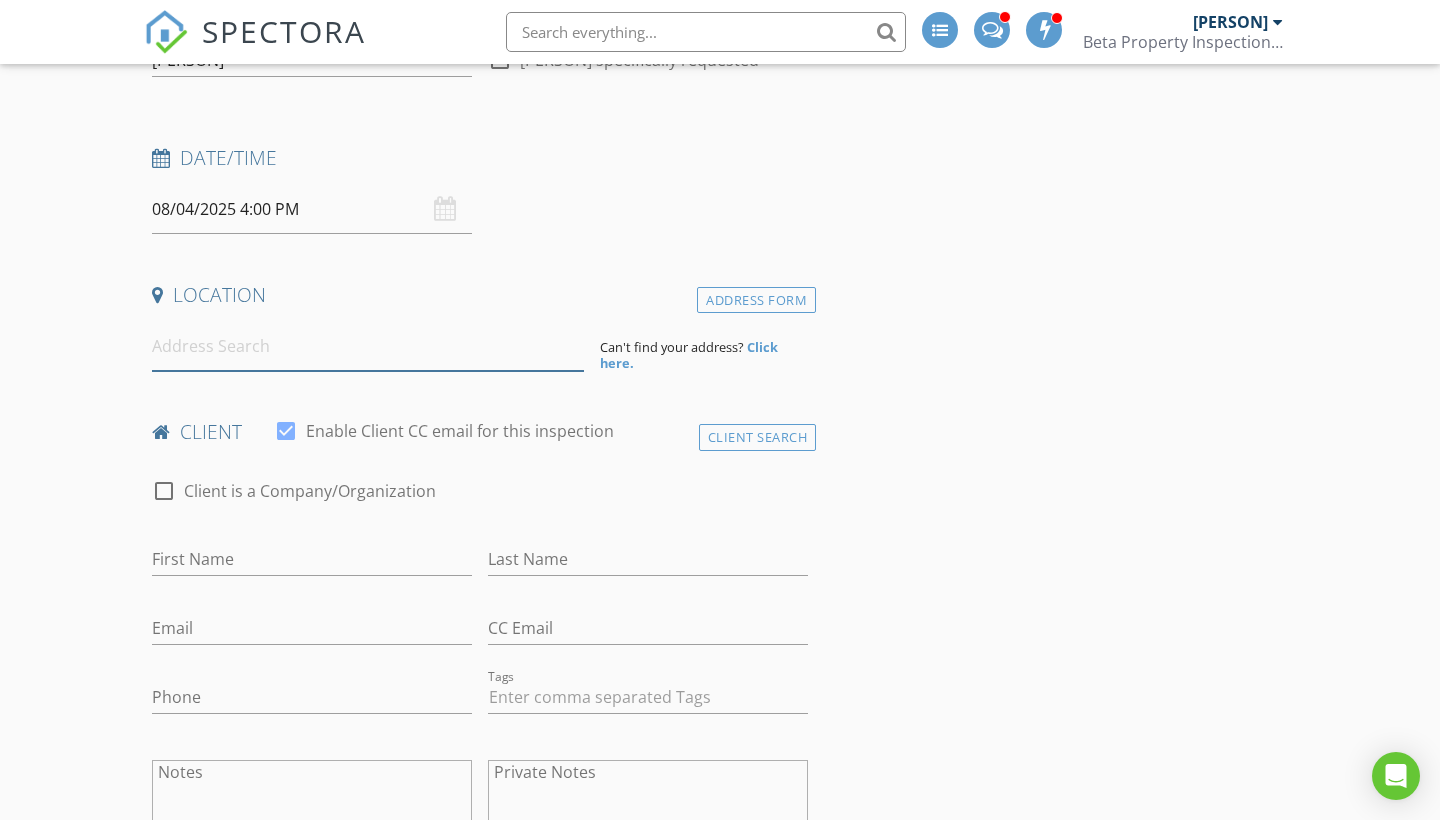 click at bounding box center (368, 346) 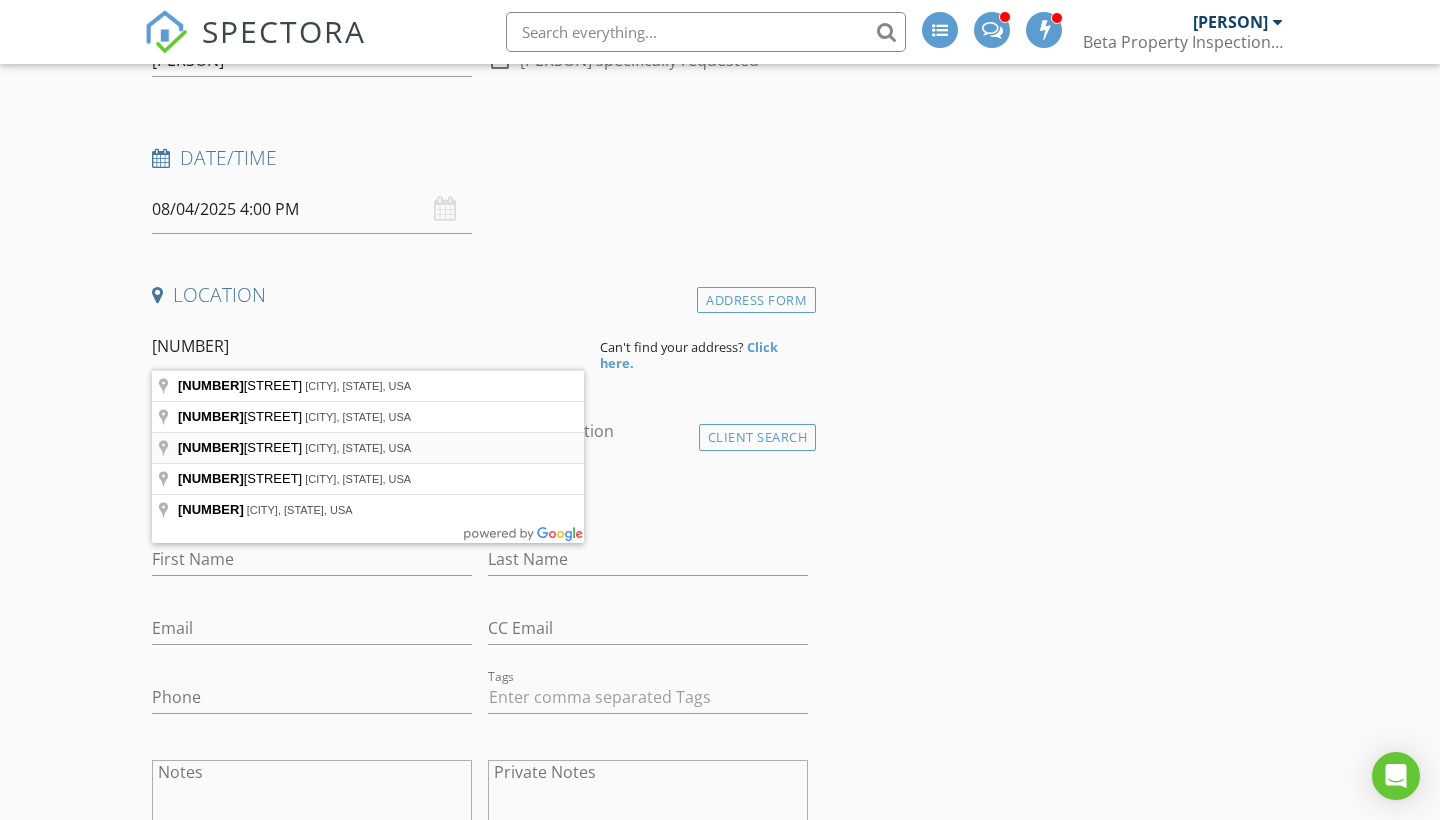 type on "18336 Bent Tree Ln, Chagrin Falls, OH, USA" 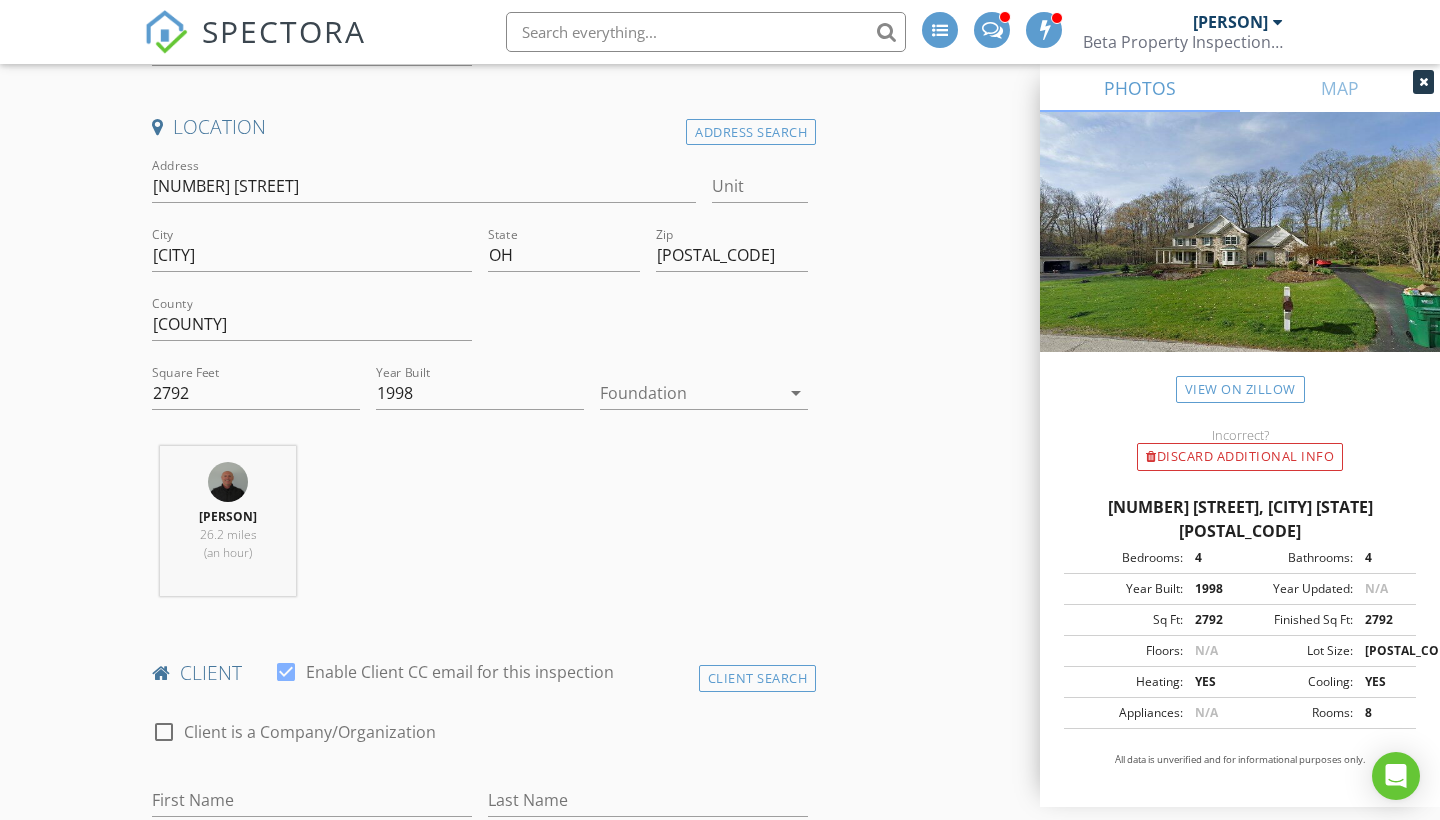 scroll, scrollTop: 413, scrollLeft: 0, axis: vertical 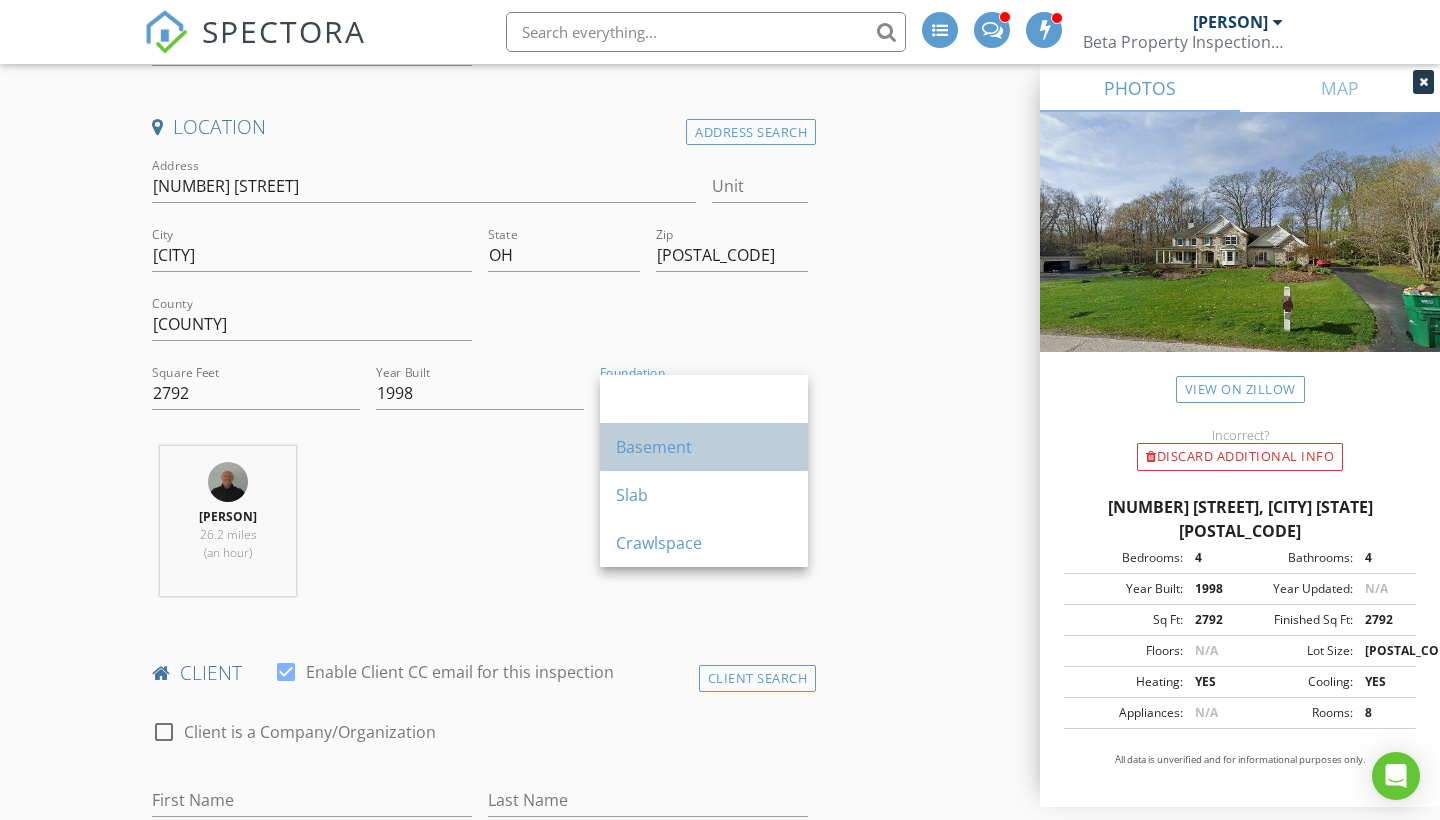 click on "Basement" at bounding box center [704, 447] 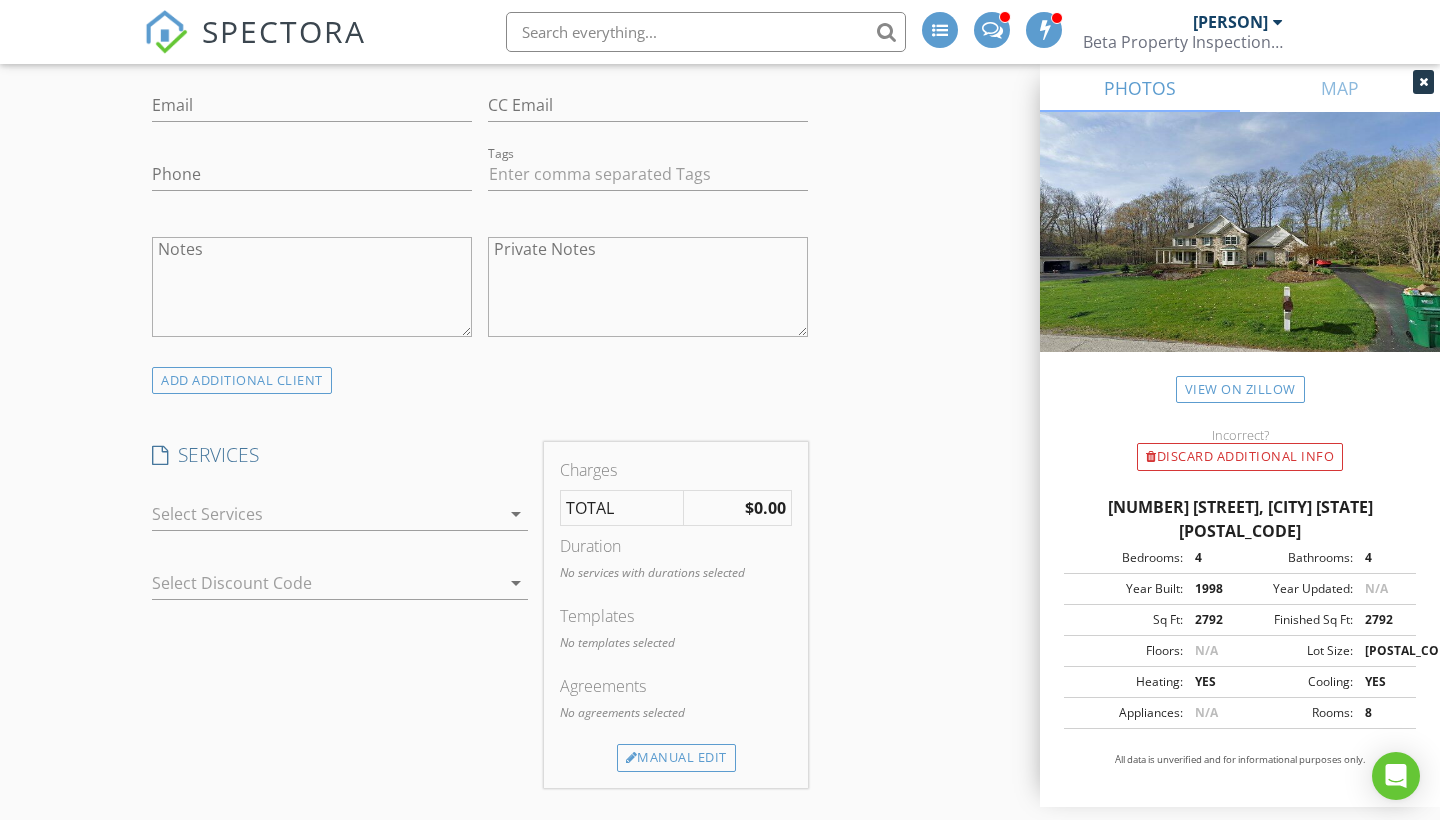 scroll, scrollTop: 1178, scrollLeft: 0, axis: vertical 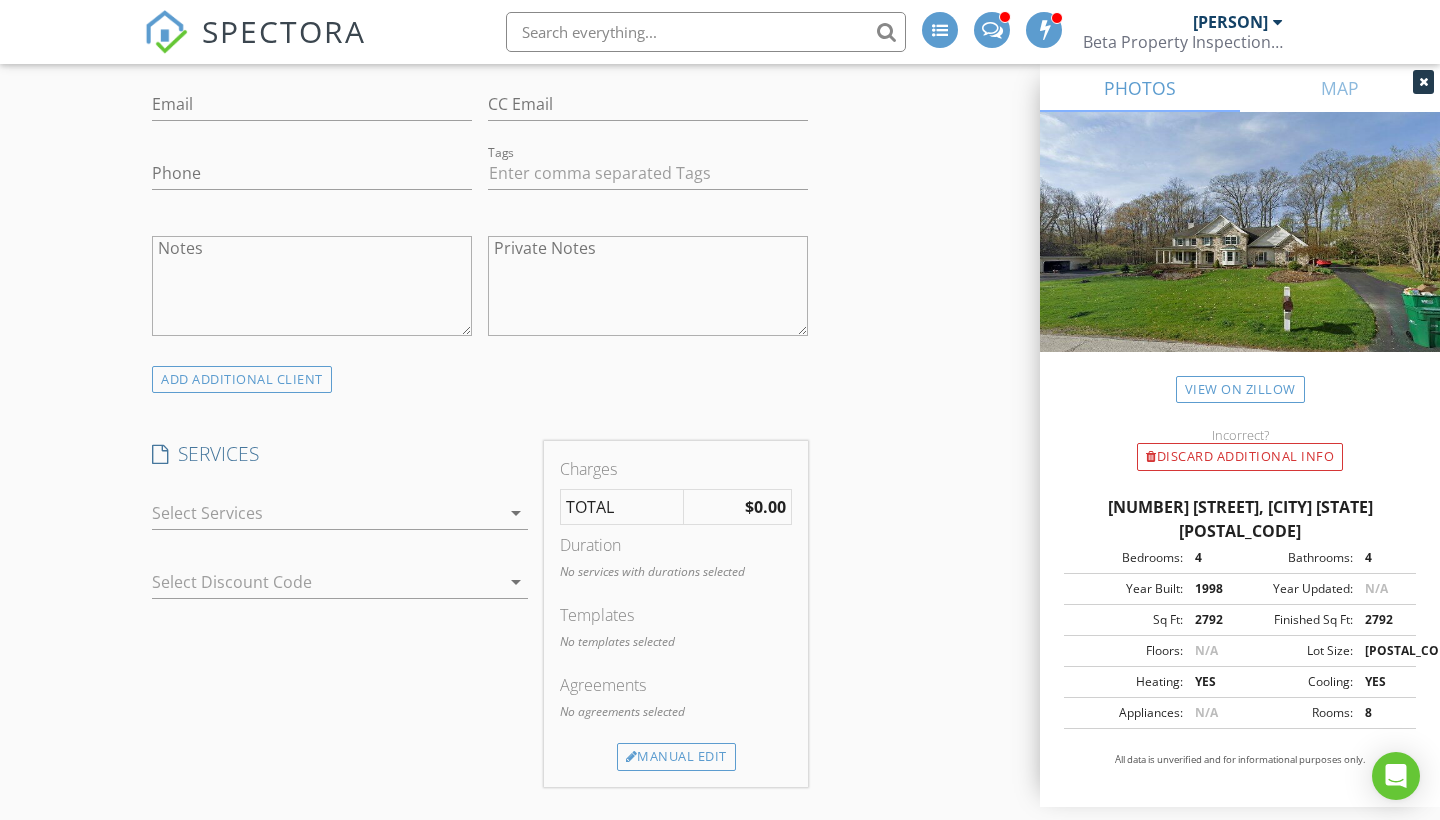 click on "arrow_drop_down" at bounding box center [516, 513] 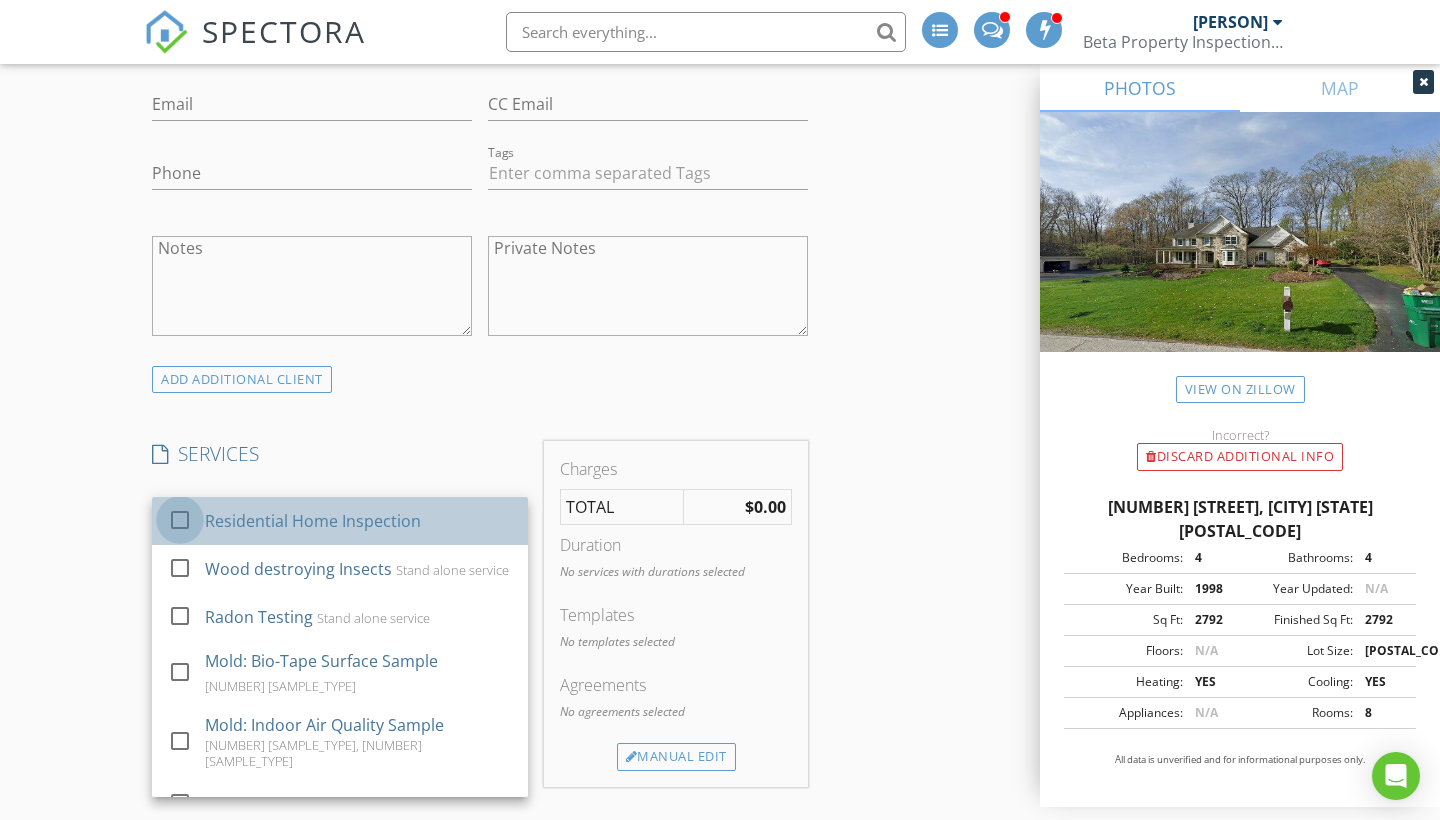 click at bounding box center (180, 520) 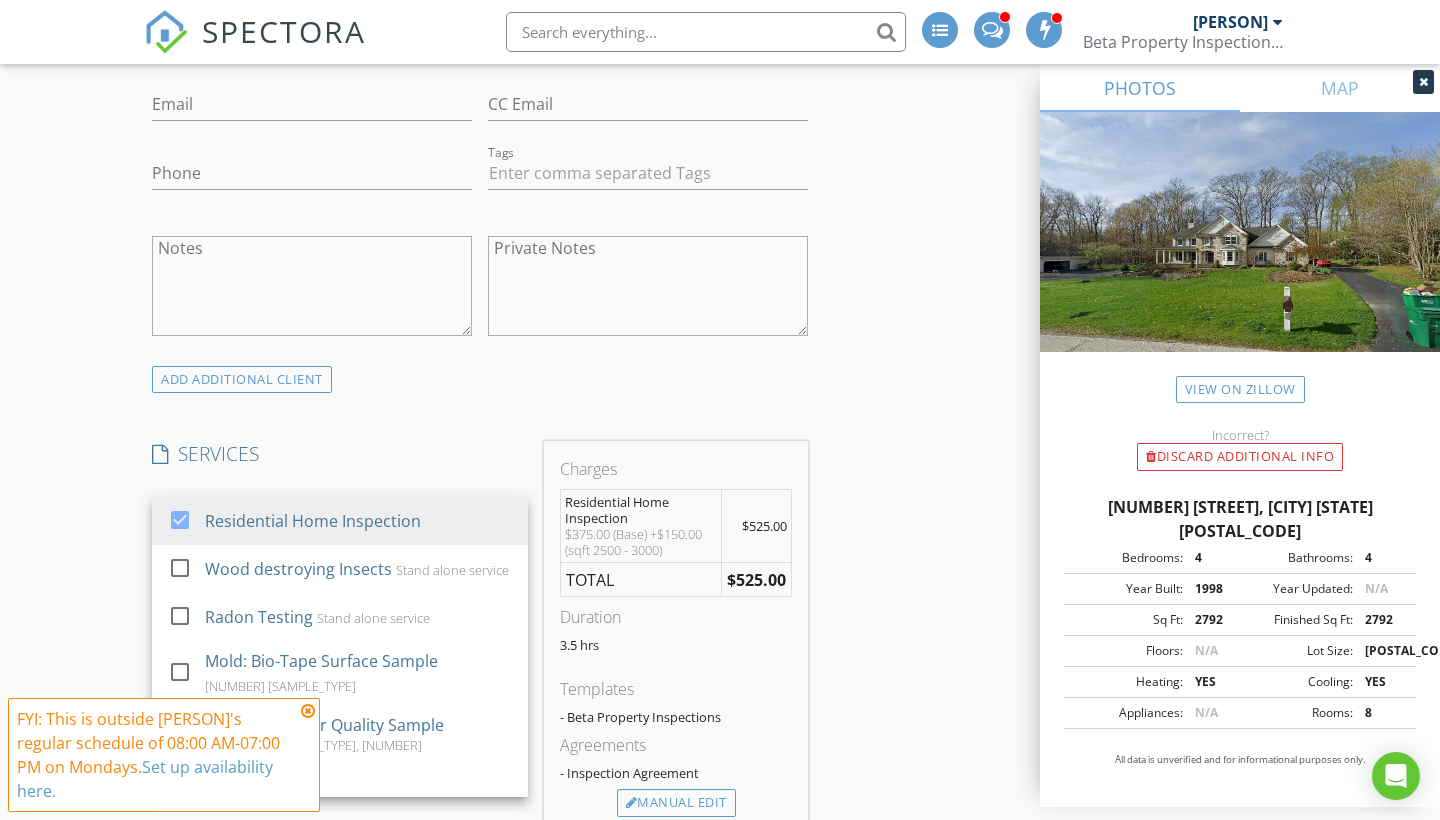 click on "New Inspection
INSPECTOR(S)
check_box   Charles McGuckin   PRIMARY   Charles McGuckin arrow_drop_down   check_box_outline_blank Charles McGuckin specifically requested
Date/Time
08/04/2025 4:00 PM
Location
Address Search       Address 18336 Bent Tree Ln   Unit   City Chagrin Falls   State OH   Zip 44023   County Geauga     Square Feet 2792   Year Built 1998   Foundation Basement arrow_drop_down     Charles McGuckin     26.2 miles     (an hour)
client
check_box Enable Client CC email for this inspection   Client Search     check_box_outline_blank Client is a Company/Organization     First Name   Last Name   Email   CC Email   Phone         Tags         Notes   Private Notes
ADD ADDITIONAL client
SERVICES
check_box   Residential Home Inspection   check_box_outline_blank" at bounding box center [720, 786] 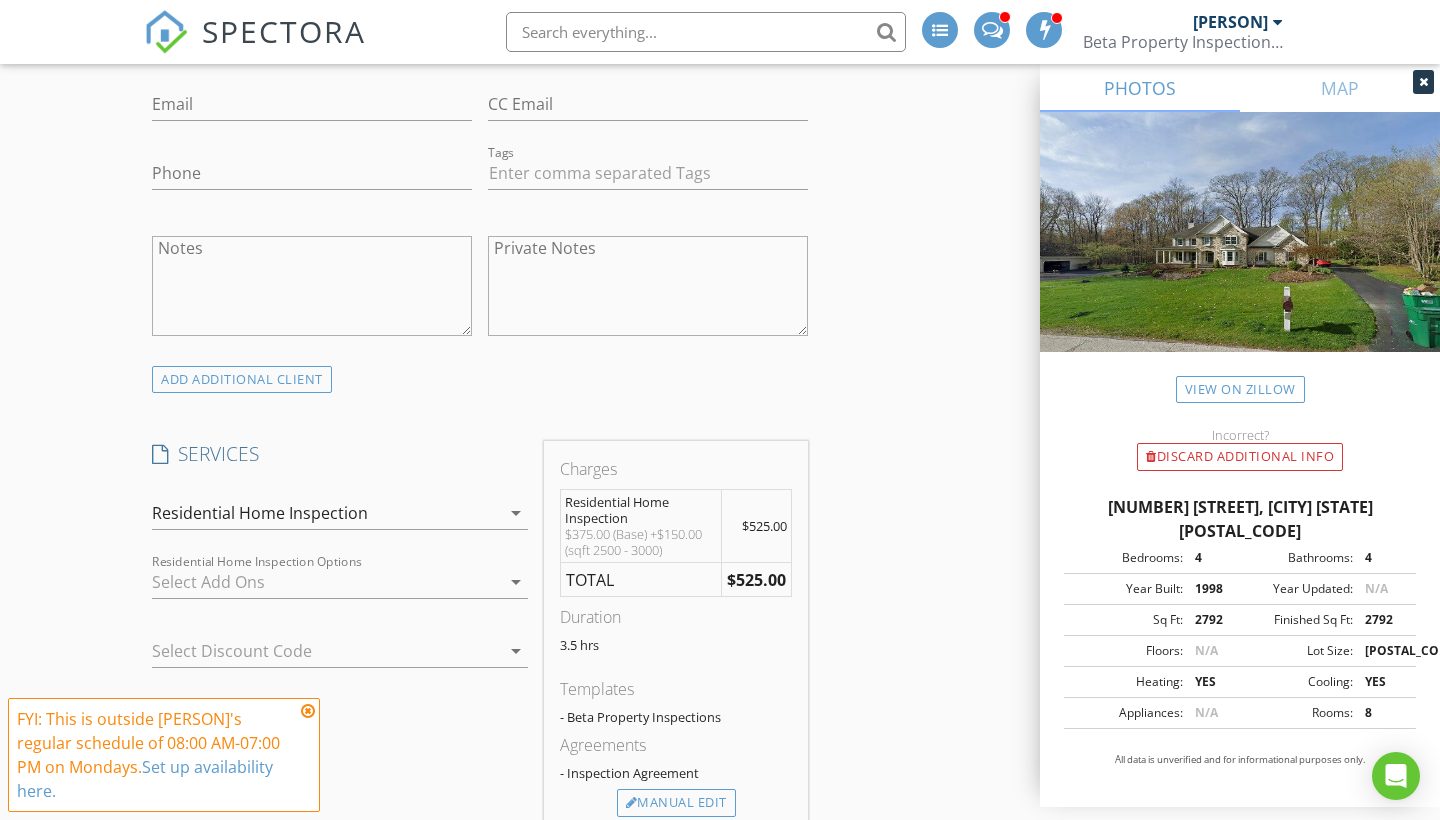 click on "arrow_drop_down" at bounding box center [516, 582] 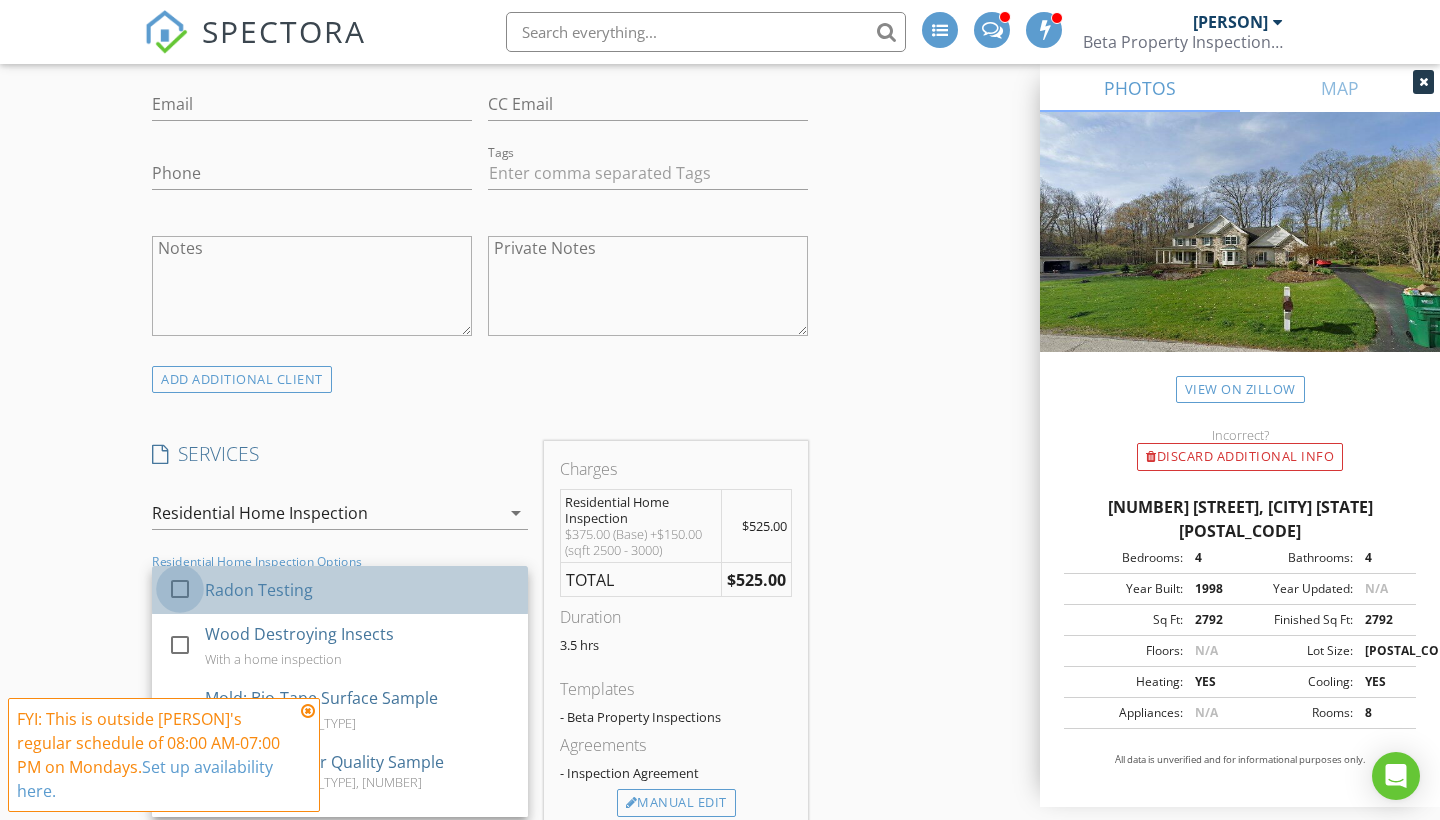 click at bounding box center (180, 589) 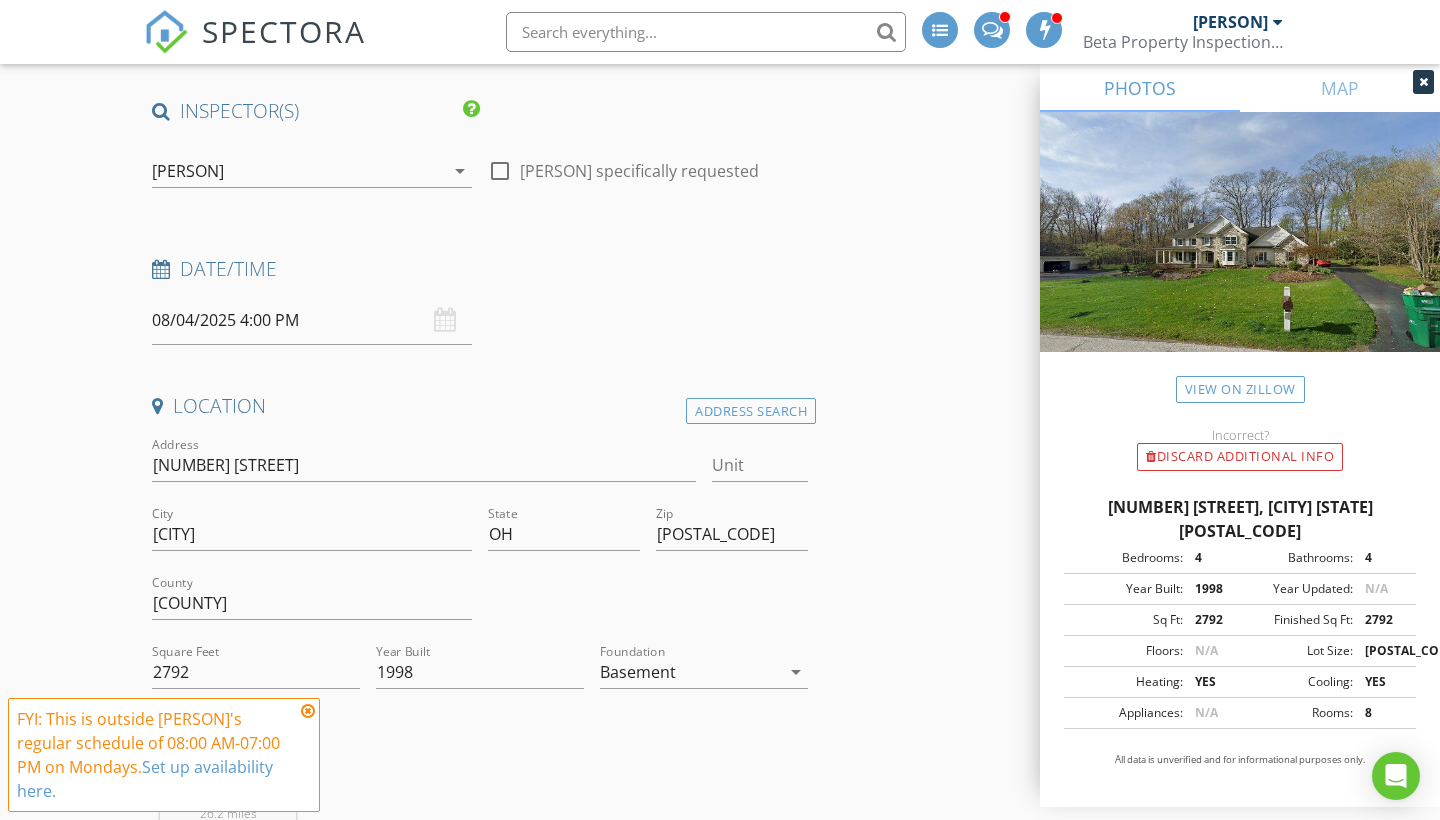 scroll, scrollTop: 119, scrollLeft: 0, axis: vertical 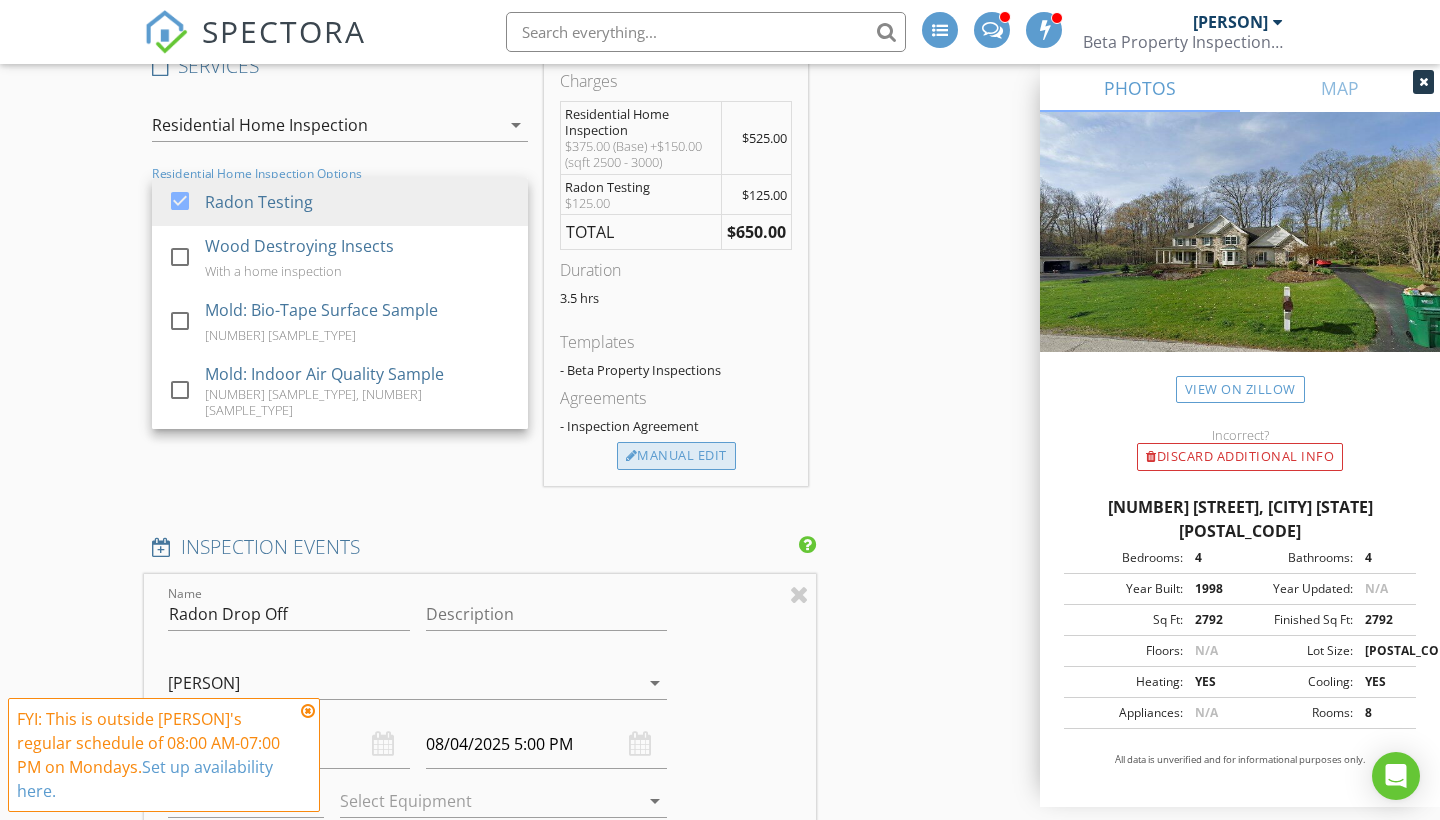 click on "Manual Edit" at bounding box center (676, 456) 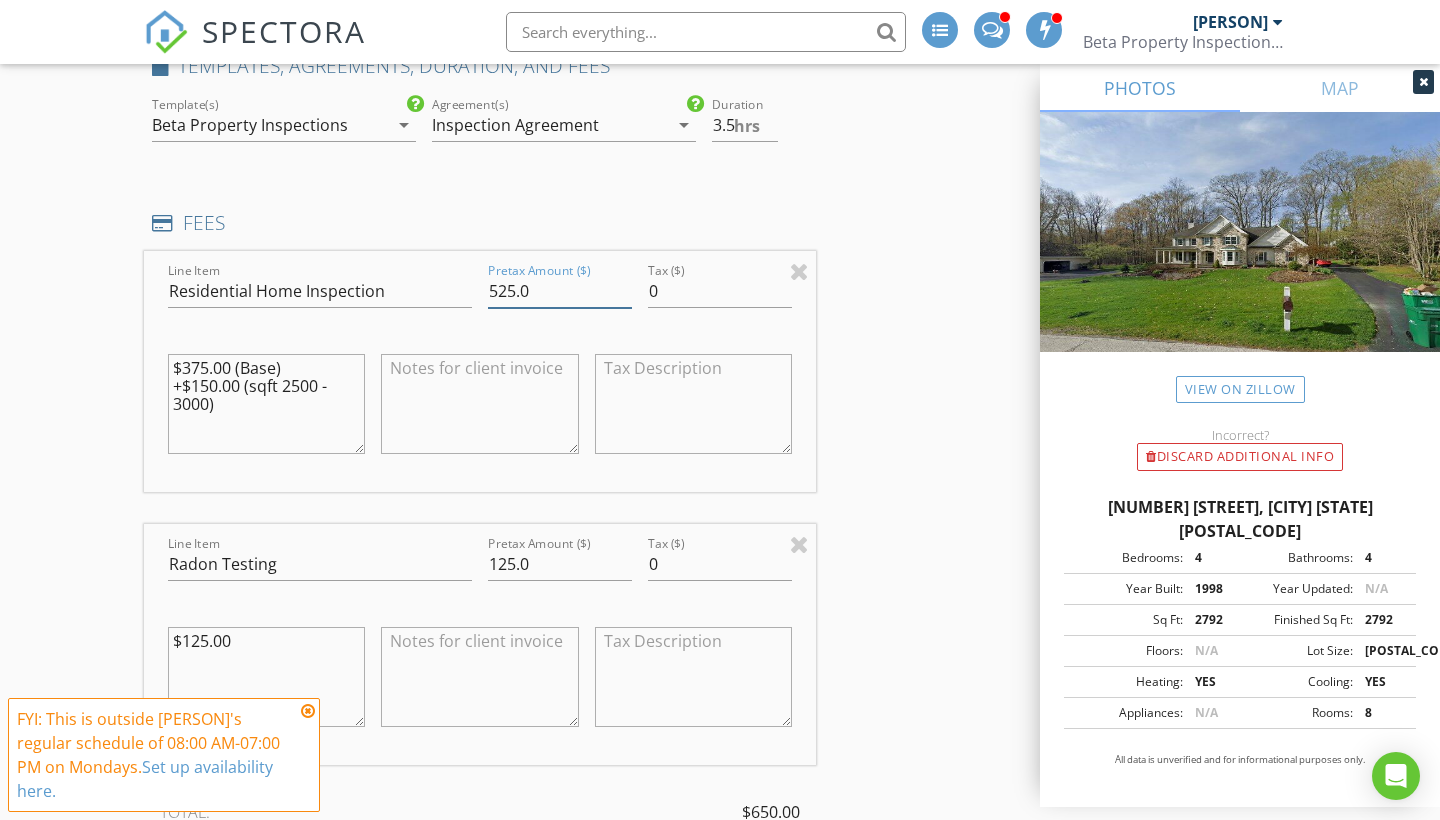 click on "525.0" at bounding box center [560, 291] 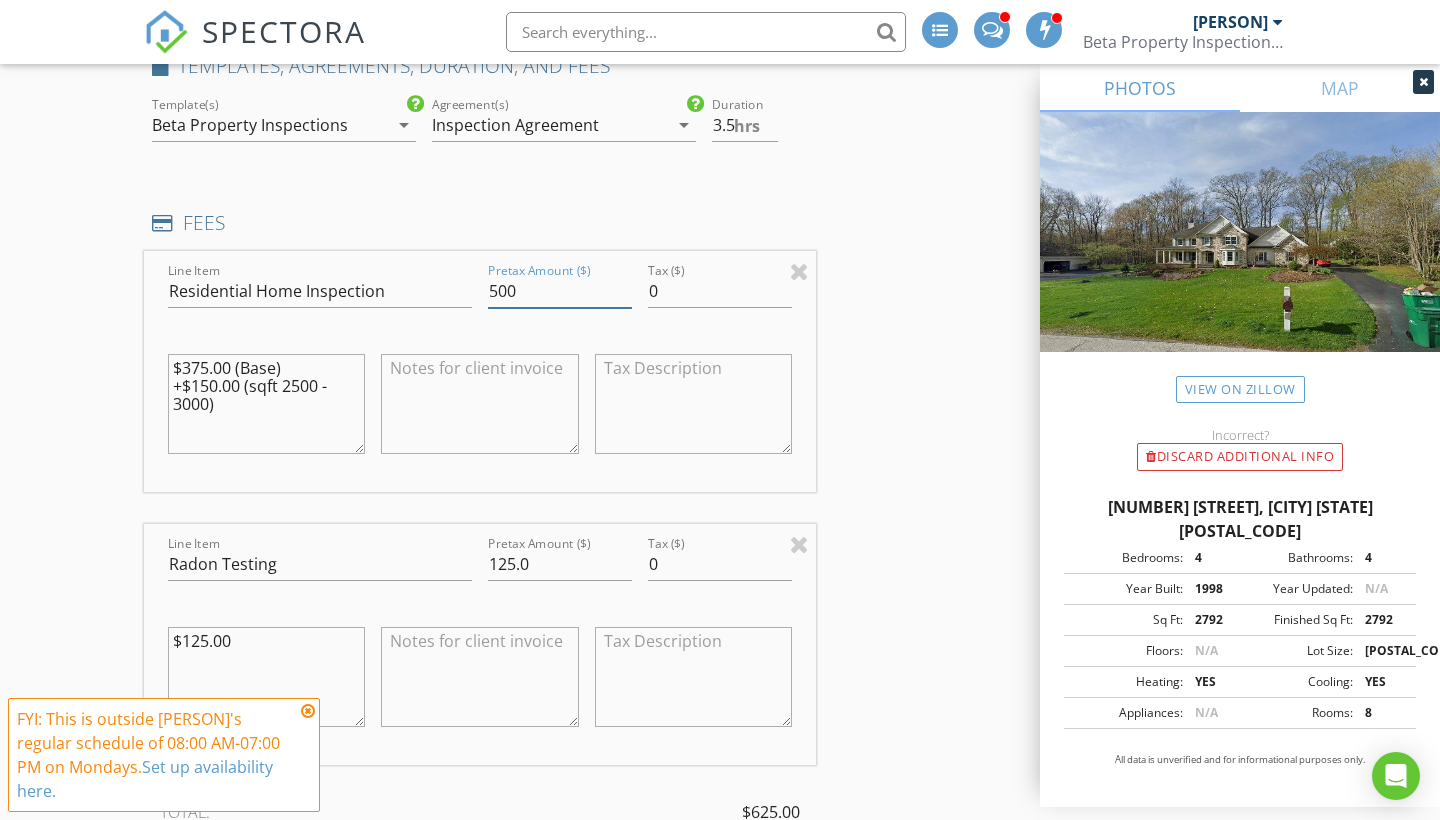 type on "500" 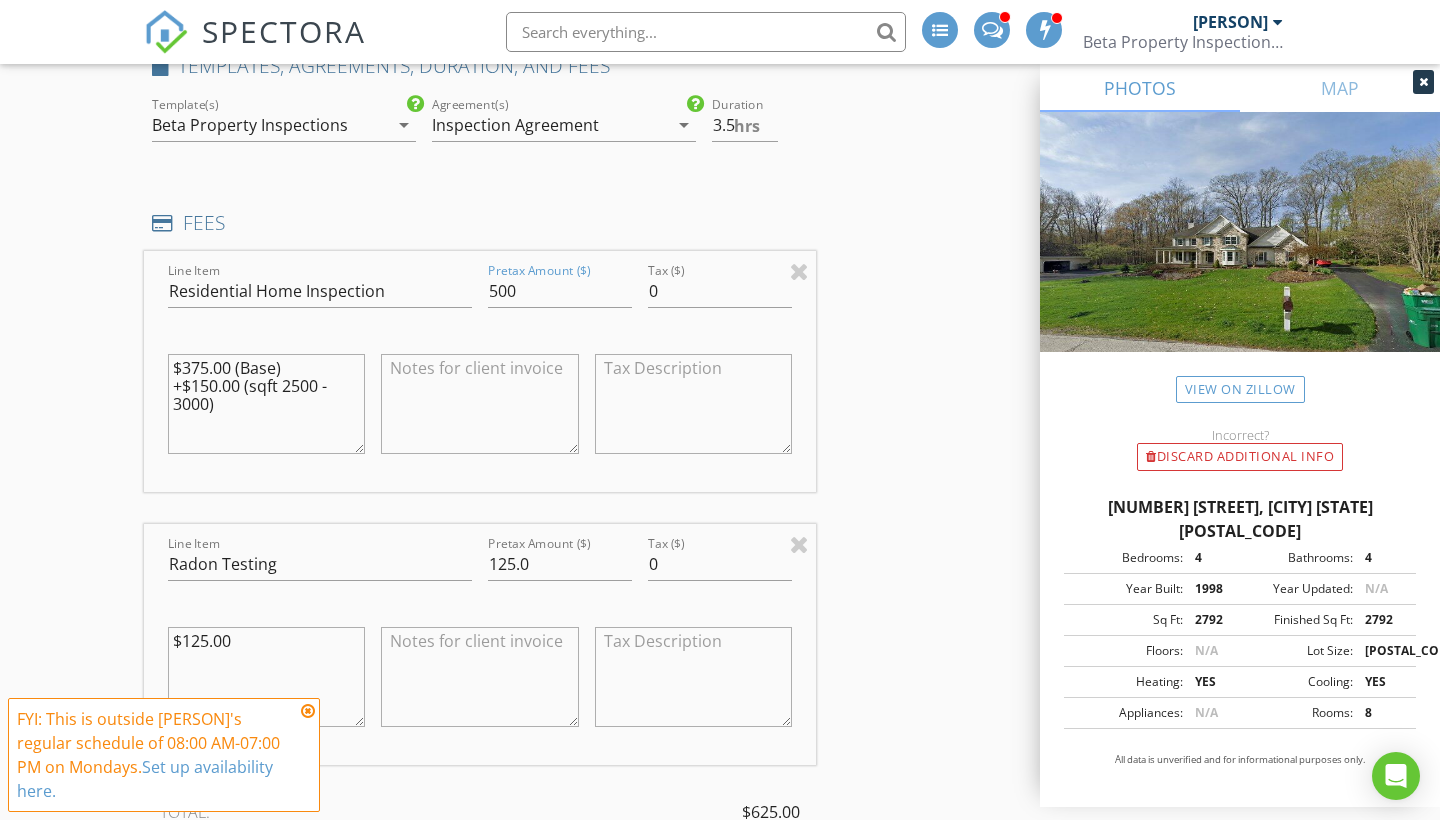 click on "New Inspection
INSPECTOR(S)
check_box   Charles McGuckin   PRIMARY   Charles McGuckin arrow_drop_down   check_box_outline_blank Charles McGuckin specifically requested
Date/Time
08/04/2025 4:00 PM
Location
Address Search       Address 18336 Bent Tree Ln   Unit   City Chagrin Falls   State OH   Zip 44023   County Geauga     Square Feet 2792   Year Built 1998   Foundation Basement arrow_drop_down     Charles McGuckin     26.2 miles     (an hour)
client
check_box Enable Client CC email for this inspection   Client Search     check_box_outline_blank Client is a Company/Organization     First Name   Last Name   Email   CC Email   Phone         Tags         Notes   Private Notes
ADD ADDITIONAL client
SERVICES
check_box   Residential Home Inspection   check_box_outline_blank" at bounding box center (720, 926) 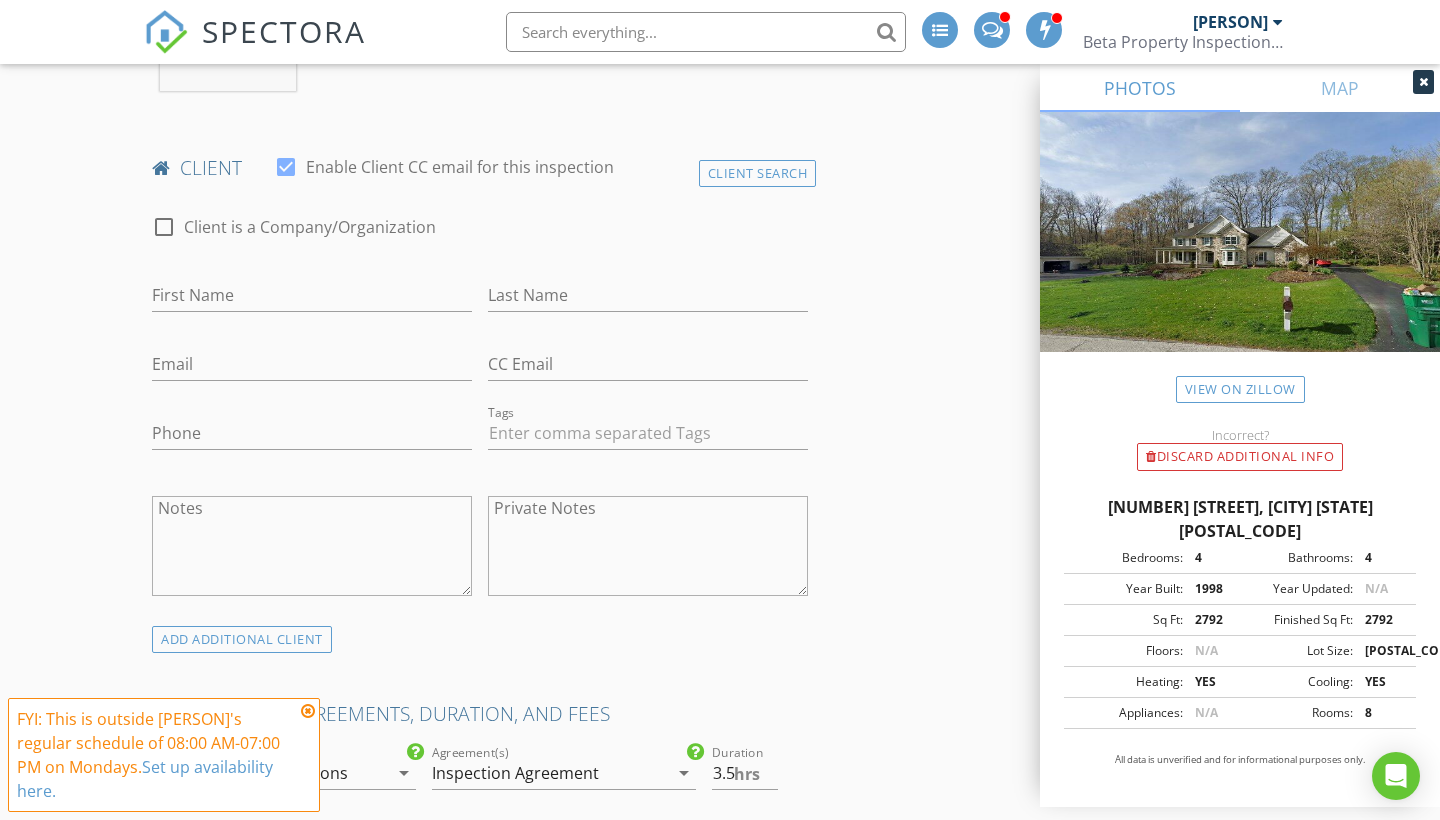 scroll, scrollTop: 922, scrollLeft: 0, axis: vertical 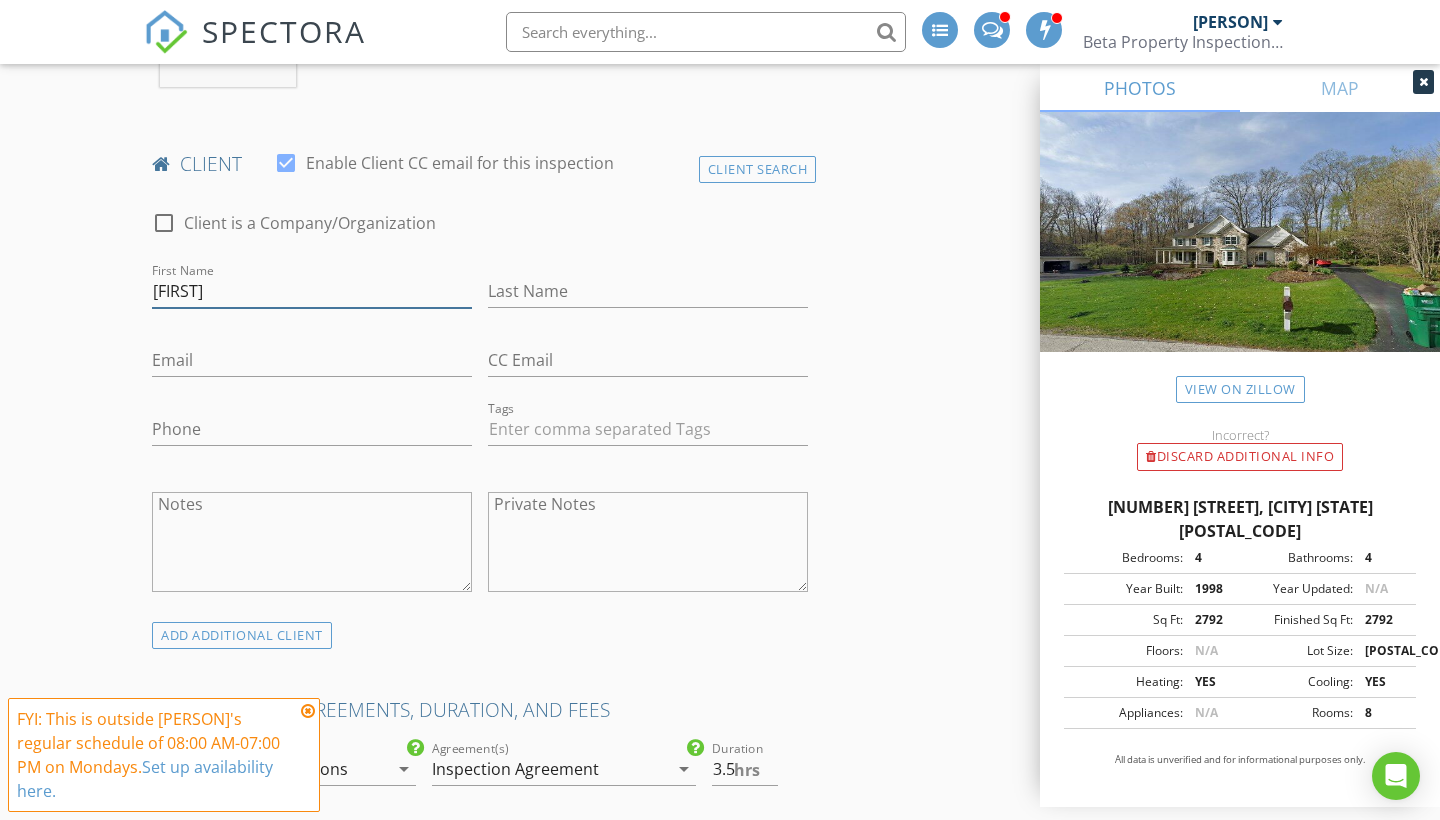 type on "[FIRST]" 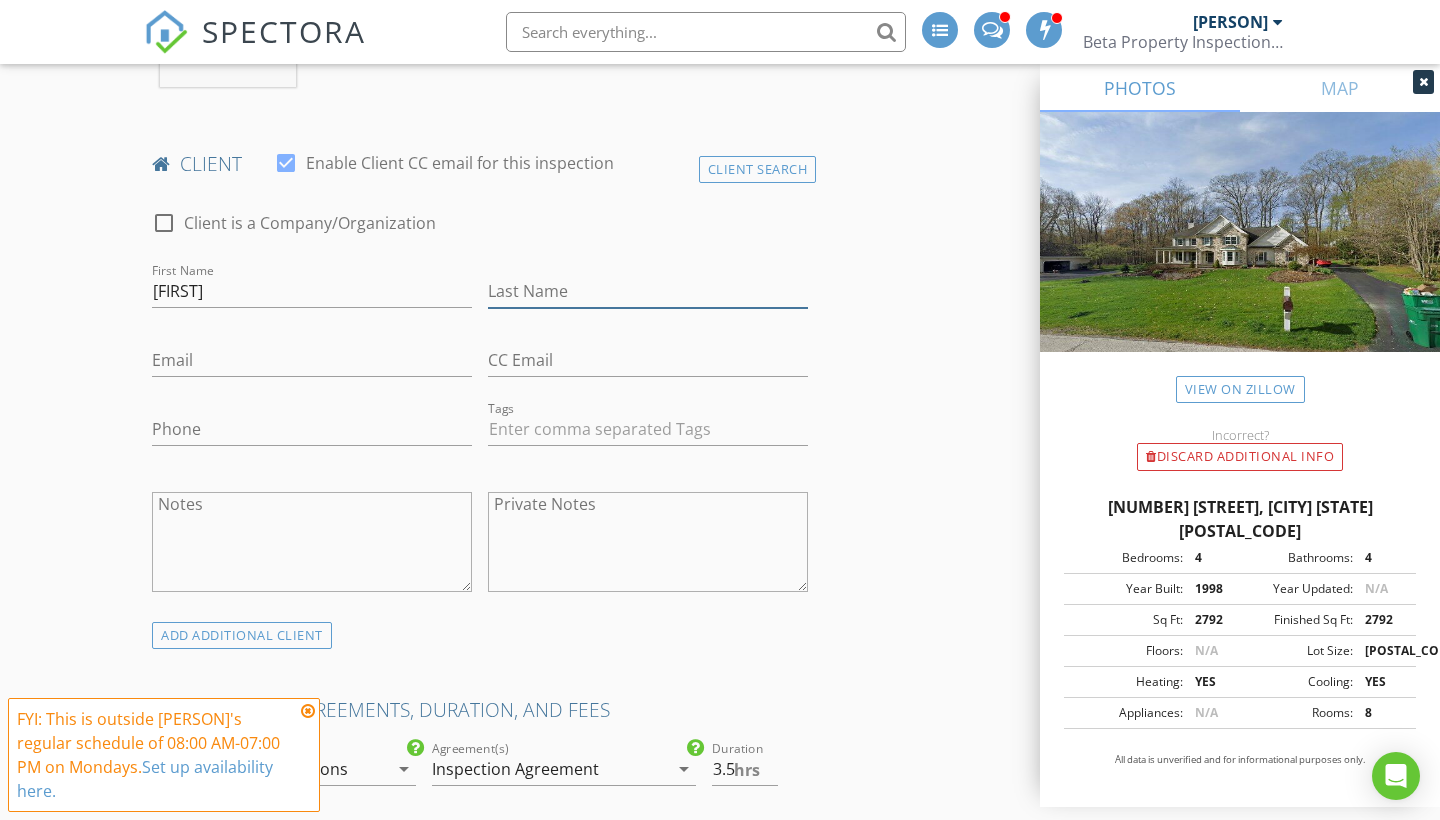 type on "[LAST]" 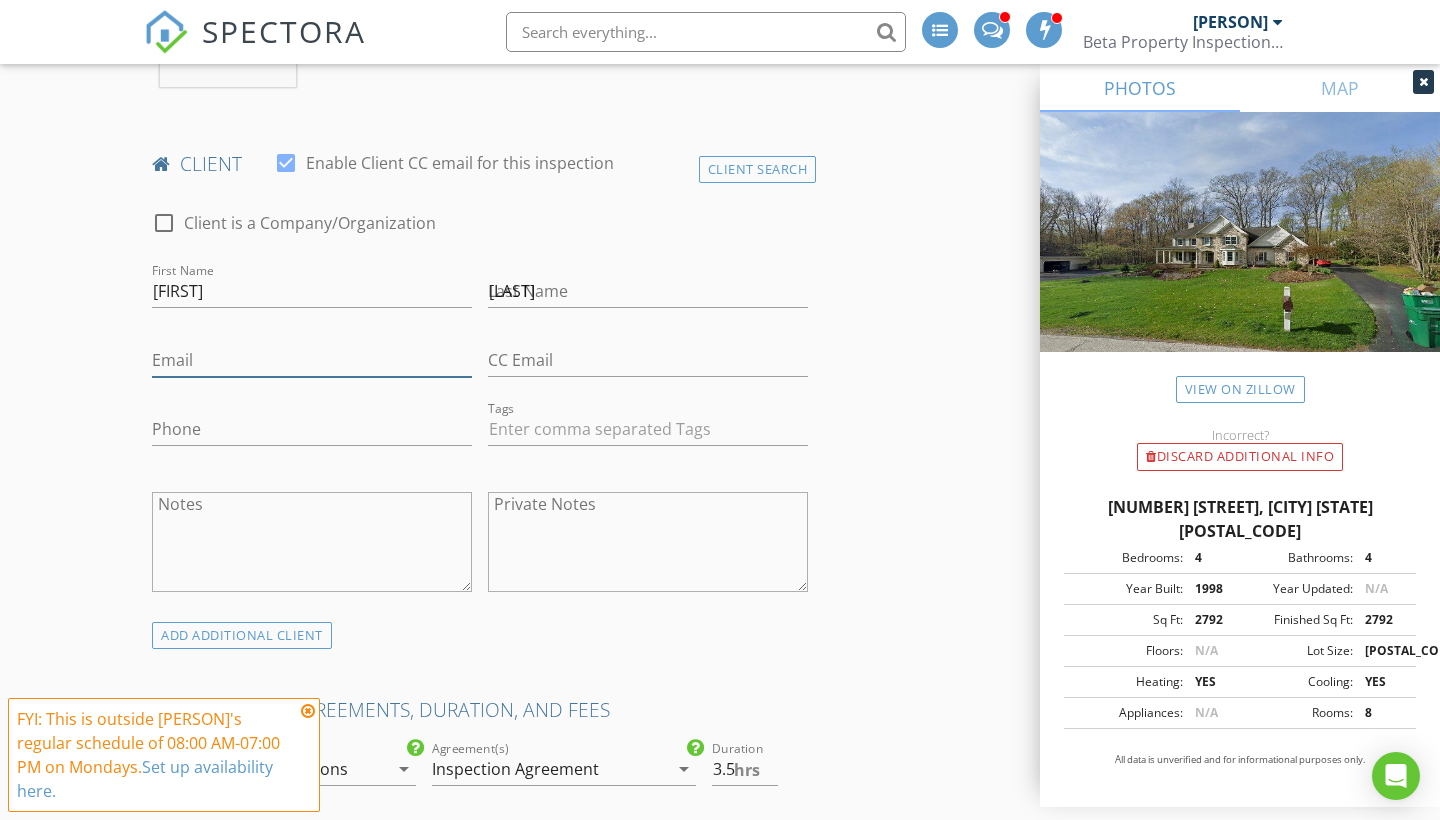 type on "mcguckinc5@gmail.com" 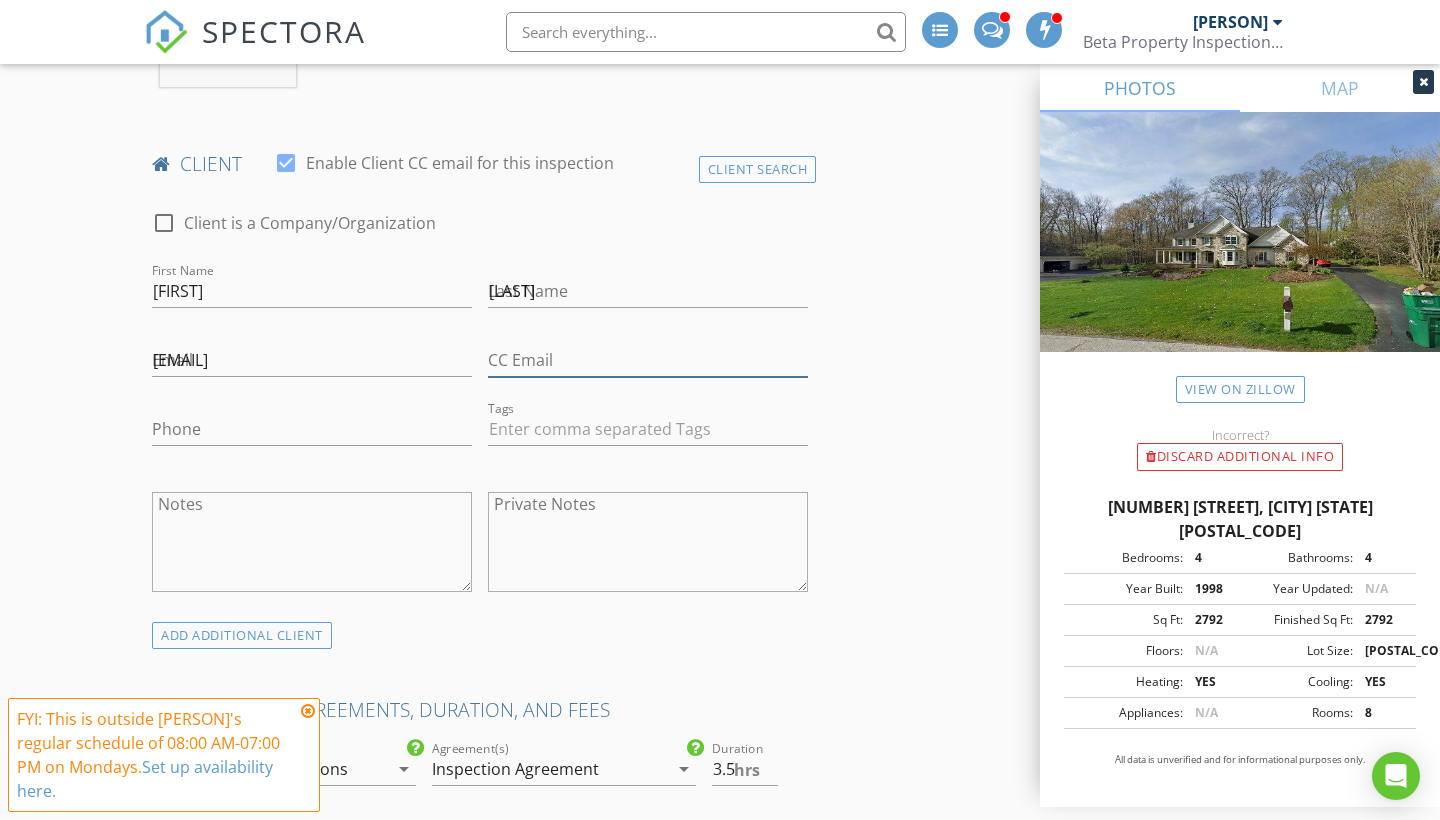 type on "mcguckinc5@gmail.com" 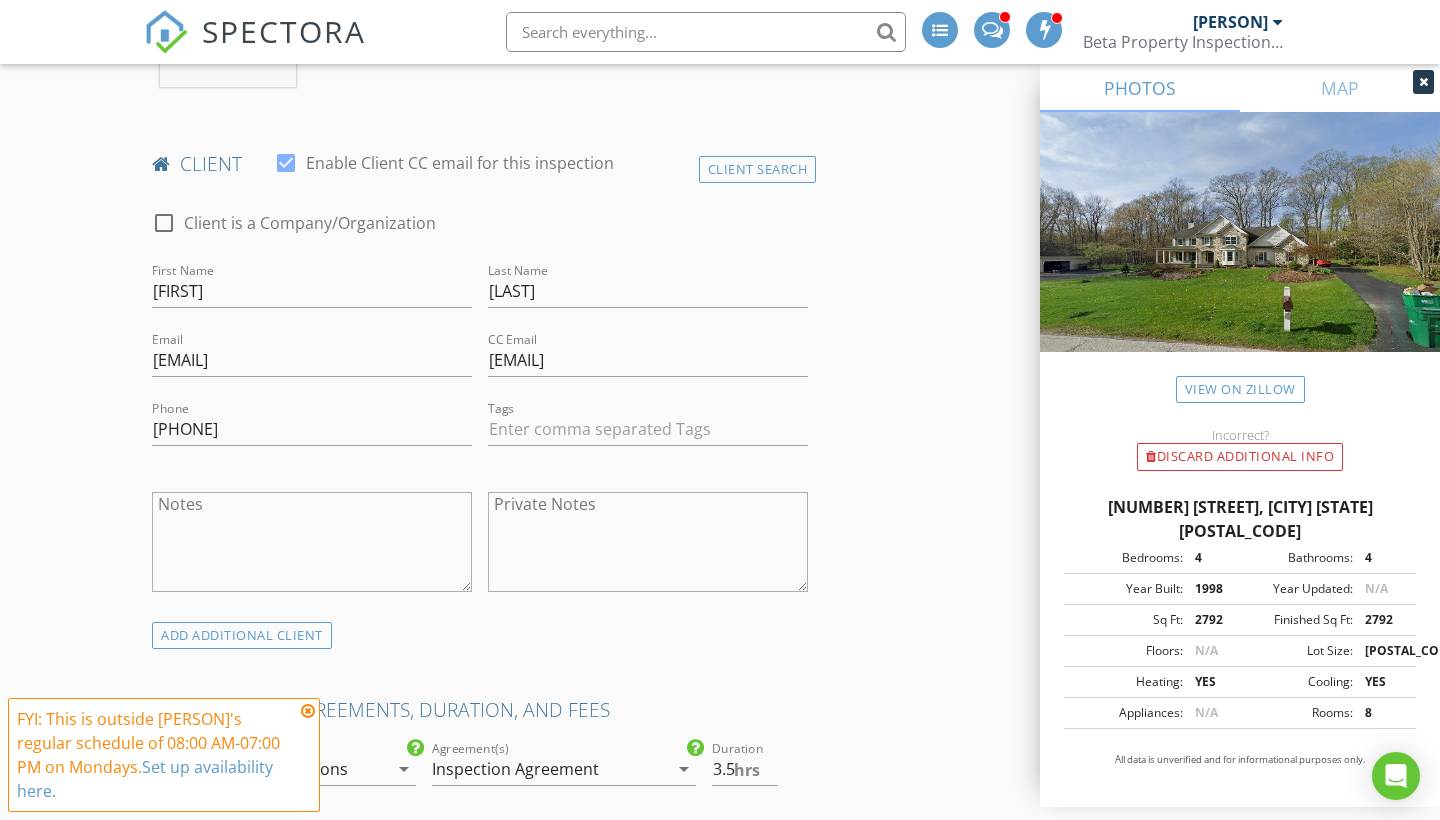 type on "[PHONE]" 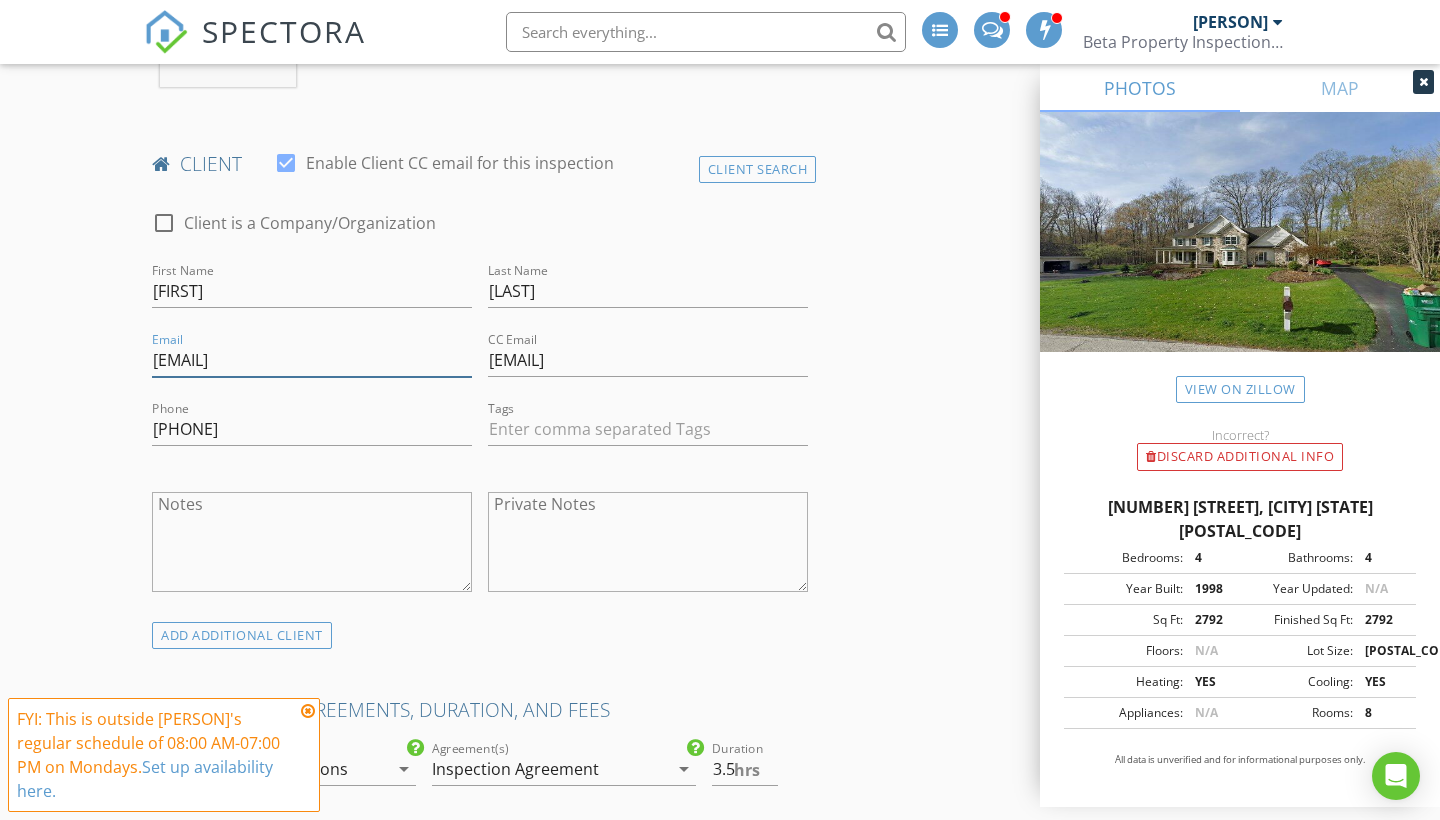 drag, startPoint x: 352, startPoint y: 379, endPoint x: 126, endPoint y: 371, distance: 226.14156 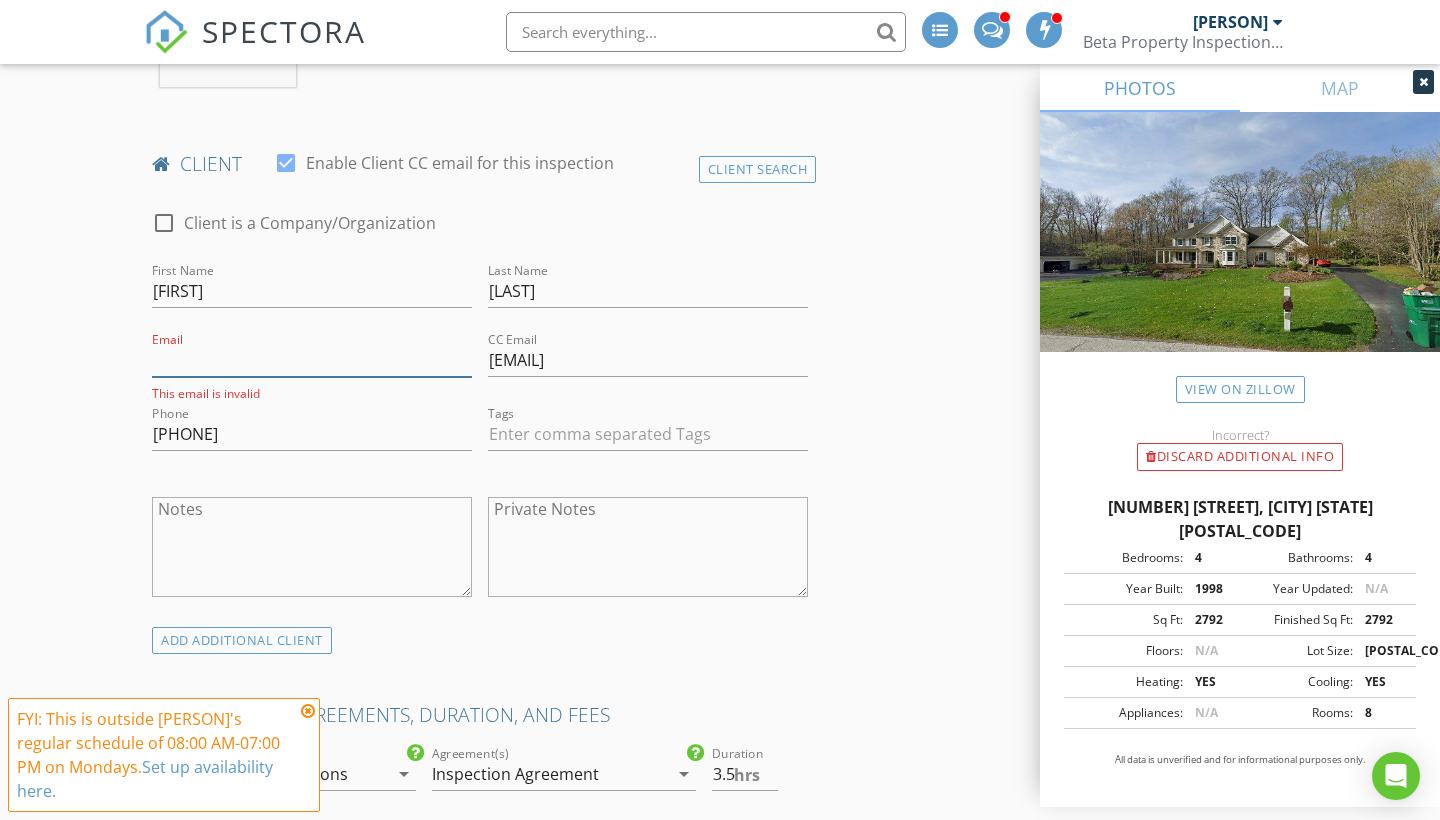 type 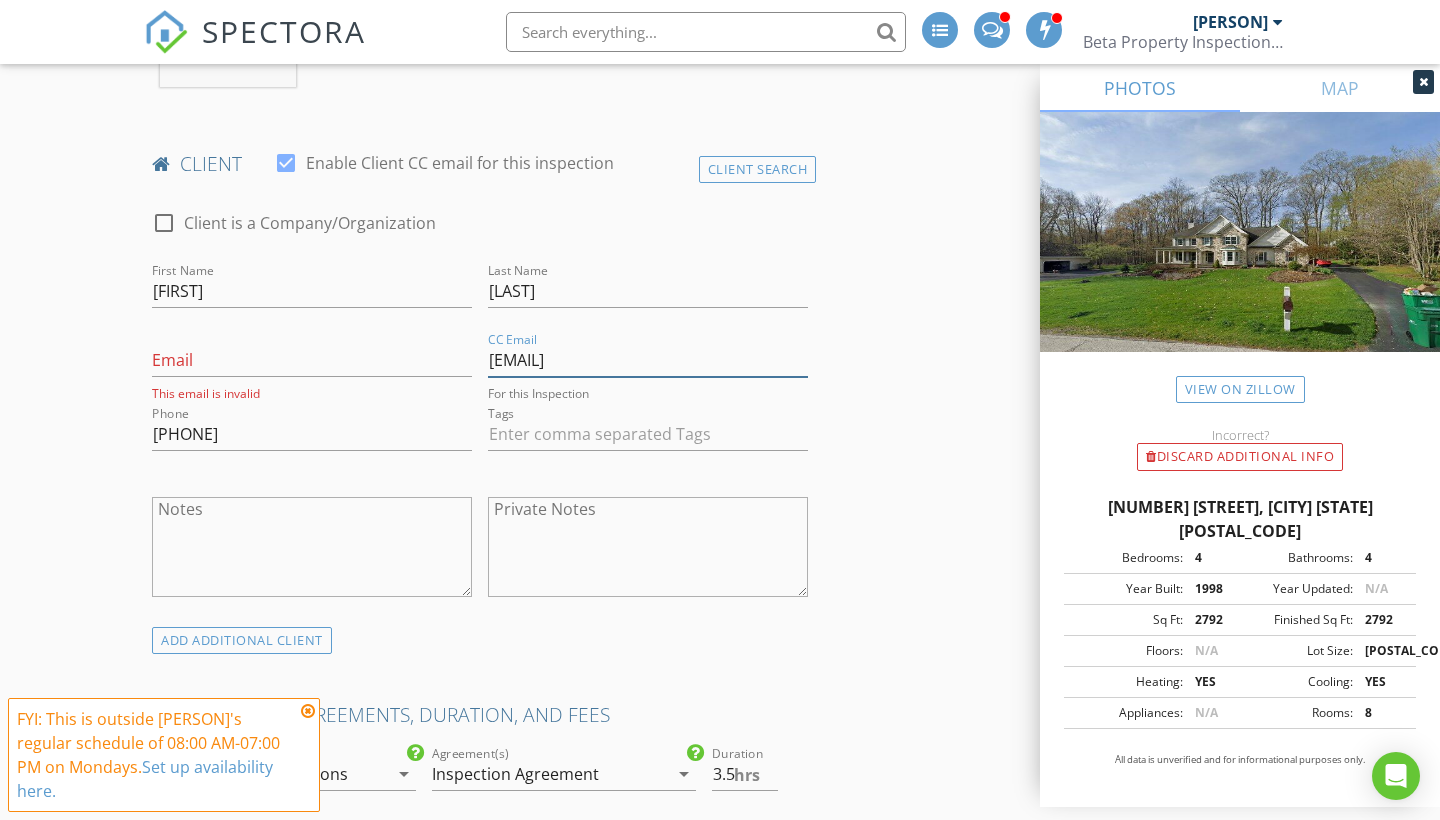 drag, startPoint x: 674, startPoint y: 373, endPoint x: 472, endPoint y: 375, distance: 202.0099 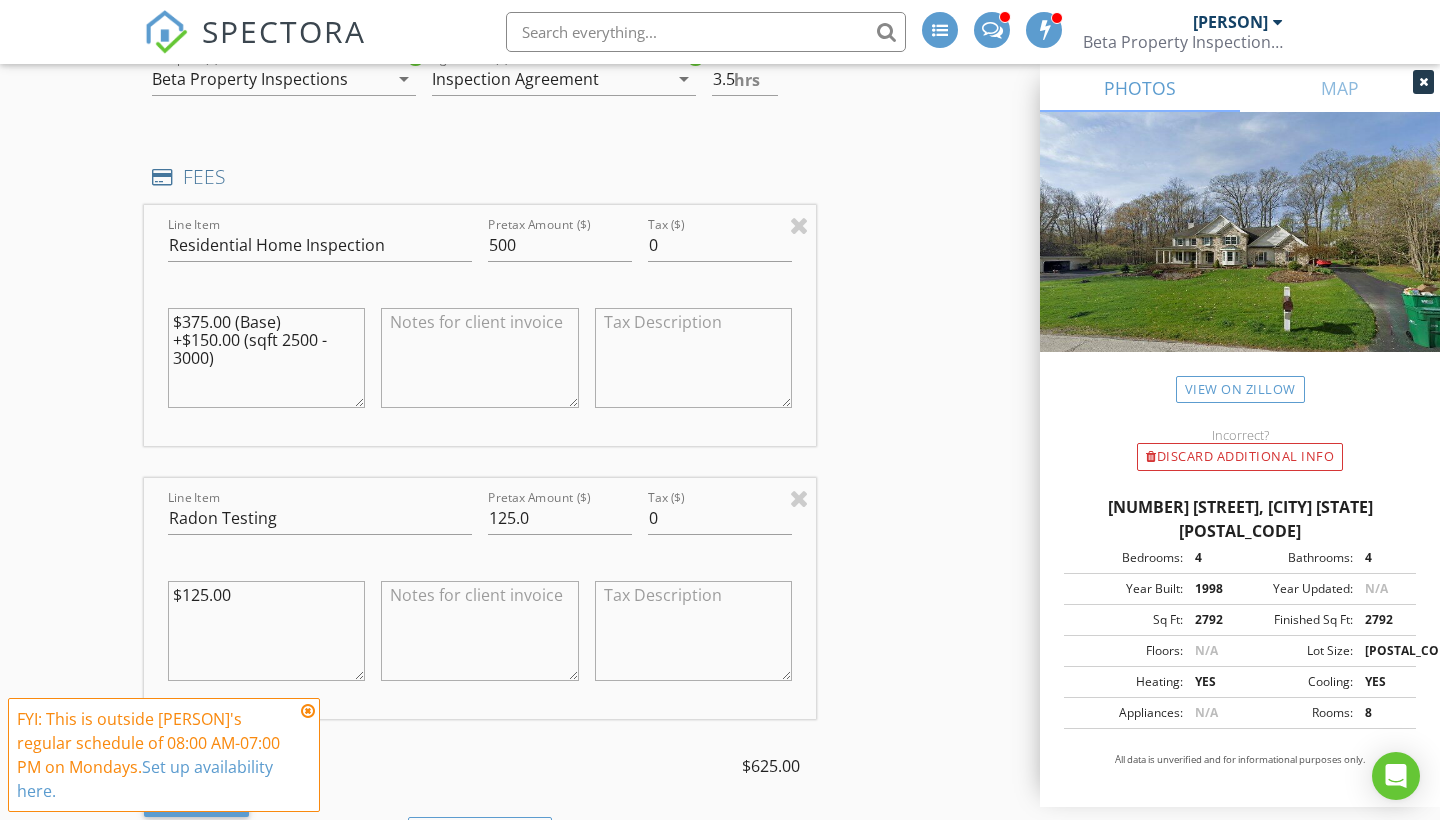 scroll, scrollTop: 1857, scrollLeft: 0, axis: vertical 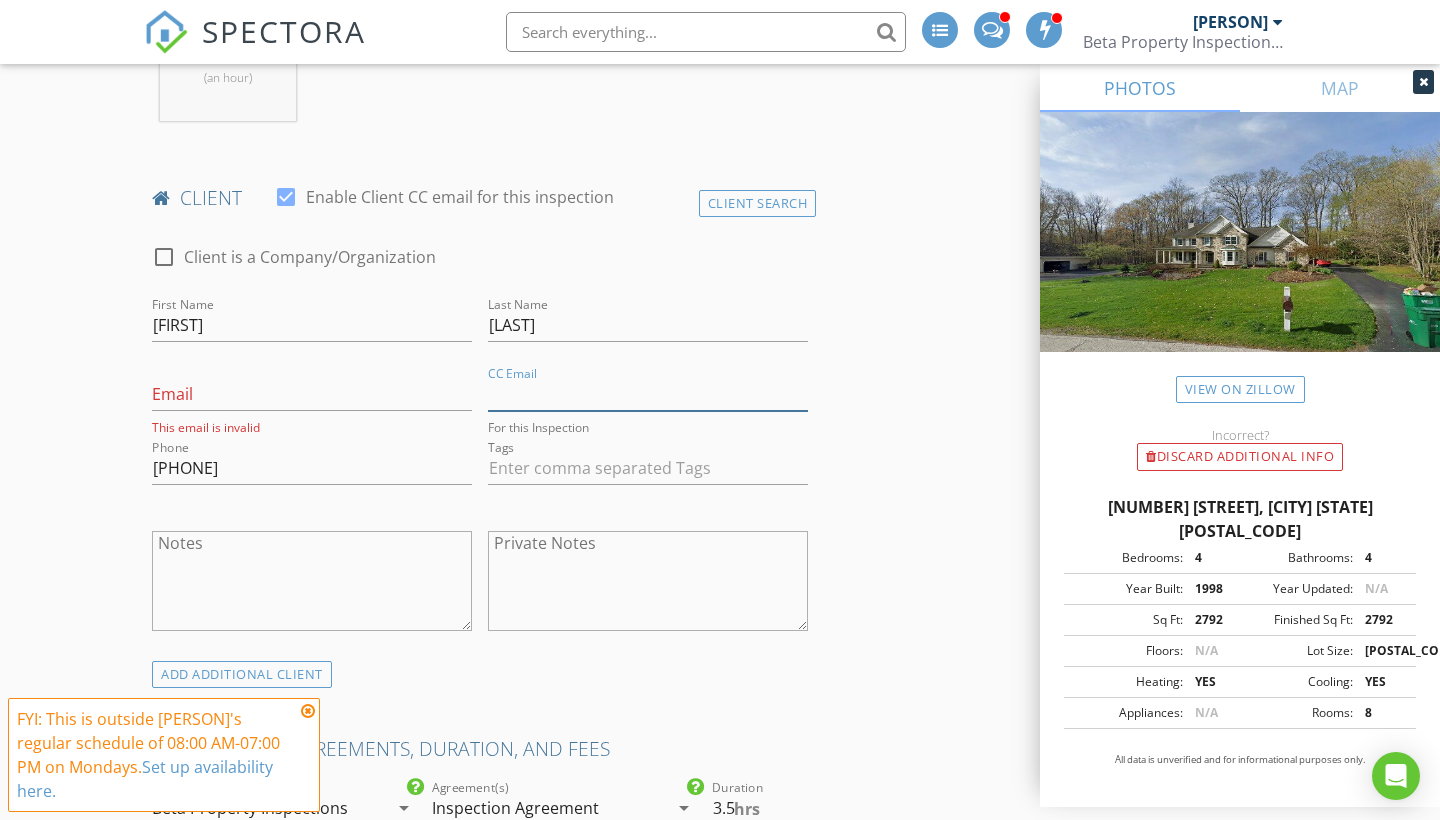 type 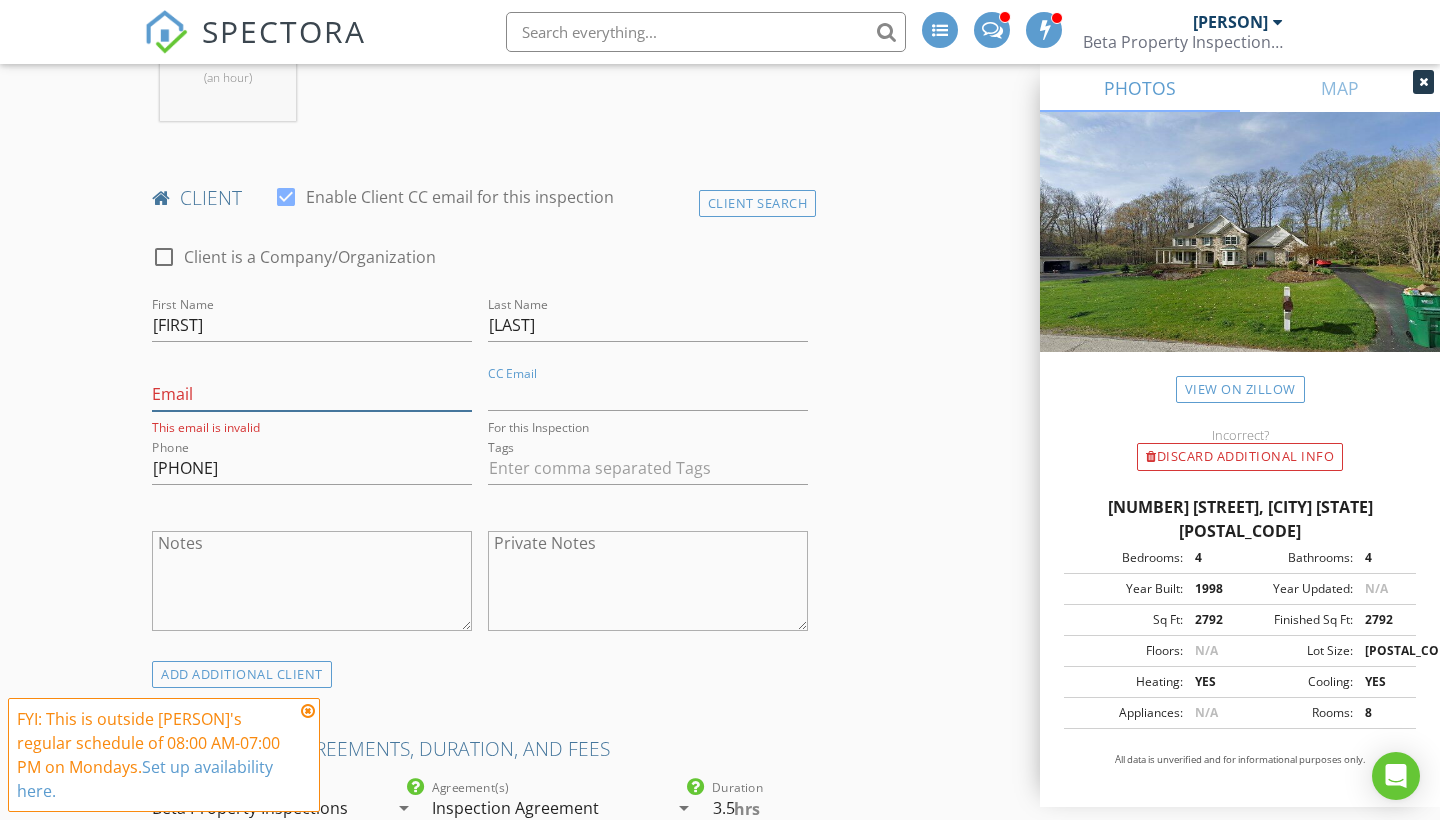 click on "Email" at bounding box center (312, 394) 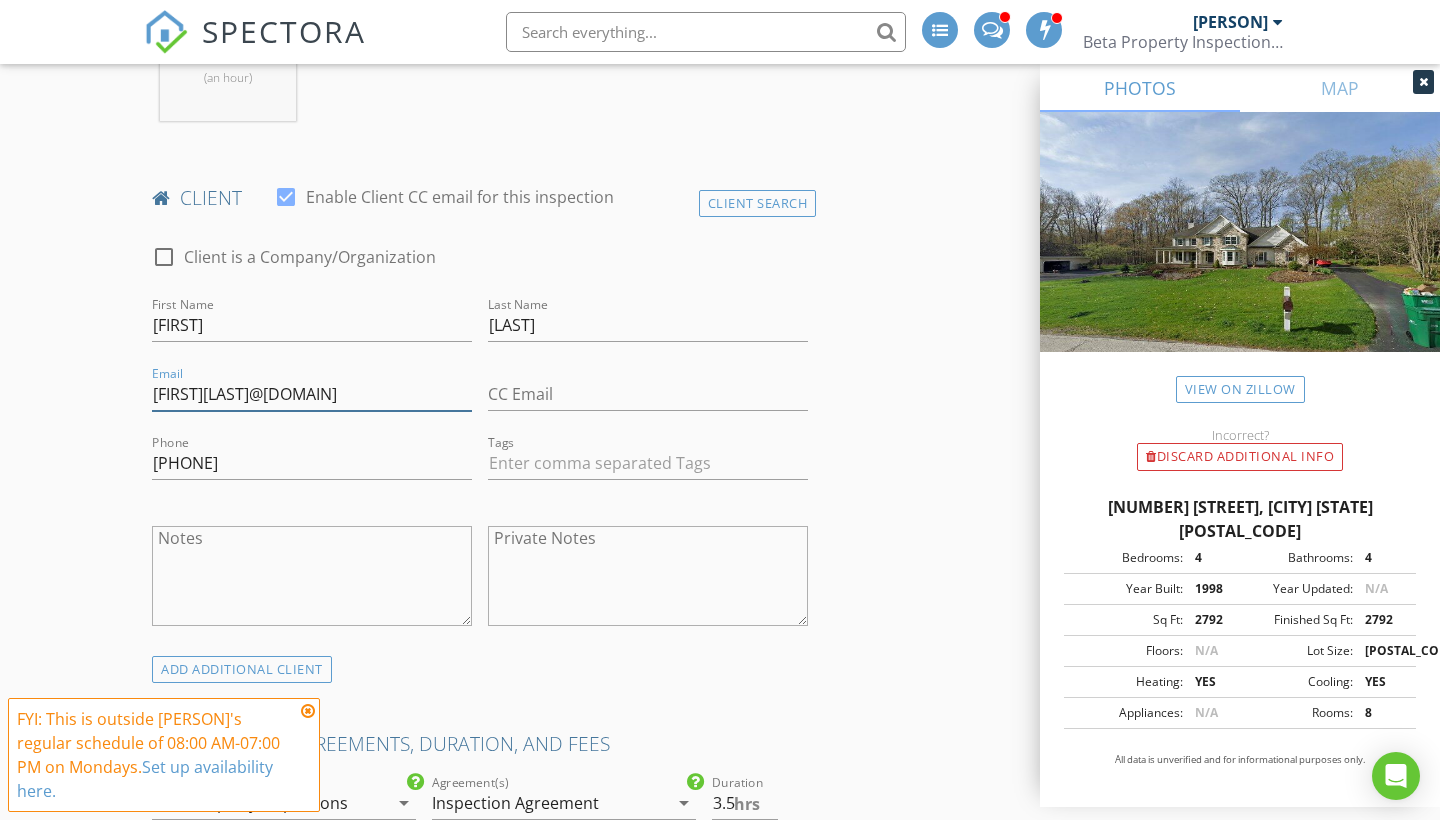 type on "lindsayeastman5@gmail.com" 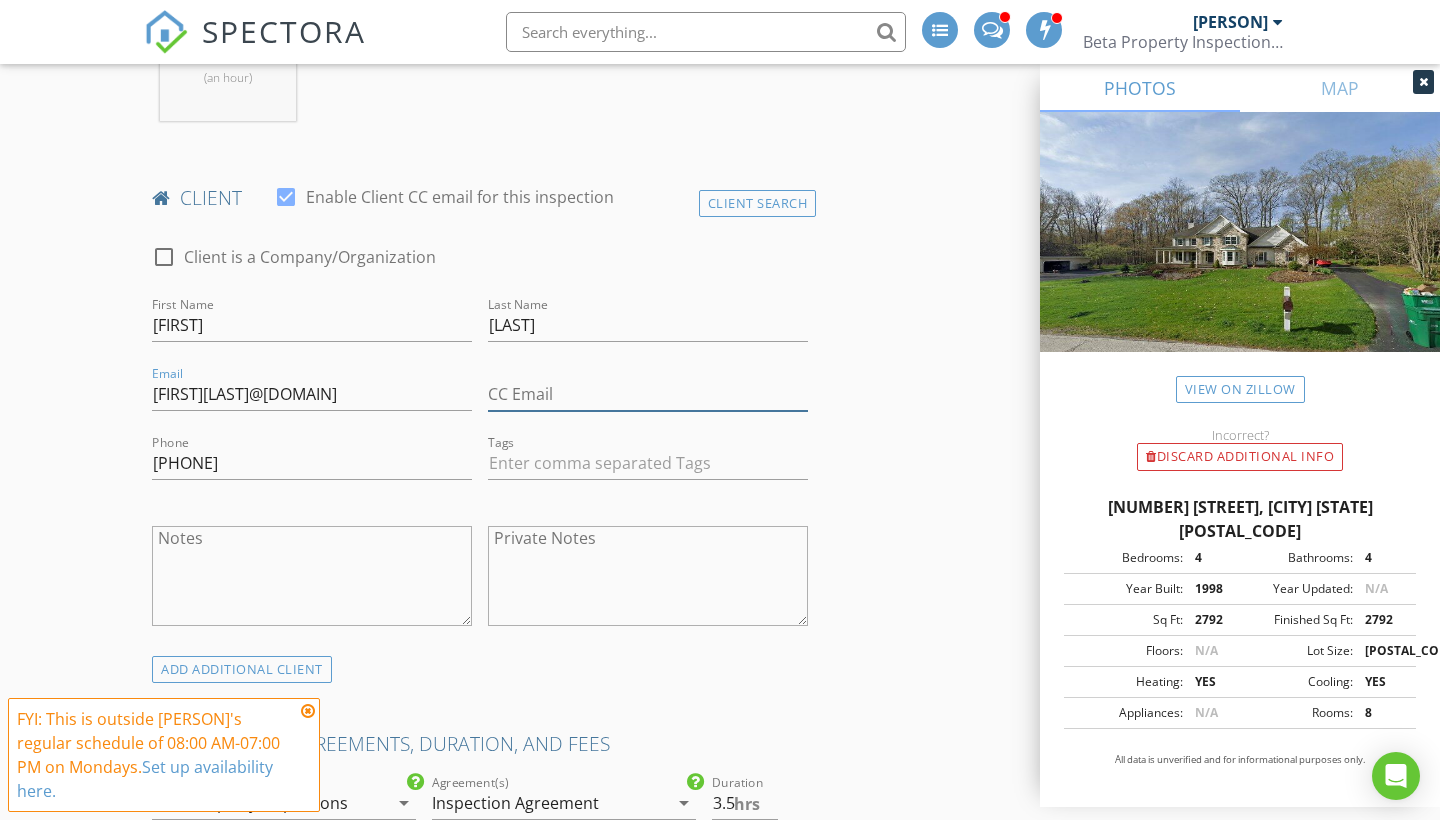 click on "CC Email" at bounding box center (648, 394) 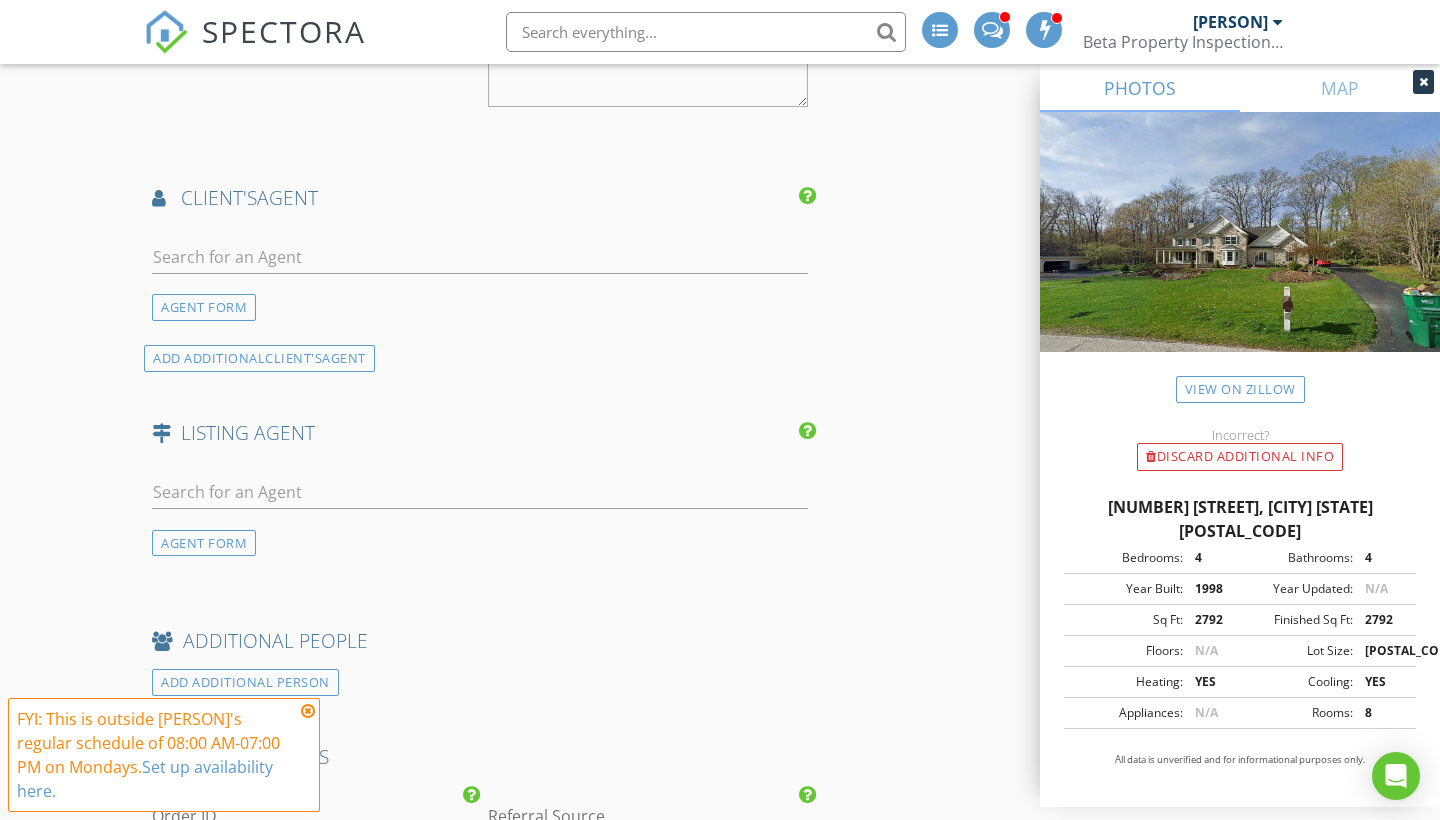 scroll, scrollTop: 3326, scrollLeft: 0, axis: vertical 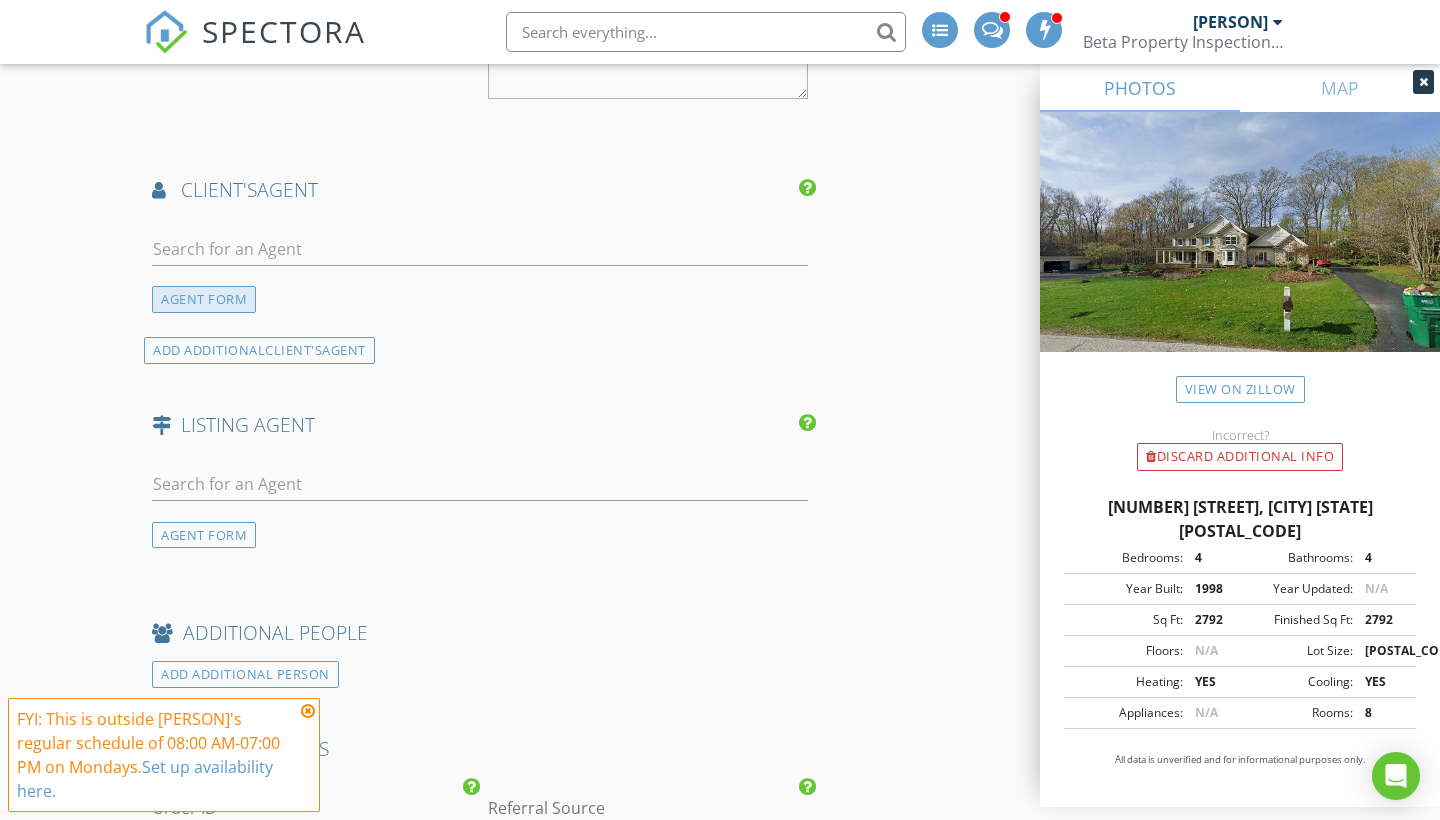 type on "Jostoyic1@gmail.com" 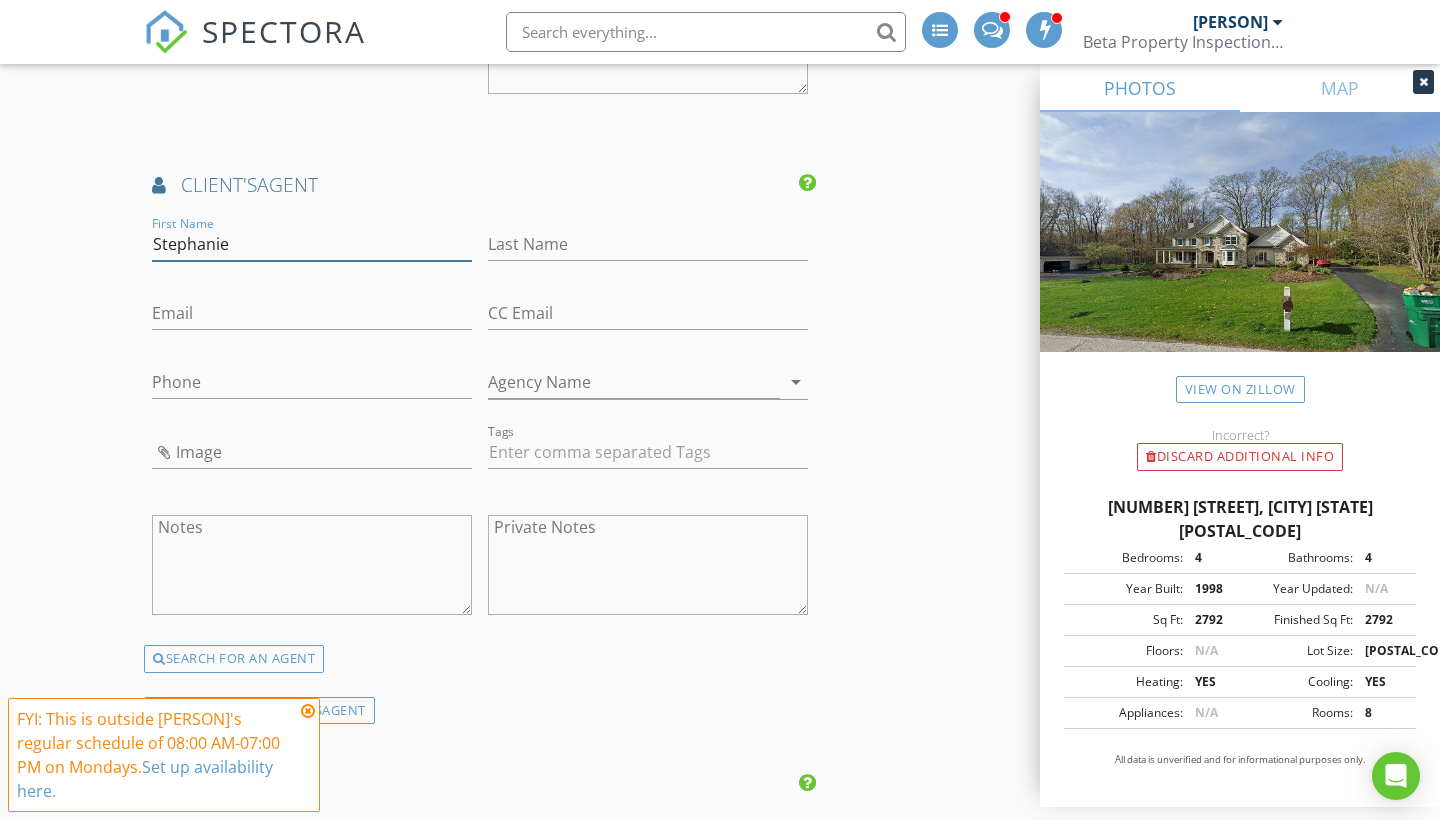 type on "Stephanie" 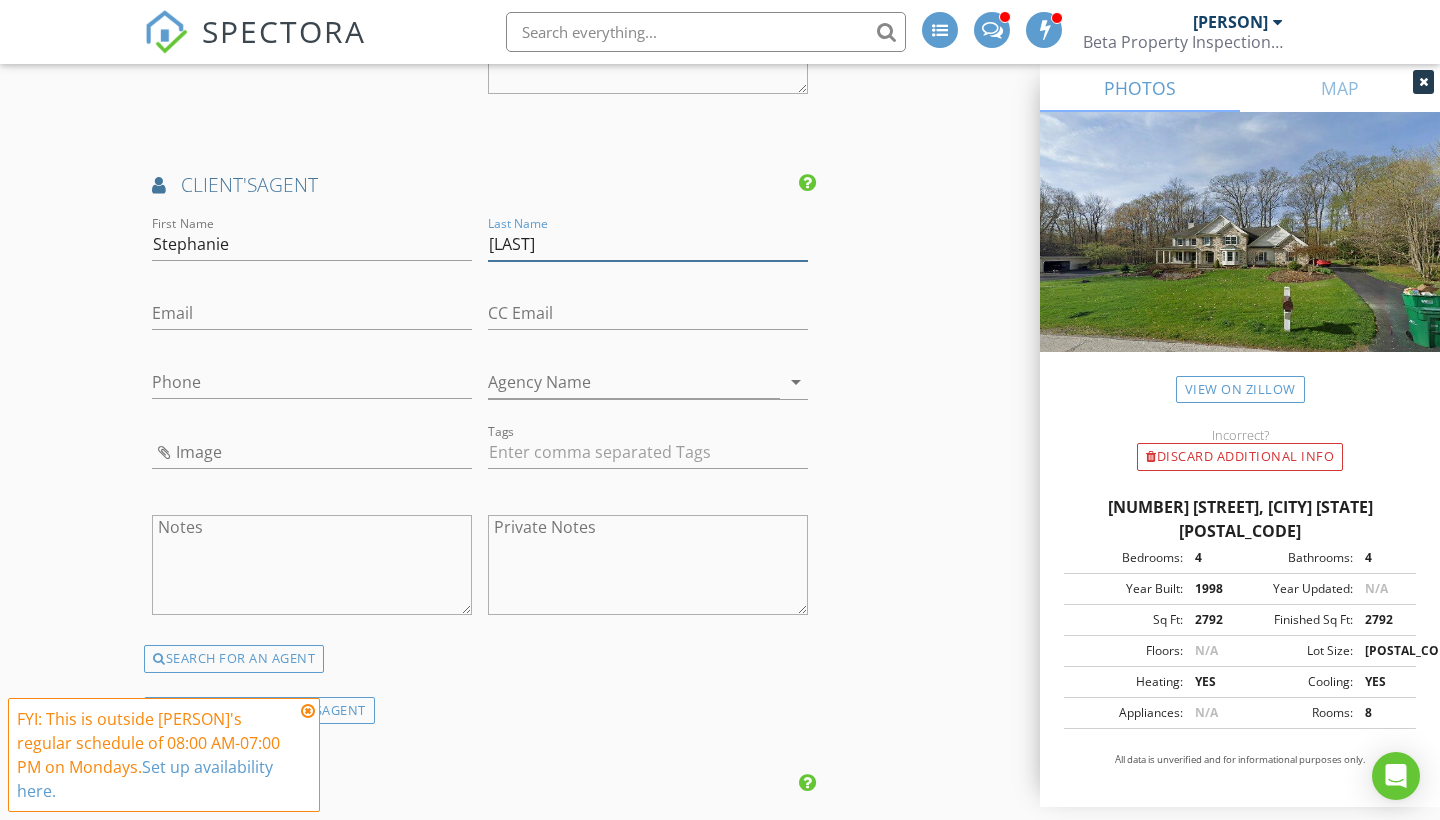 type on "Snavely" 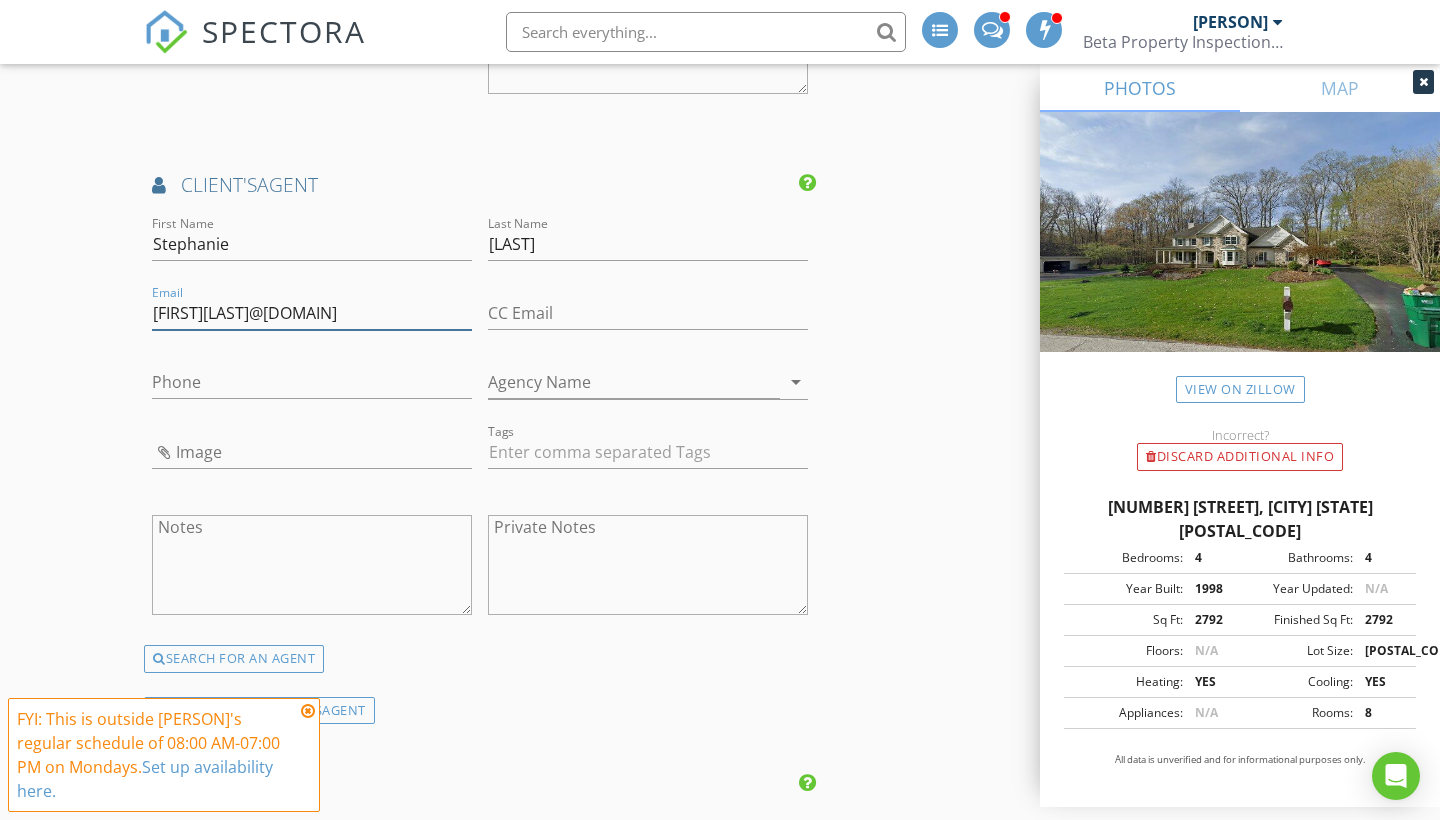 type on "stephsnavelyrealtor@gmail.com" 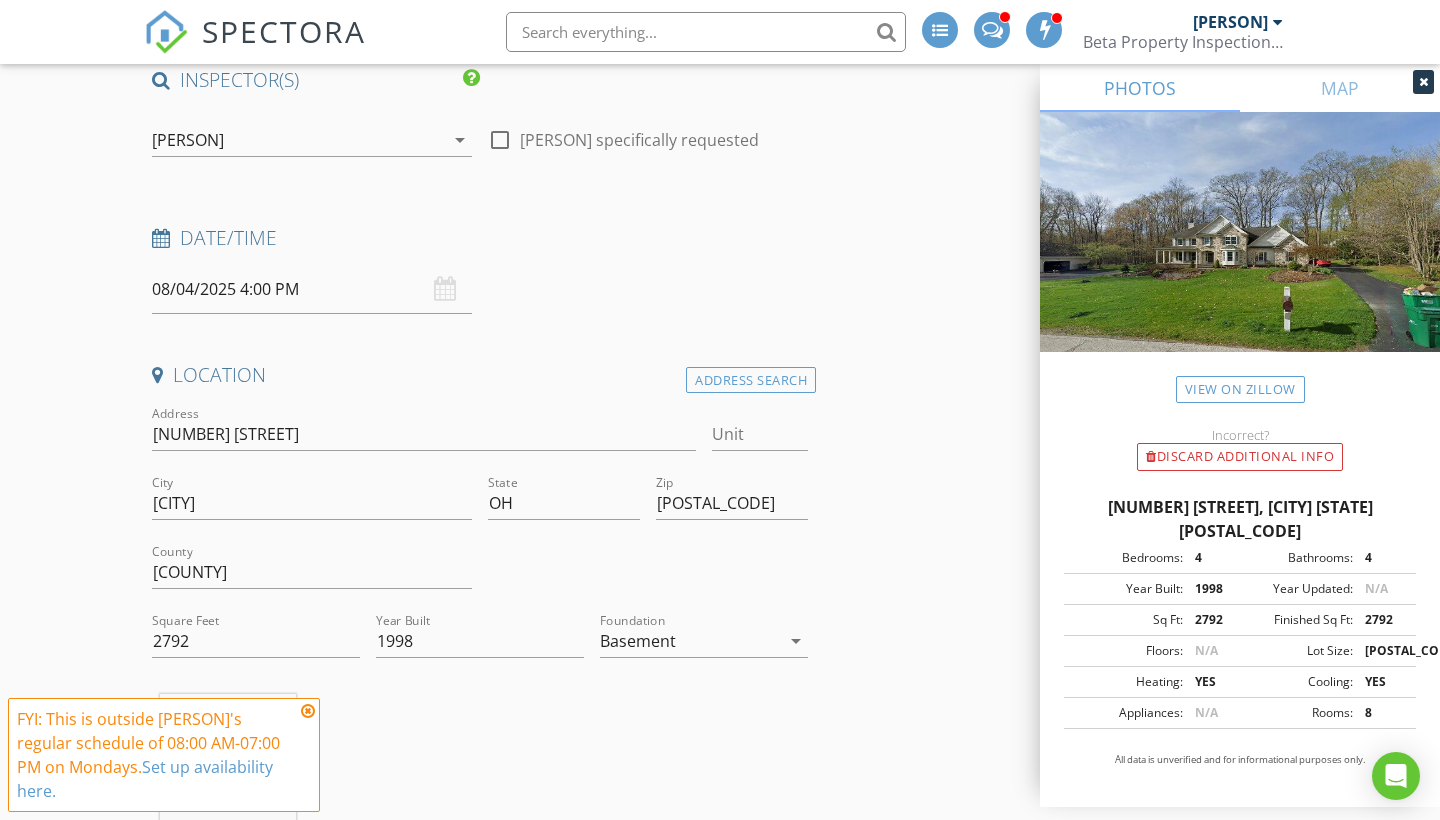 scroll, scrollTop: 161, scrollLeft: 0, axis: vertical 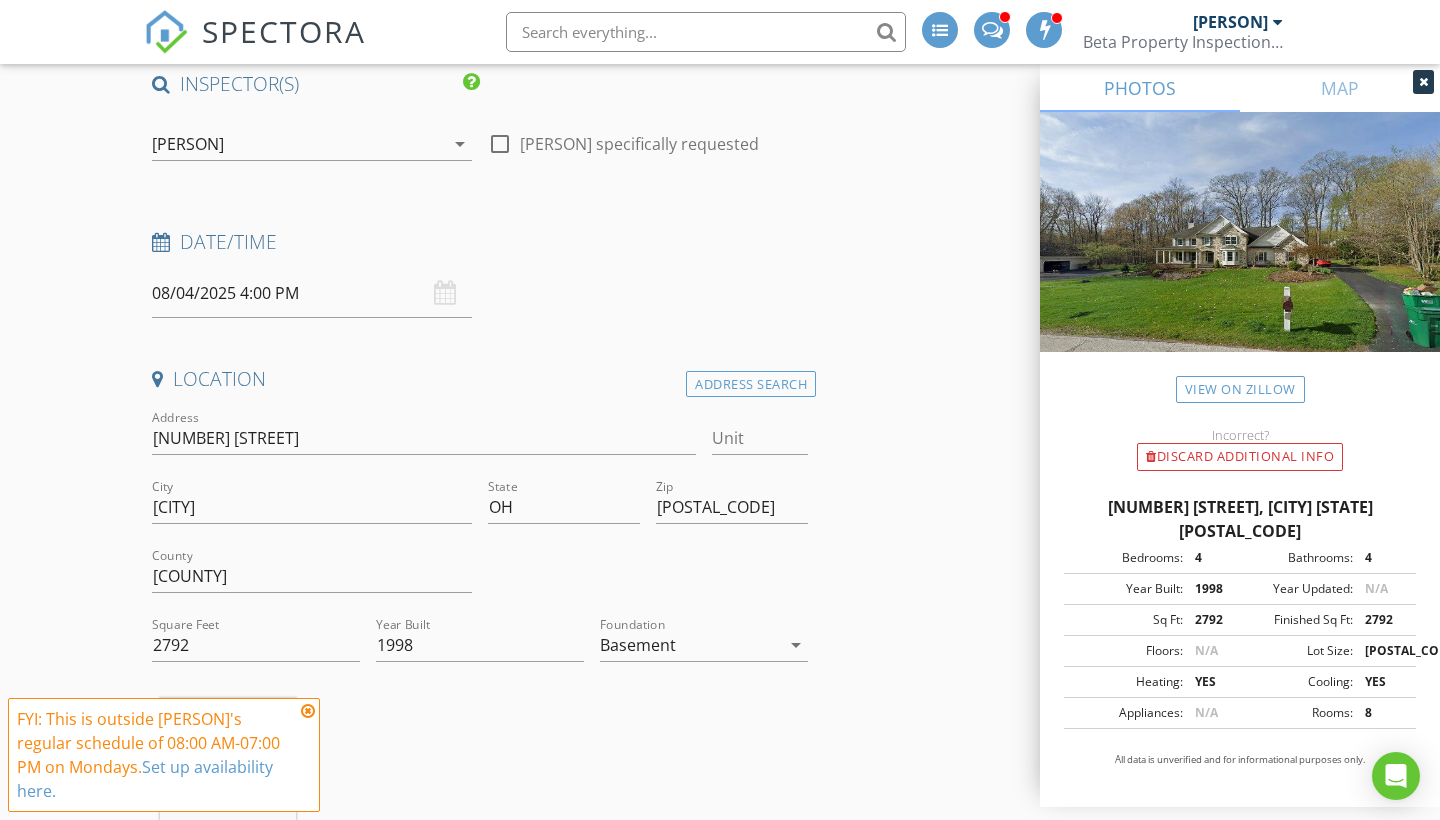 type on "440-503-0222" 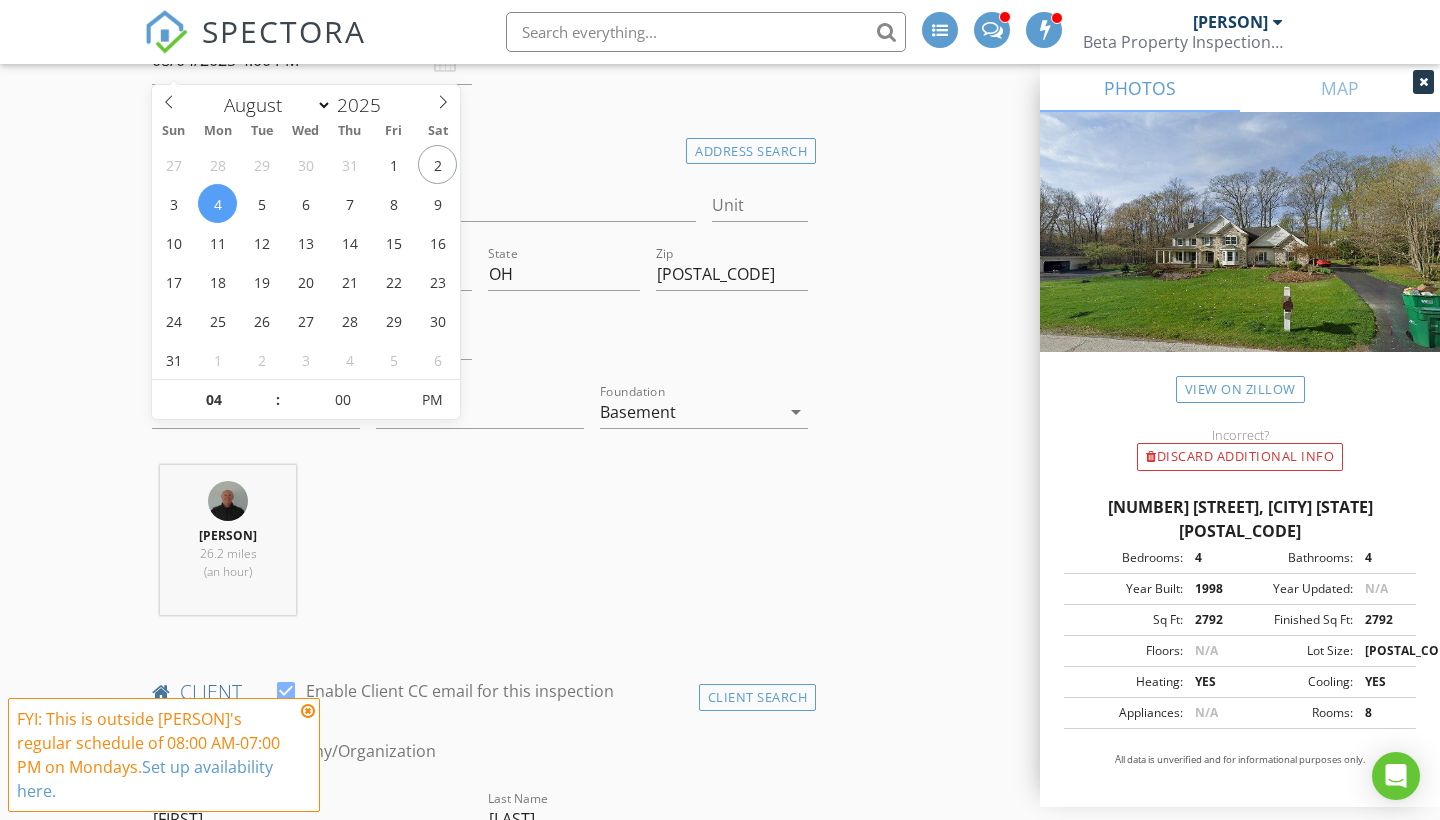 scroll, scrollTop: 370, scrollLeft: 0, axis: vertical 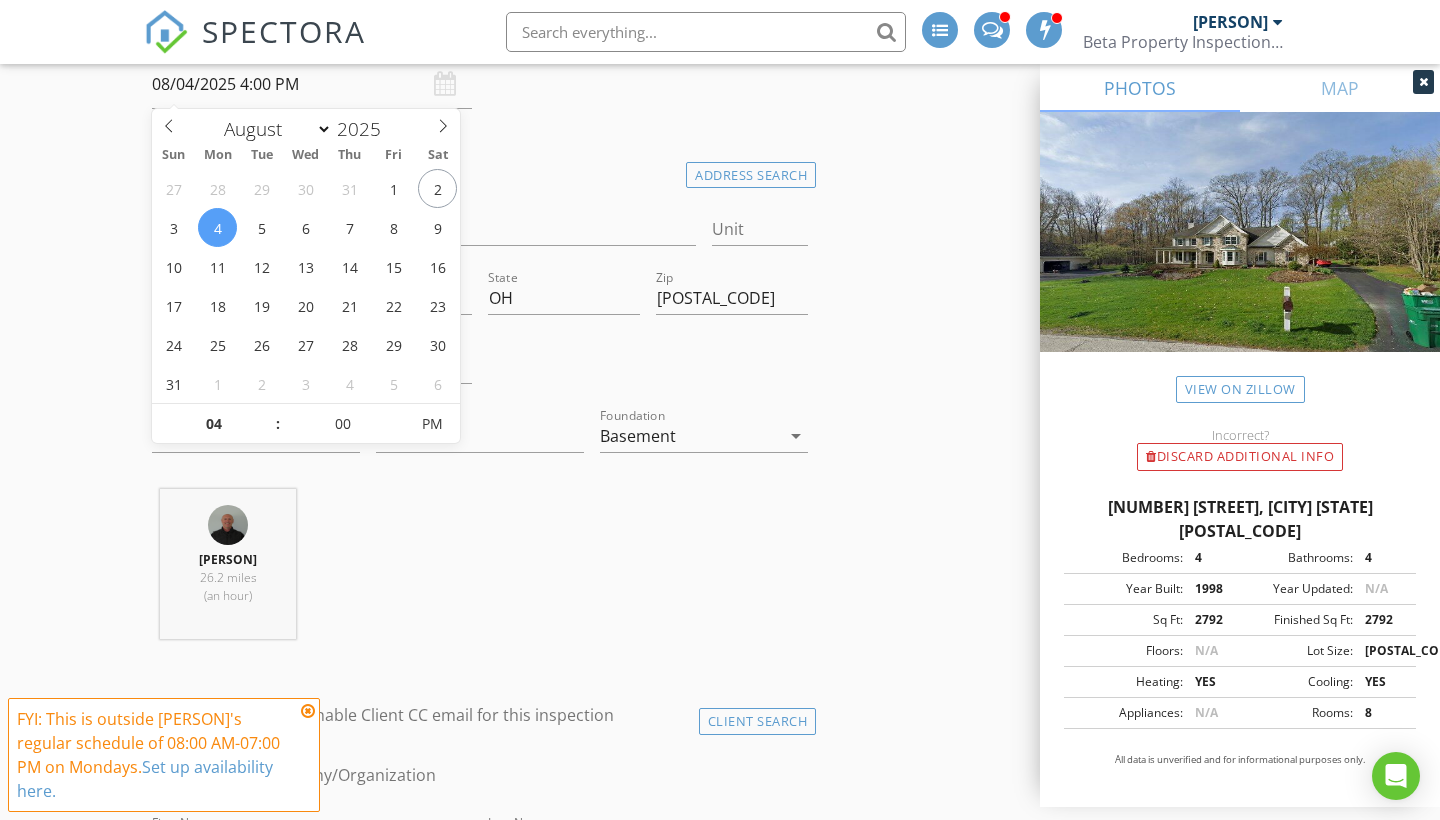 click on "New Inspection
INSPECTOR(S)
check_box   Charles McGuckin   PRIMARY   Charles McGuckin arrow_drop_down   check_box_outline_blank Charles McGuckin specifically requested
Date/Time
08/04/2025 4:00 PM
Location
Address Search       Address 18336 Bent Tree Ln   Unit   City Chagrin Falls   State OH   Zip 44023   County Geauga     Square Feet 2792   Year Built 1998   Foundation Basement arrow_drop_down     Charles McGuckin     26.2 miles     (an hour)
client
check_box Enable Client CC email for this inspection   Client Search     check_box_outline_blank Client is a Company/Organization     First Name Lindsay   Last Name Eastman   Email lindsayeastman5@gmail.com   CC Email Jostoyic1@gmail.com   Phone 440-622-9734         Tags         Notes   Private Notes
ADD ADDITIONAL client
check_box           Radon Testing" at bounding box center [720, 2304] 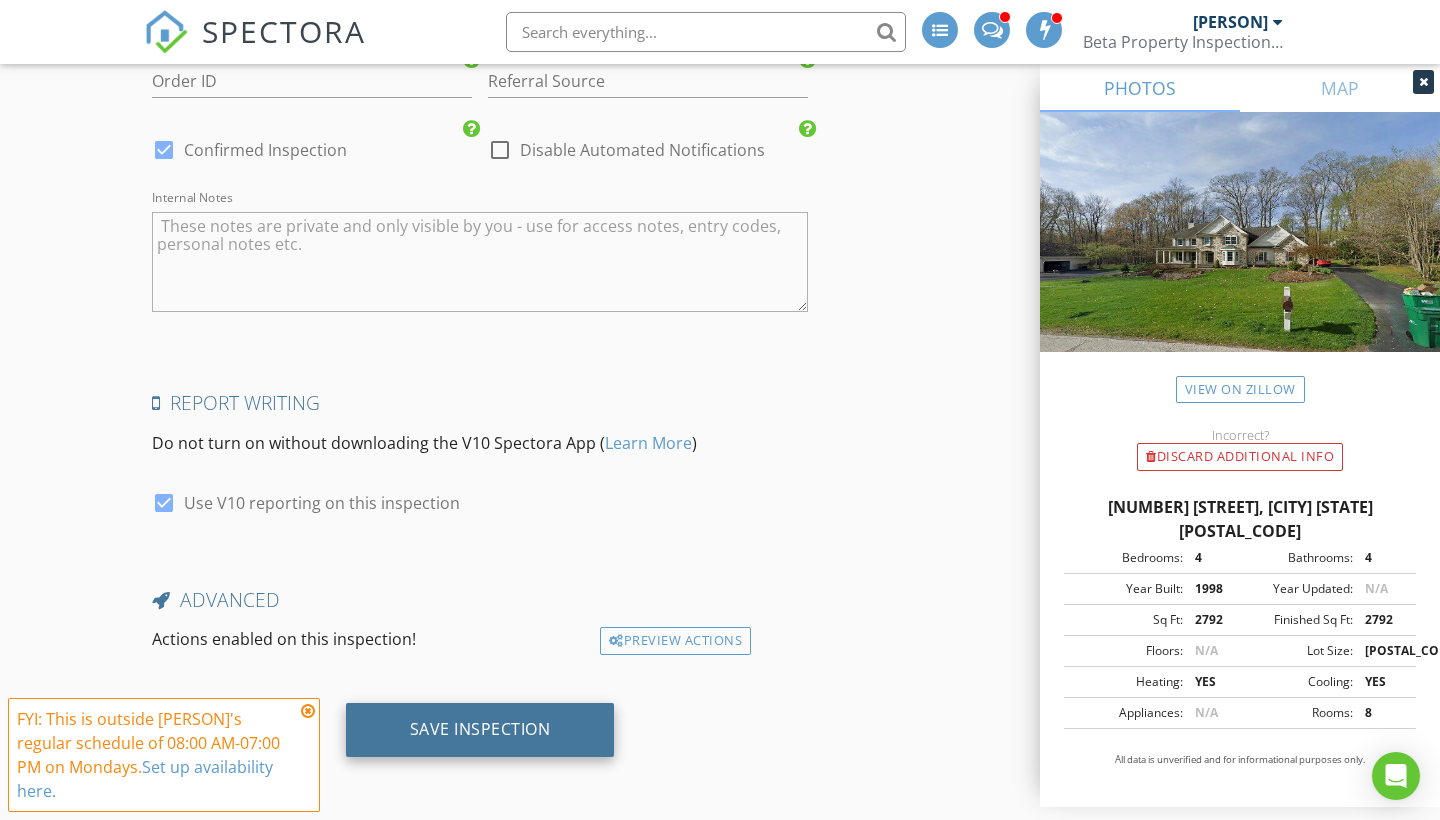 scroll, scrollTop: 4418, scrollLeft: 0, axis: vertical 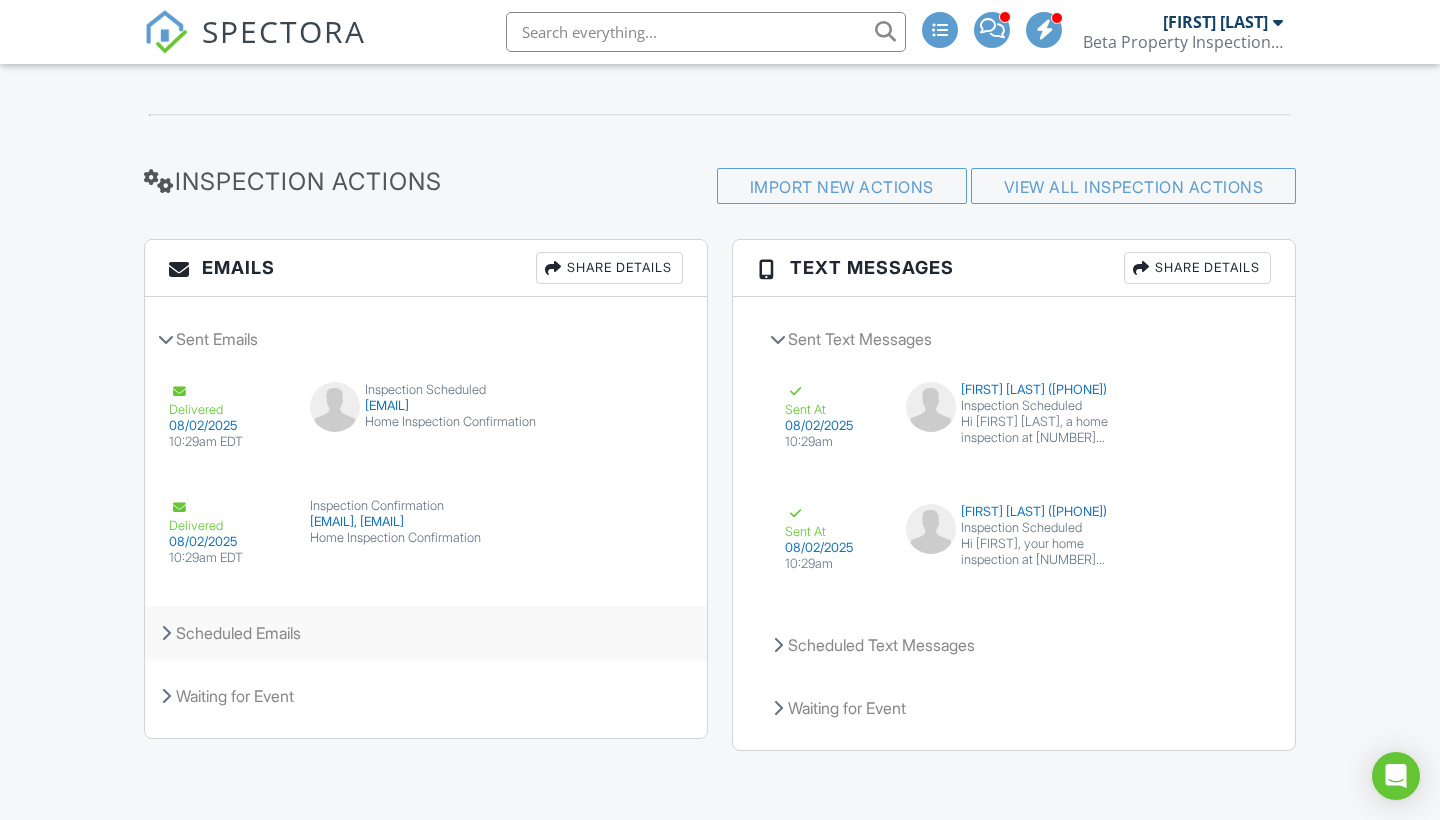 click on "Scheduled Emails" at bounding box center (426, 633) 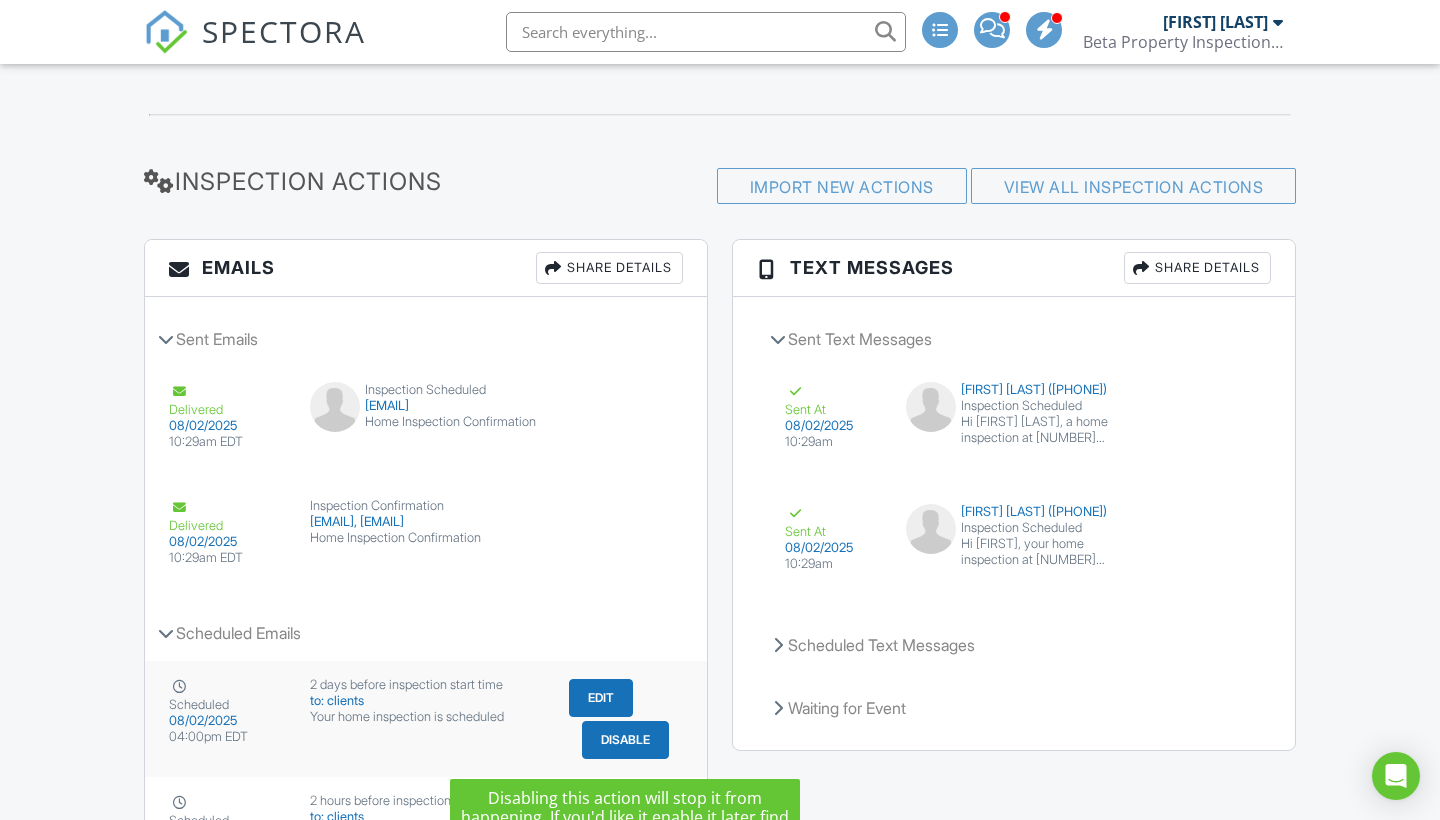 click on "Disable" at bounding box center [625, 740] 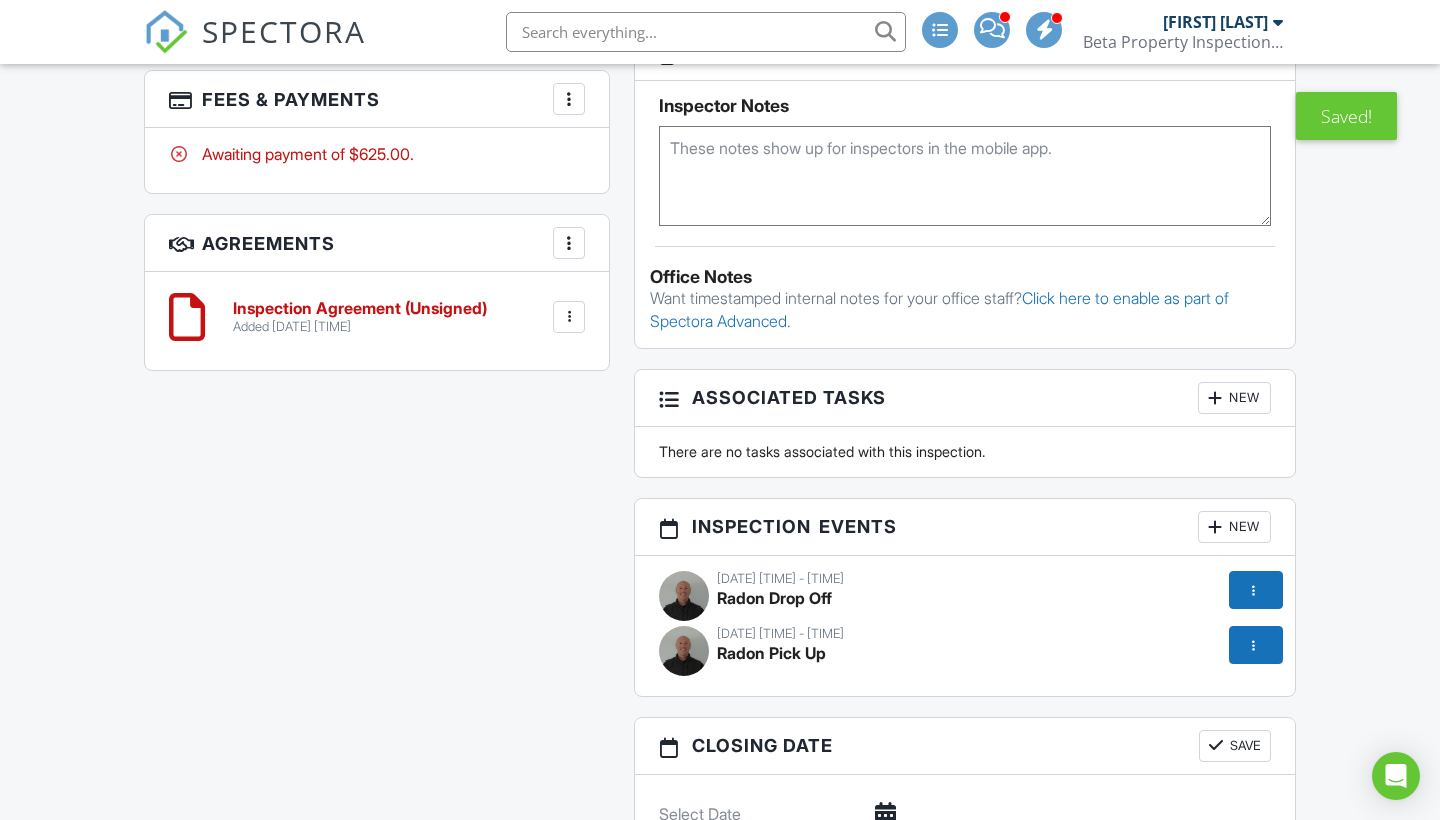 scroll, scrollTop: 1567, scrollLeft: 0, axis: vertical 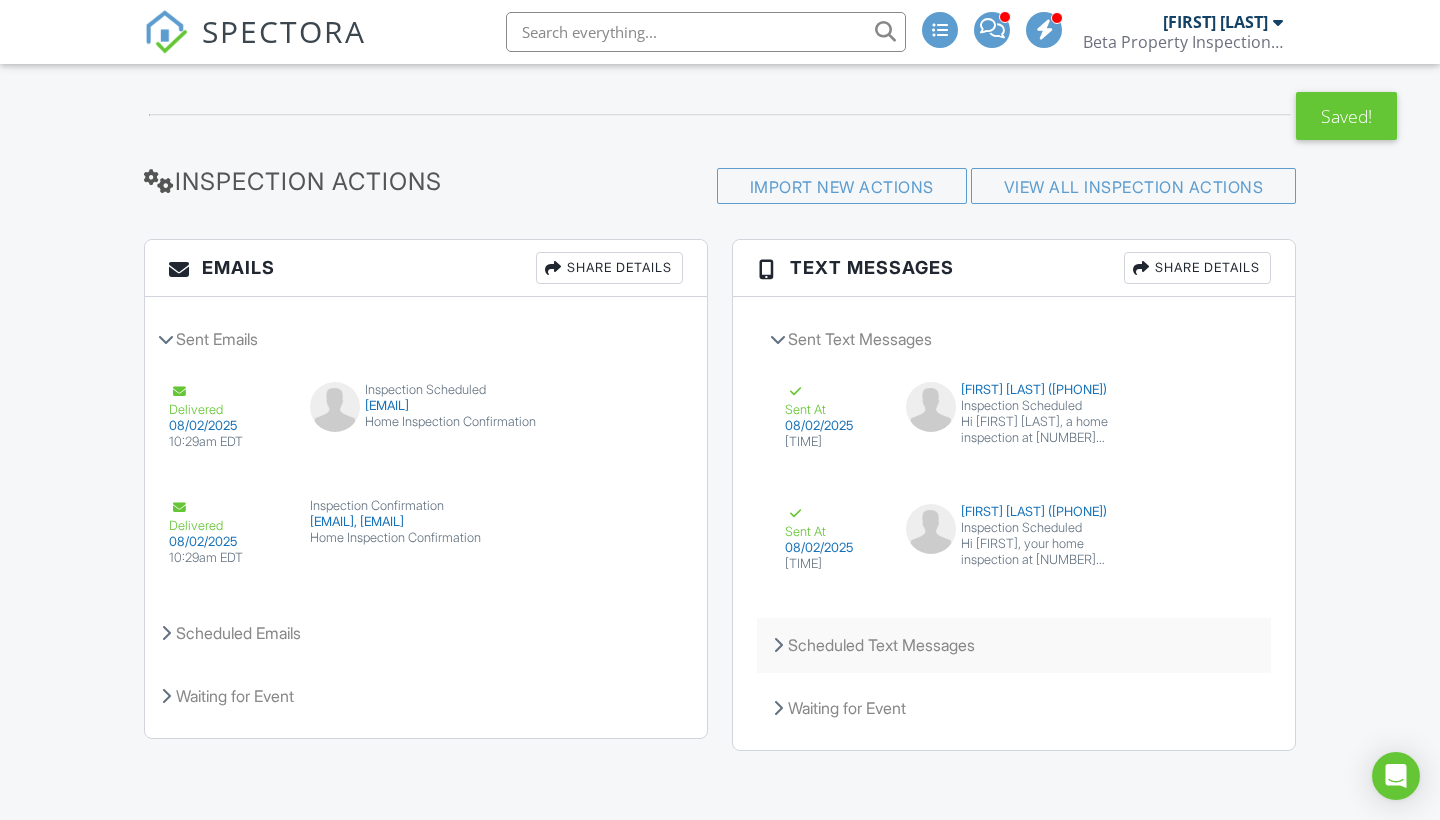 click at bounding box center (778, 645) 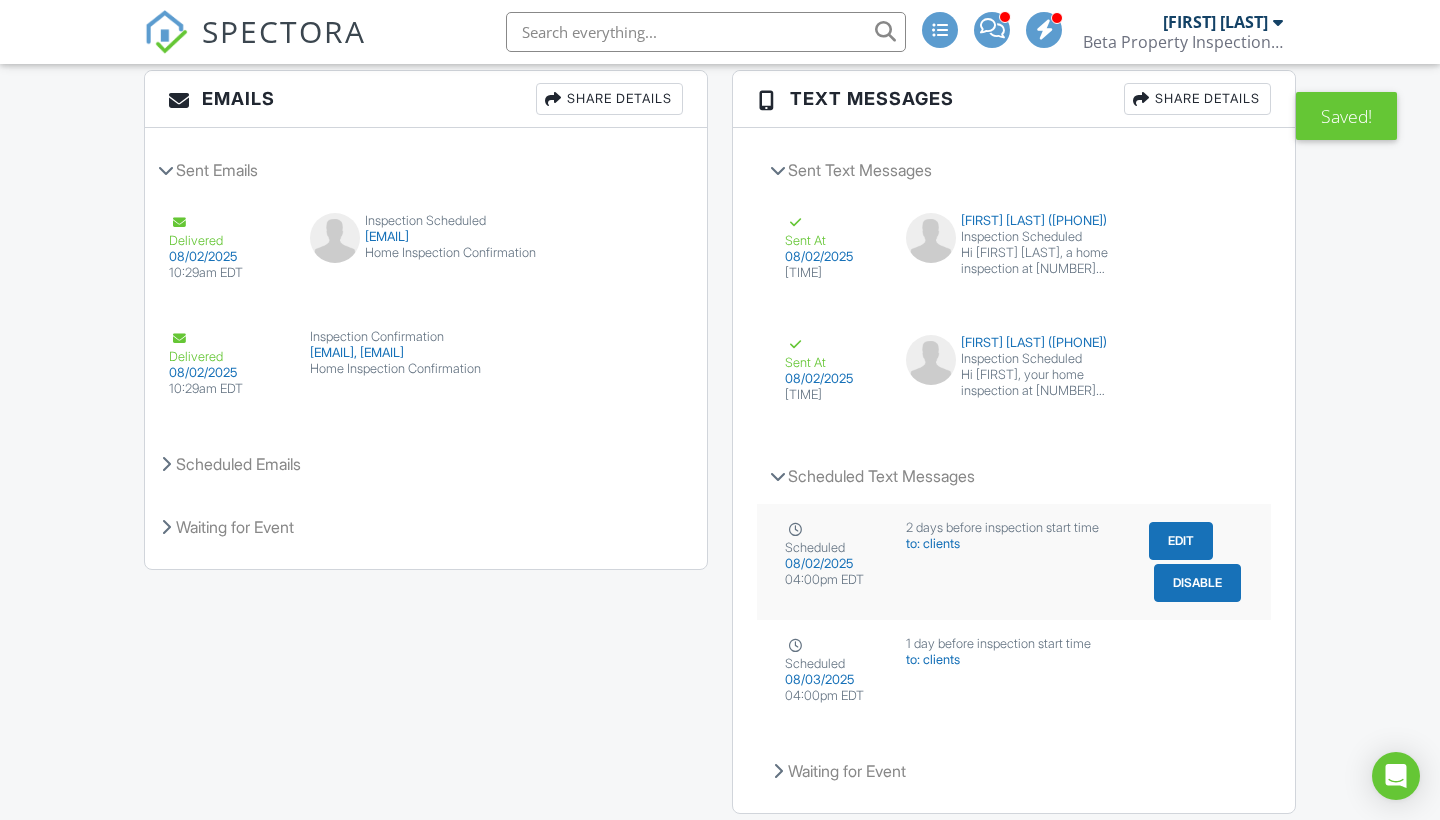 scroll, scrollTop: 2483, scrollLeft: 0, axis: vertical 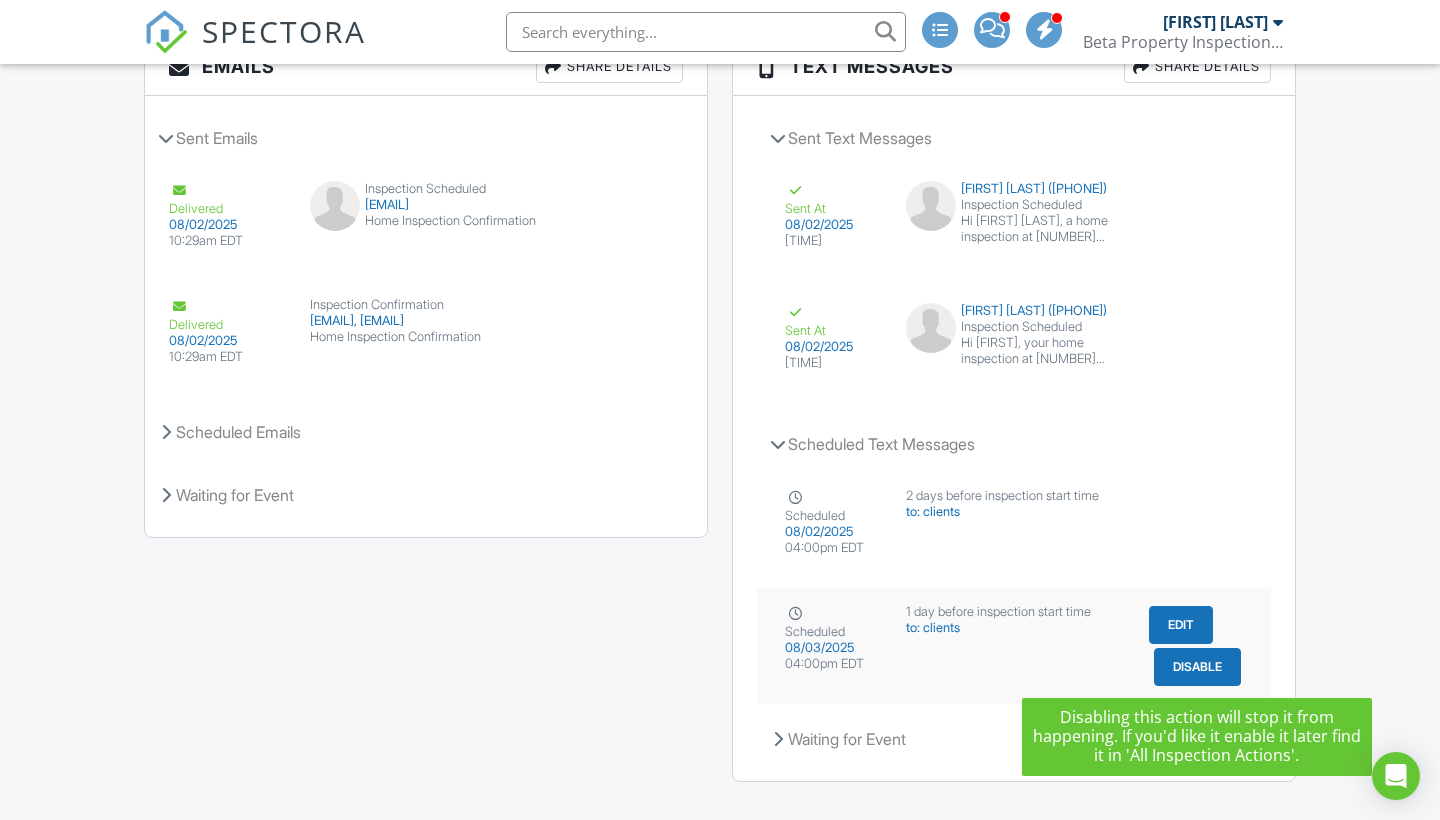 click on "Disable" at bounding box center (1197, 667) 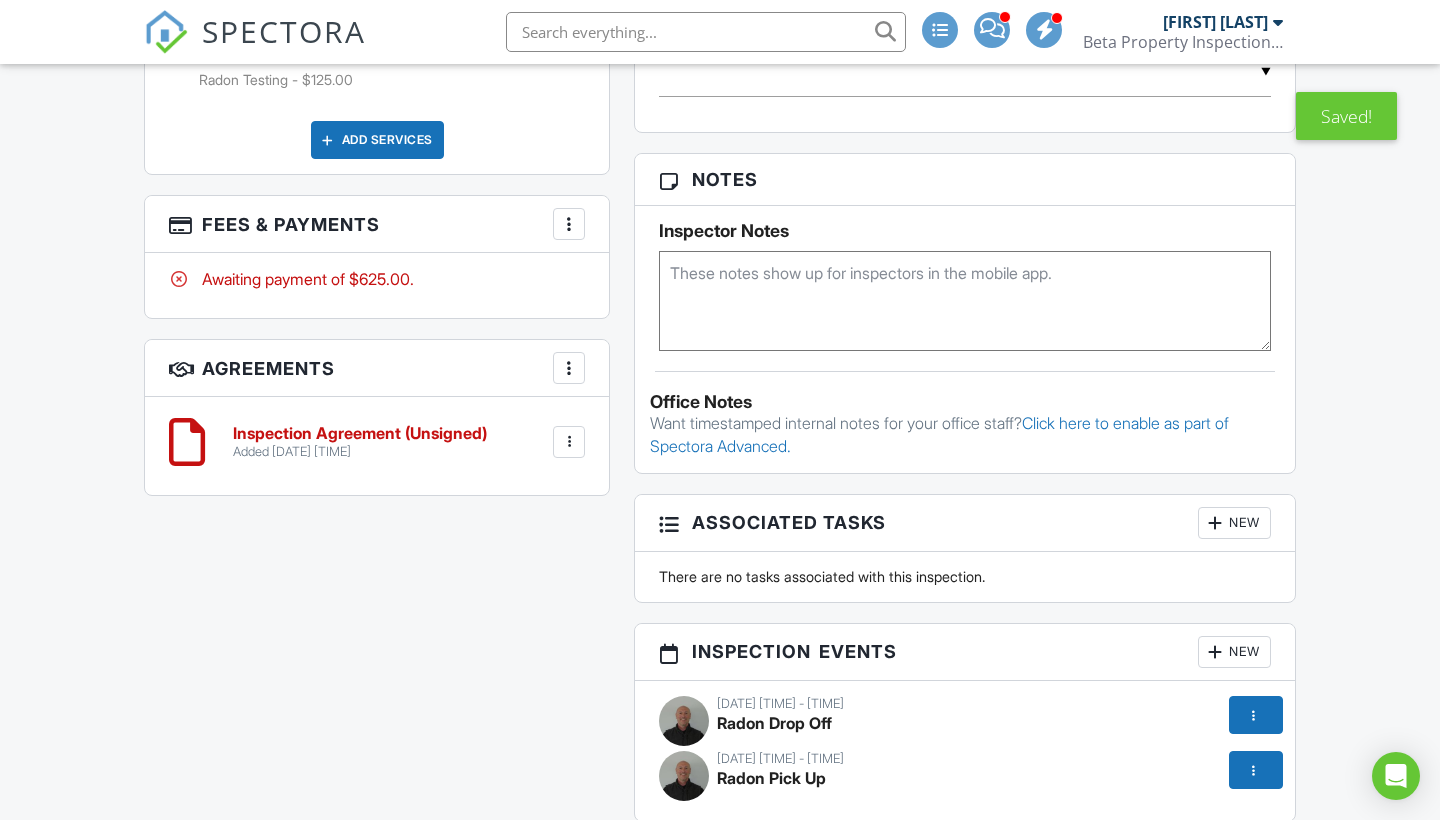 scroll, scrollTop: 1708, scrollLeft: 0, axis: vertical 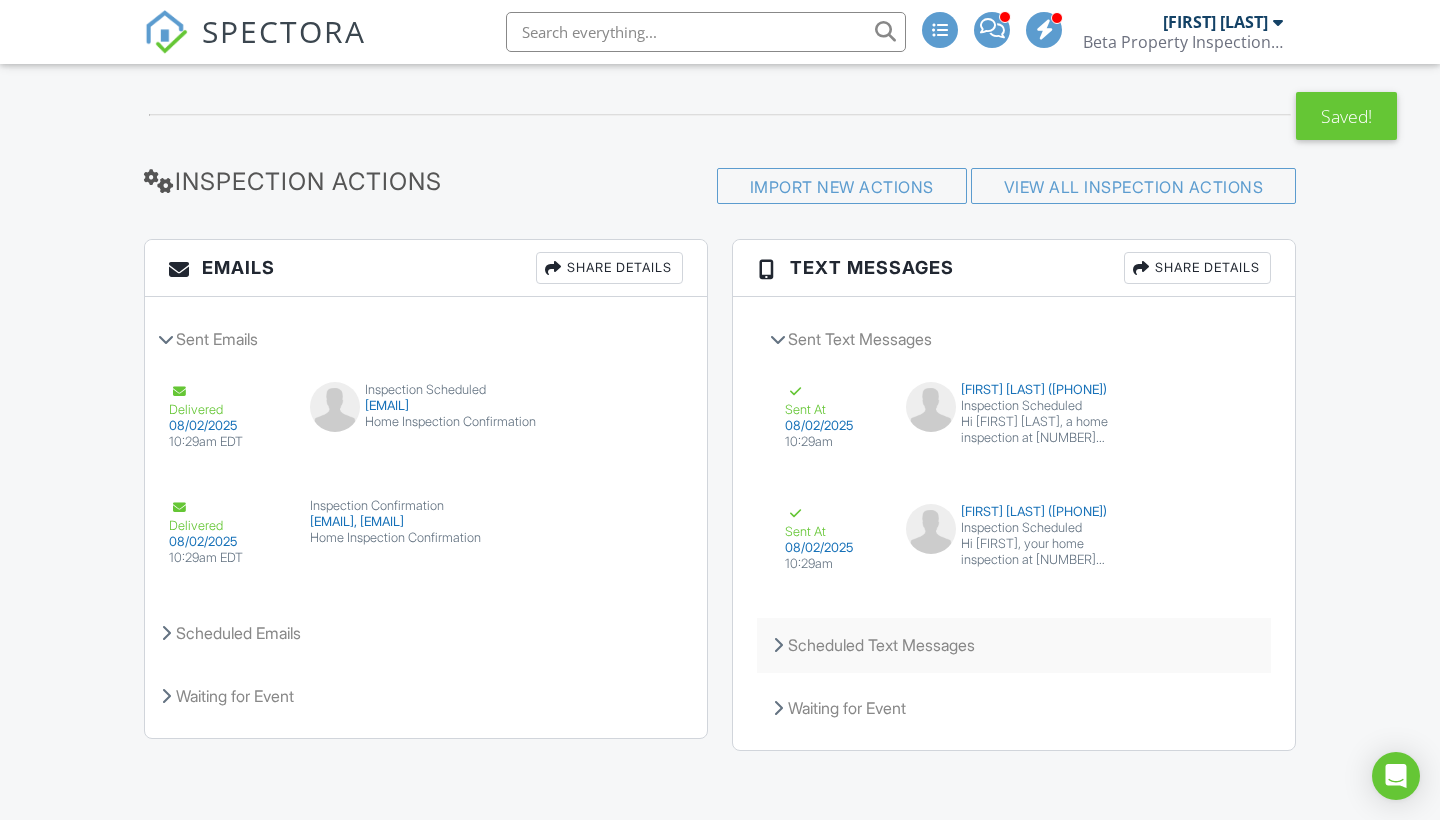 click at bounding box center [778, 645] 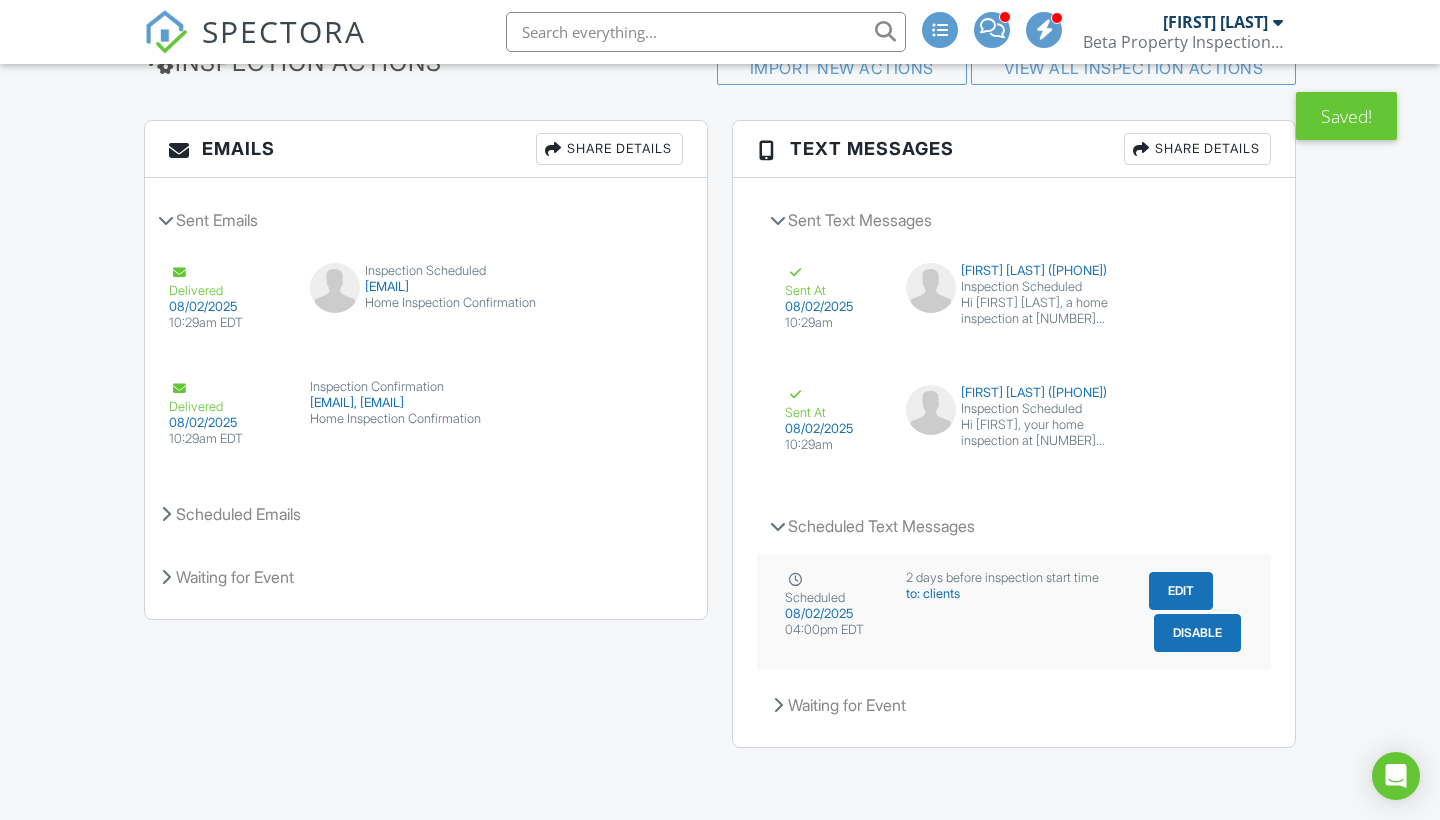 scroll, scrollTop: 2398, scrollLeft: 0, axis: vertical 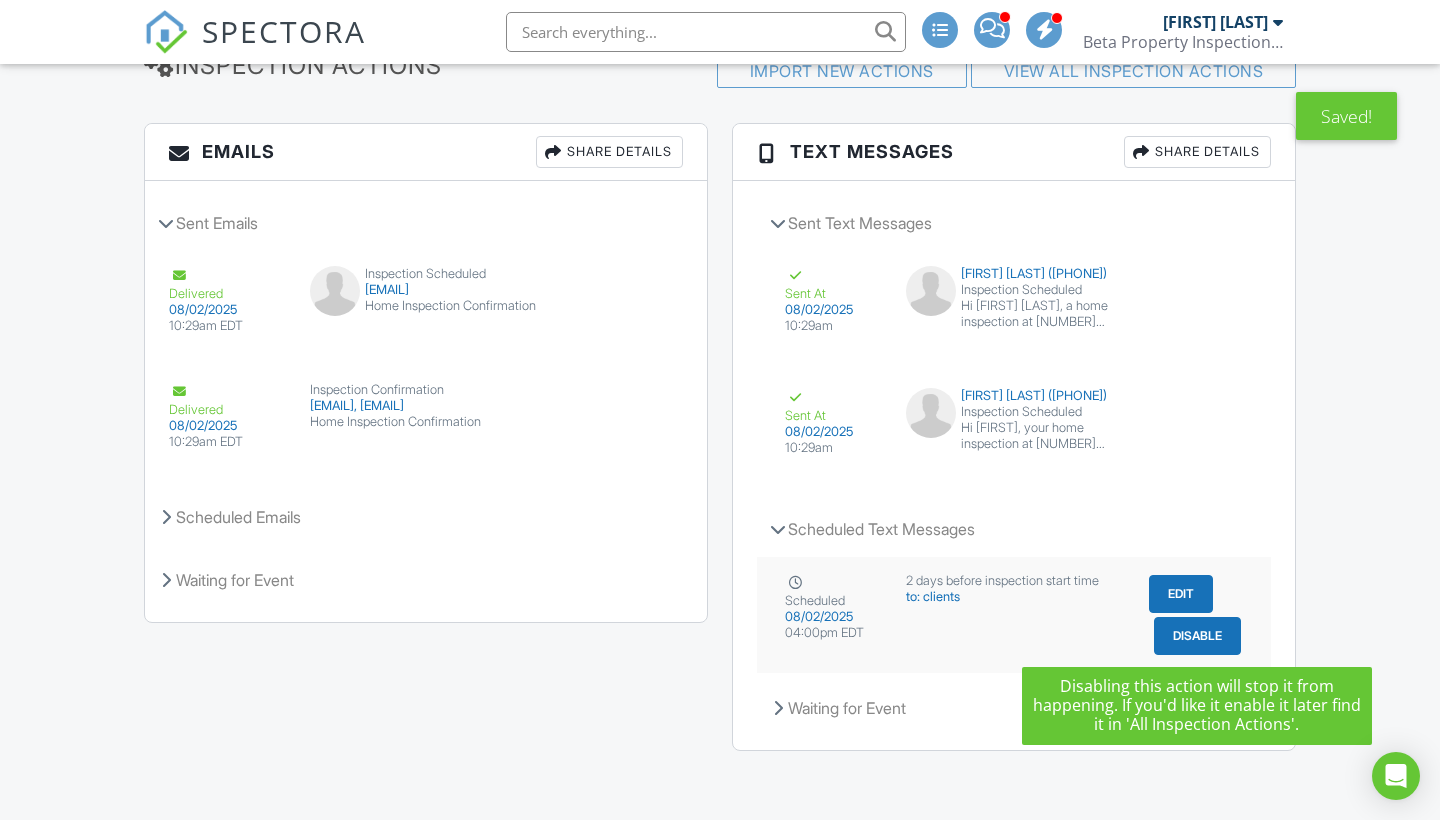 click on "Disable" at bounding box center (1197, 636) 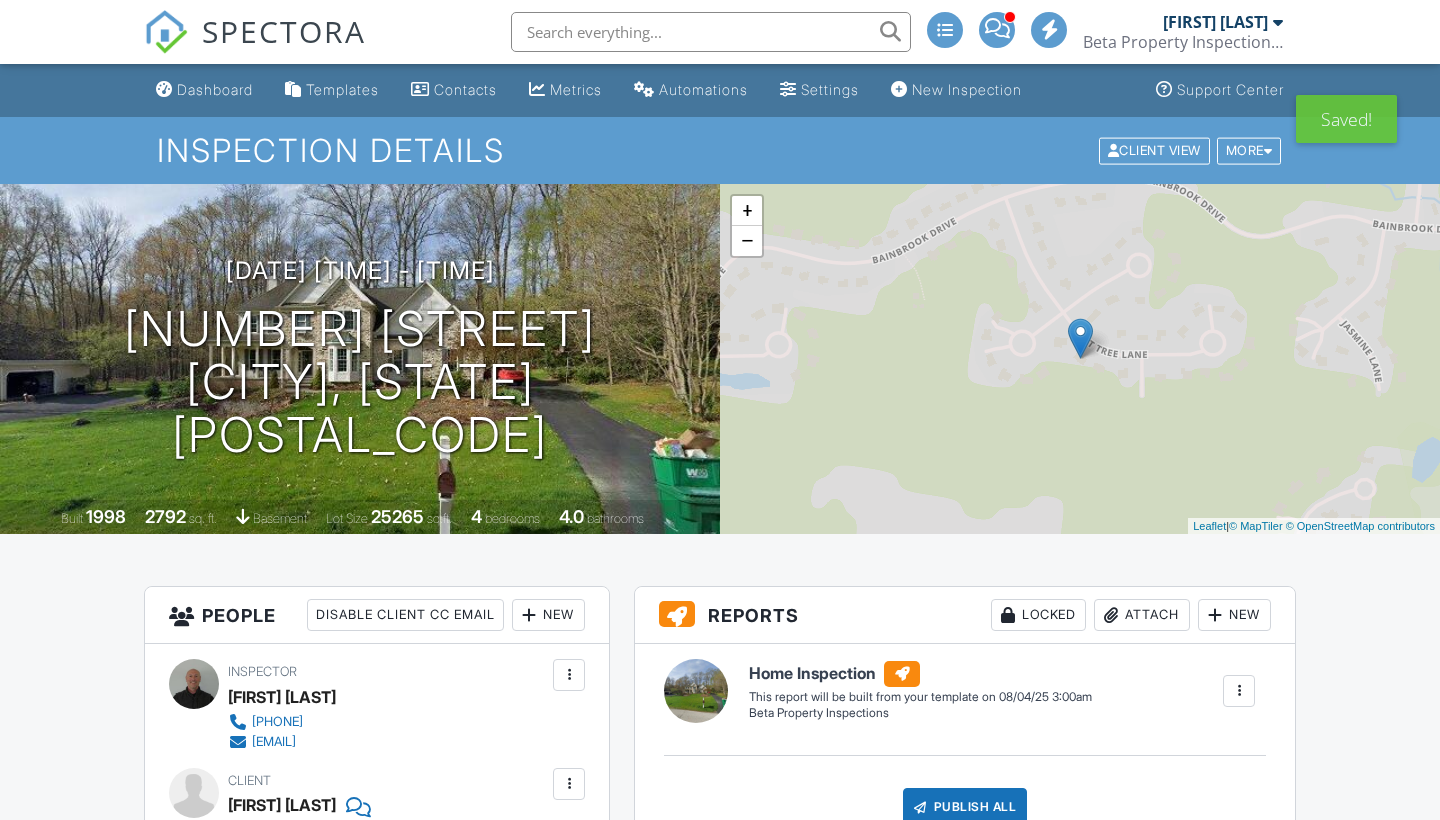 scroll, scrollTop: 1456, scrollLeft: 0, axis: vertical 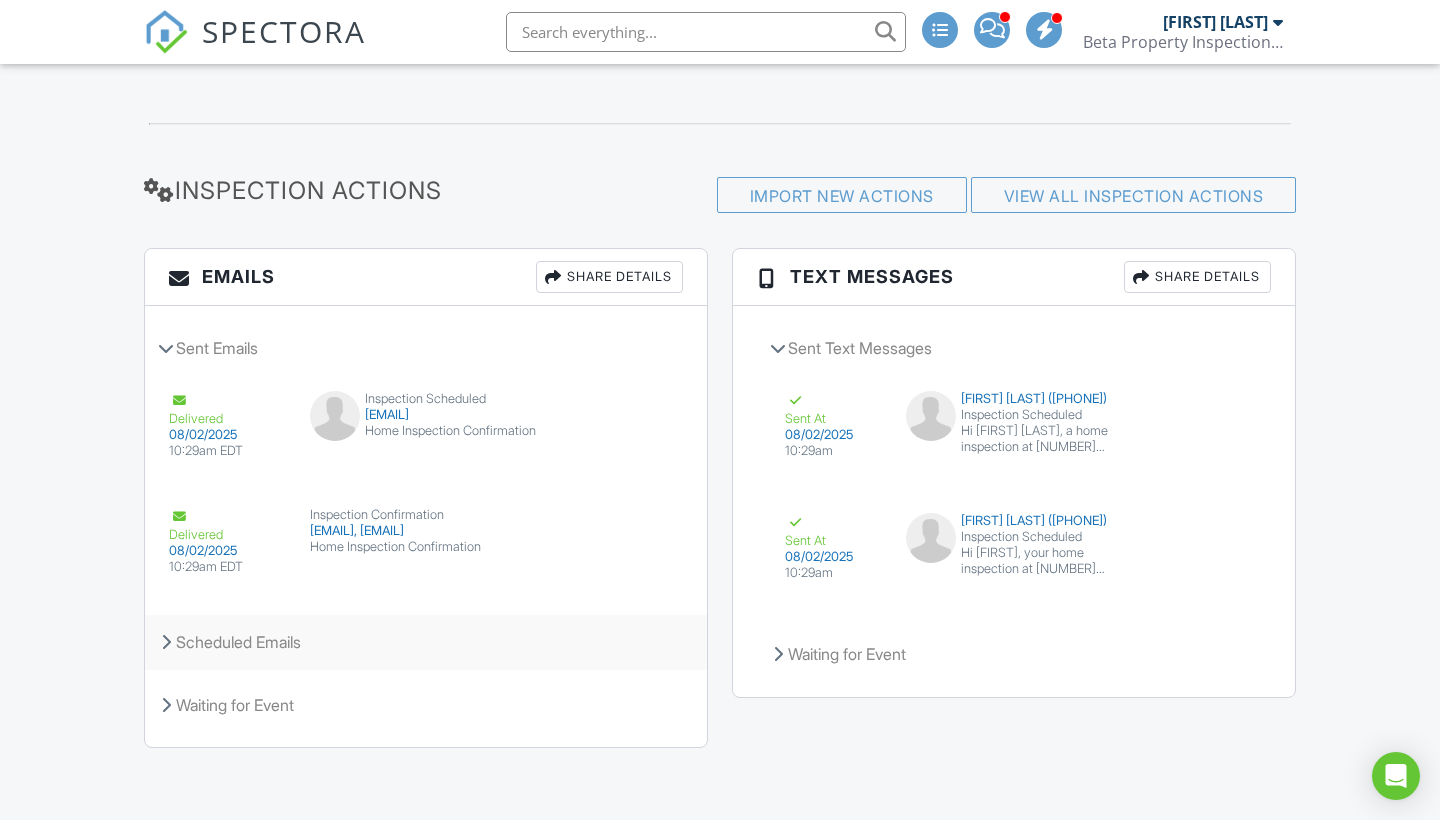 click at bounding box center [166, 642] 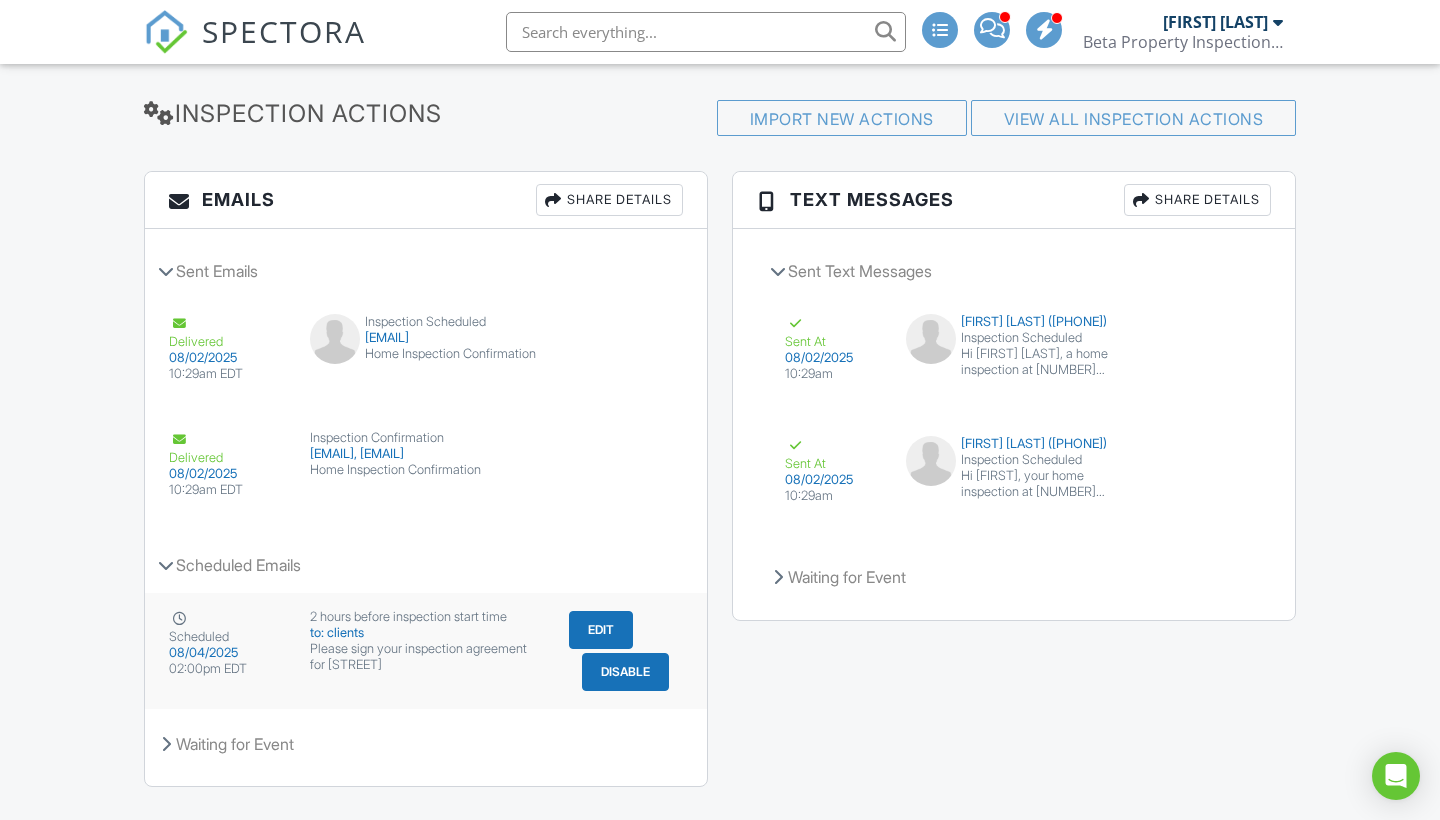 scroll, scrollTop: 2355, scrollLeft: 0, axis: vertical 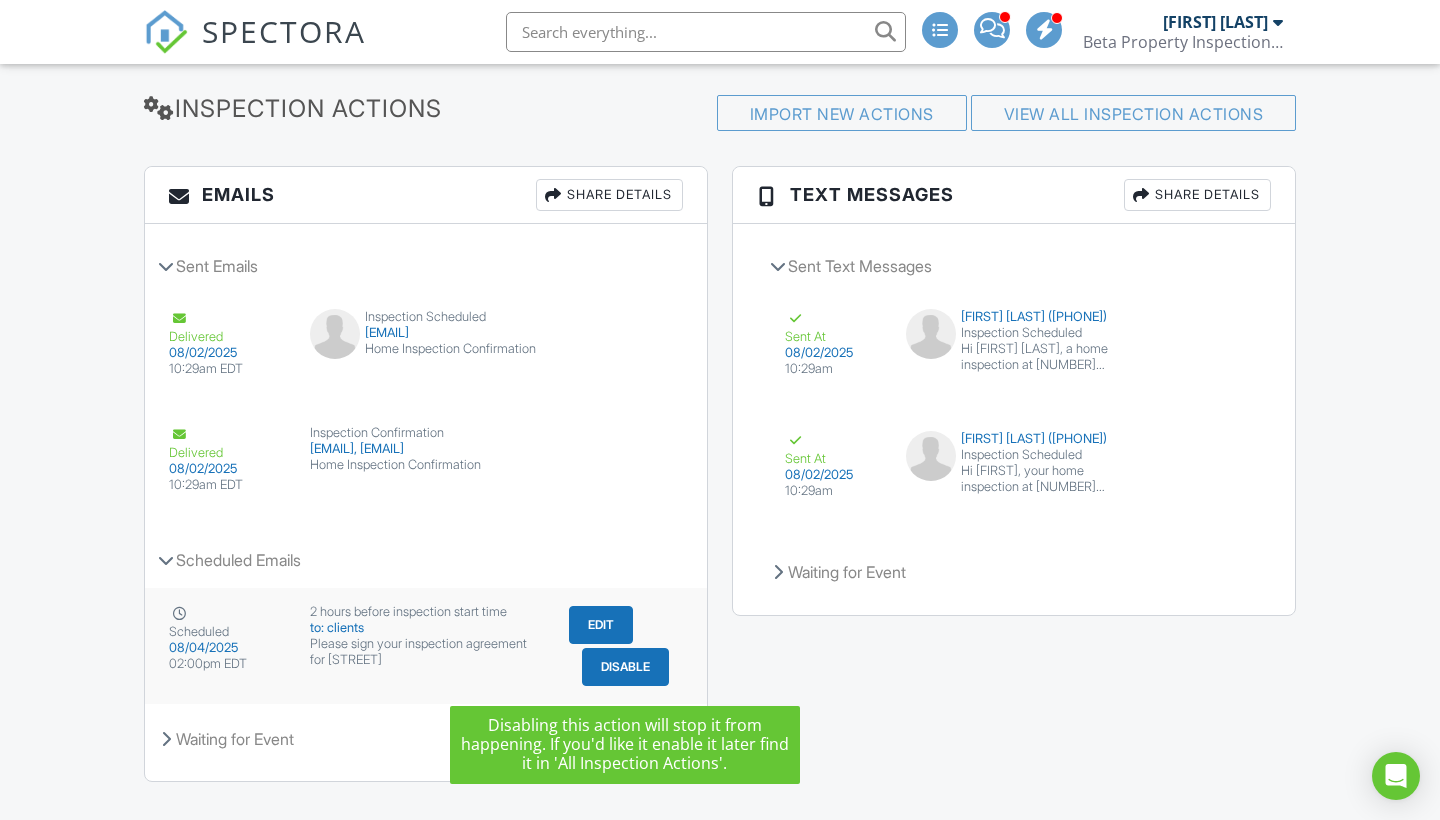 click on "Disable" at bounding box center [625, 667] 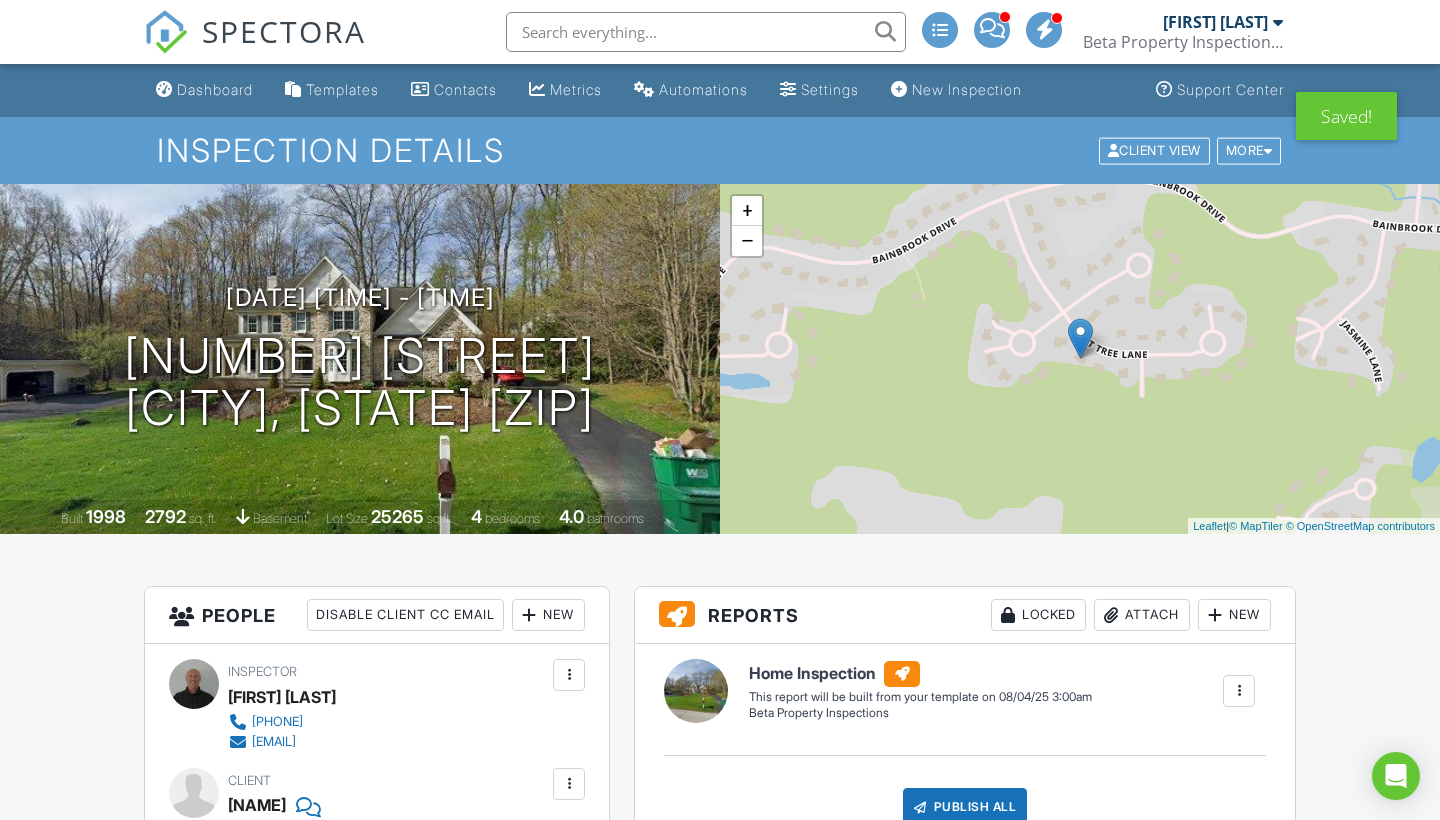 scroll, scrollTop: 948, scrollLeft: 0, axis: vertical 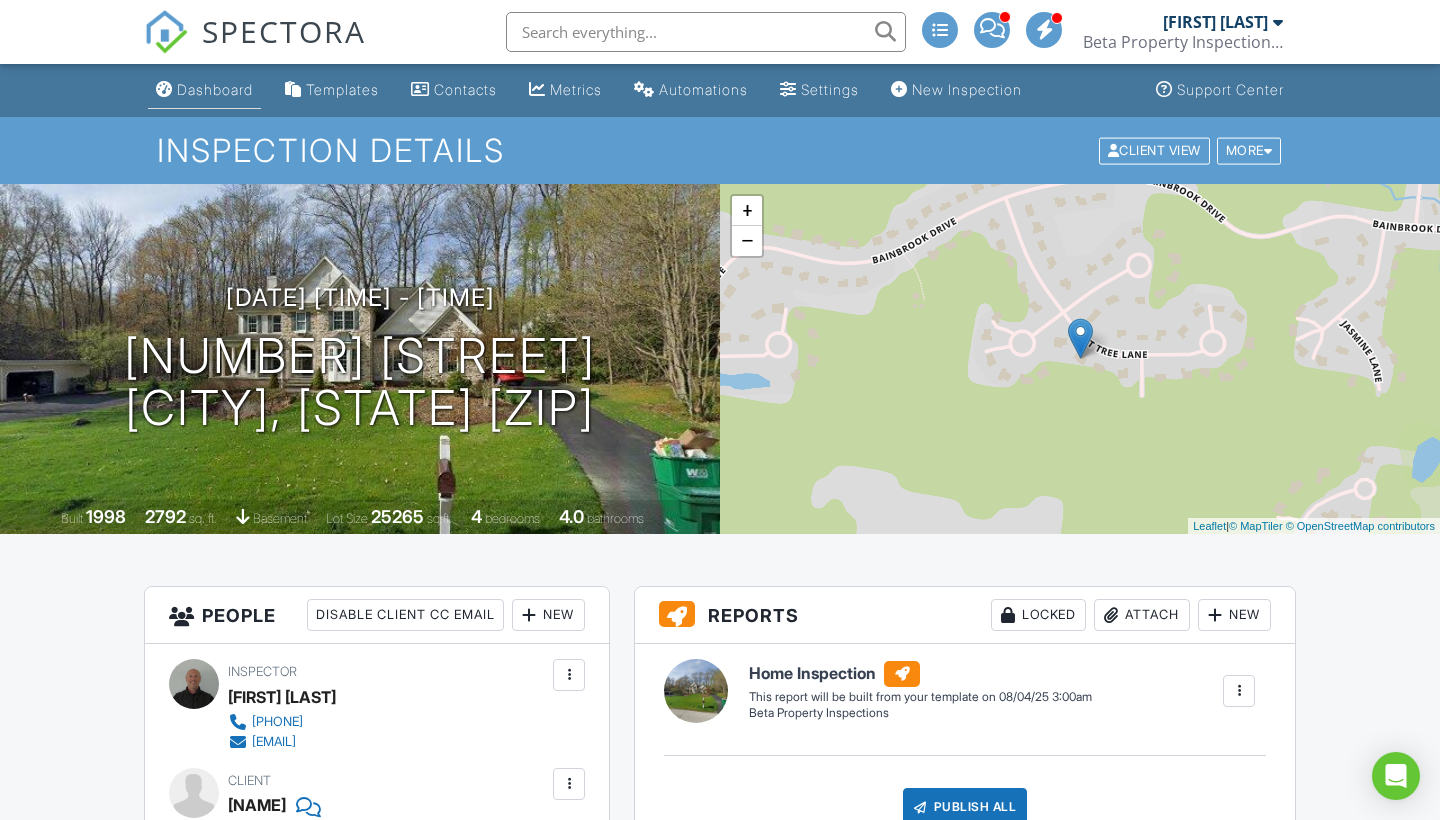 click on "Dashboard" at bounding box center (215, 89) 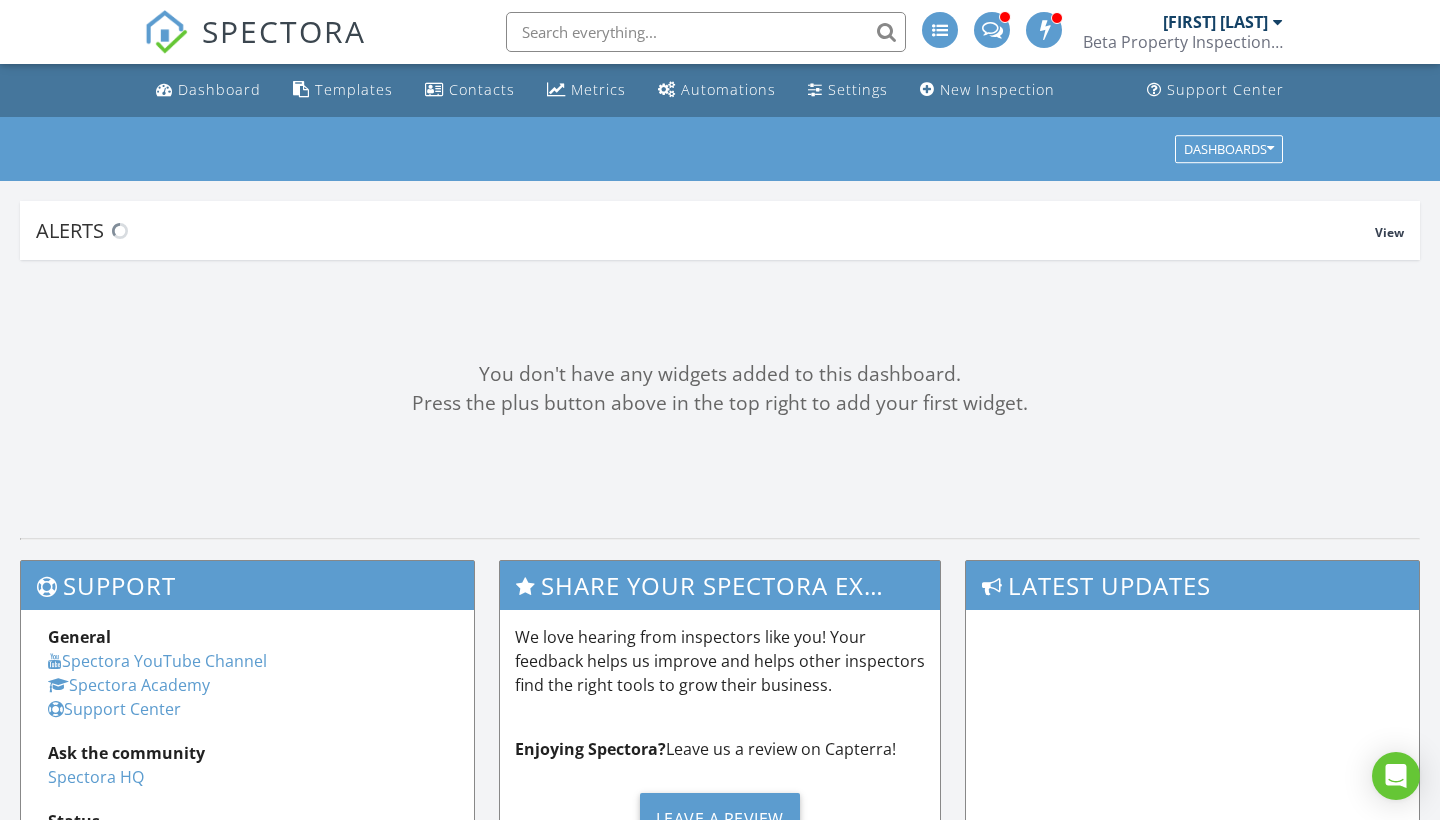 scroll, scrollTop: 0, scrollLeft: 0, axis: both 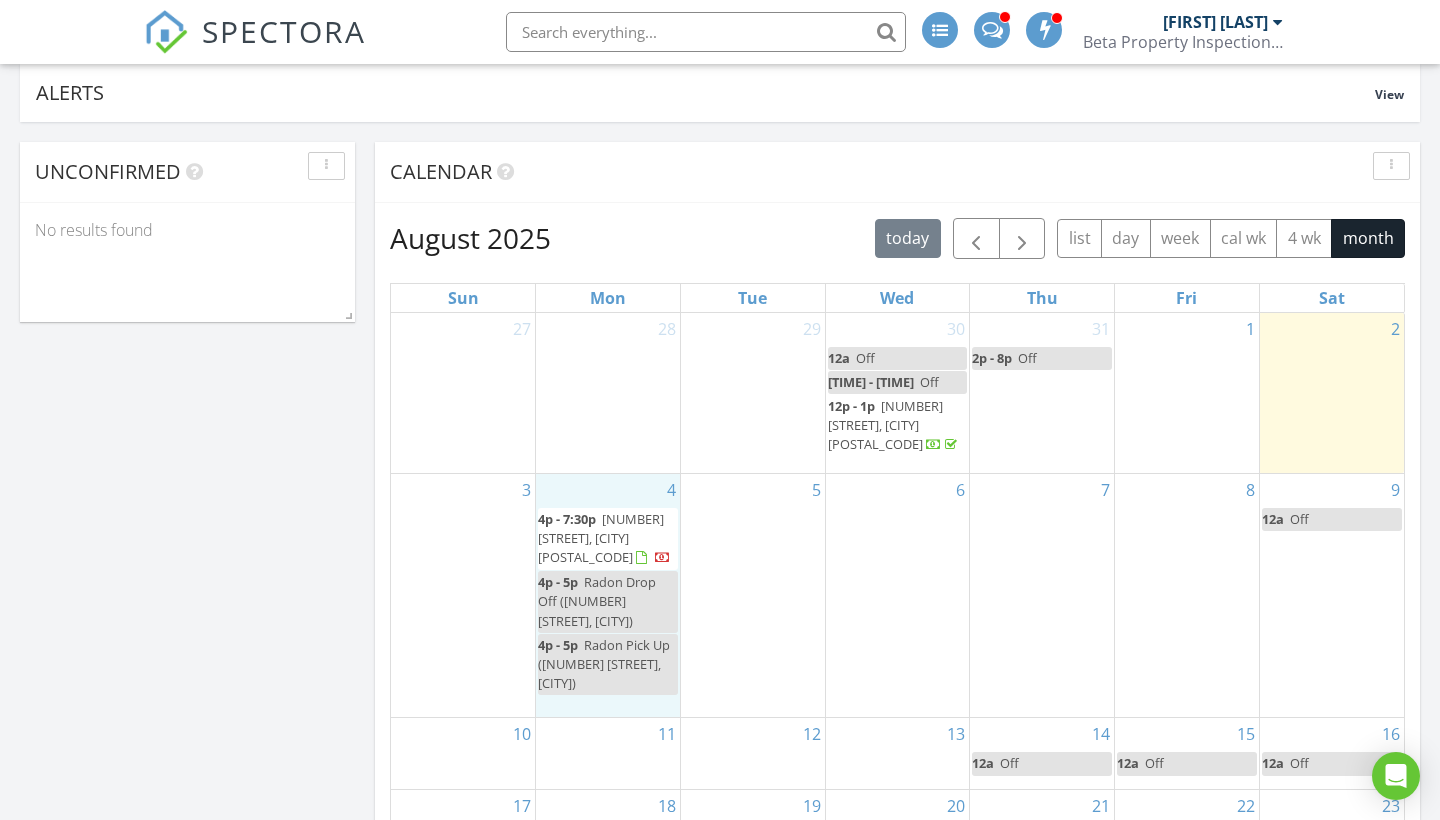 click on "4
4p - 7:30p
18336 Bent Tree Ln, Chagrin Falls 44023
4p - 5p
Radon Drop Off (18336 Bent Tree Ln, Chagrin Falls)
4p - 5p
Radon Pick Up (18336 Bent Tree Ln, Chagrin Falls)" at bounding box center [608, 596] 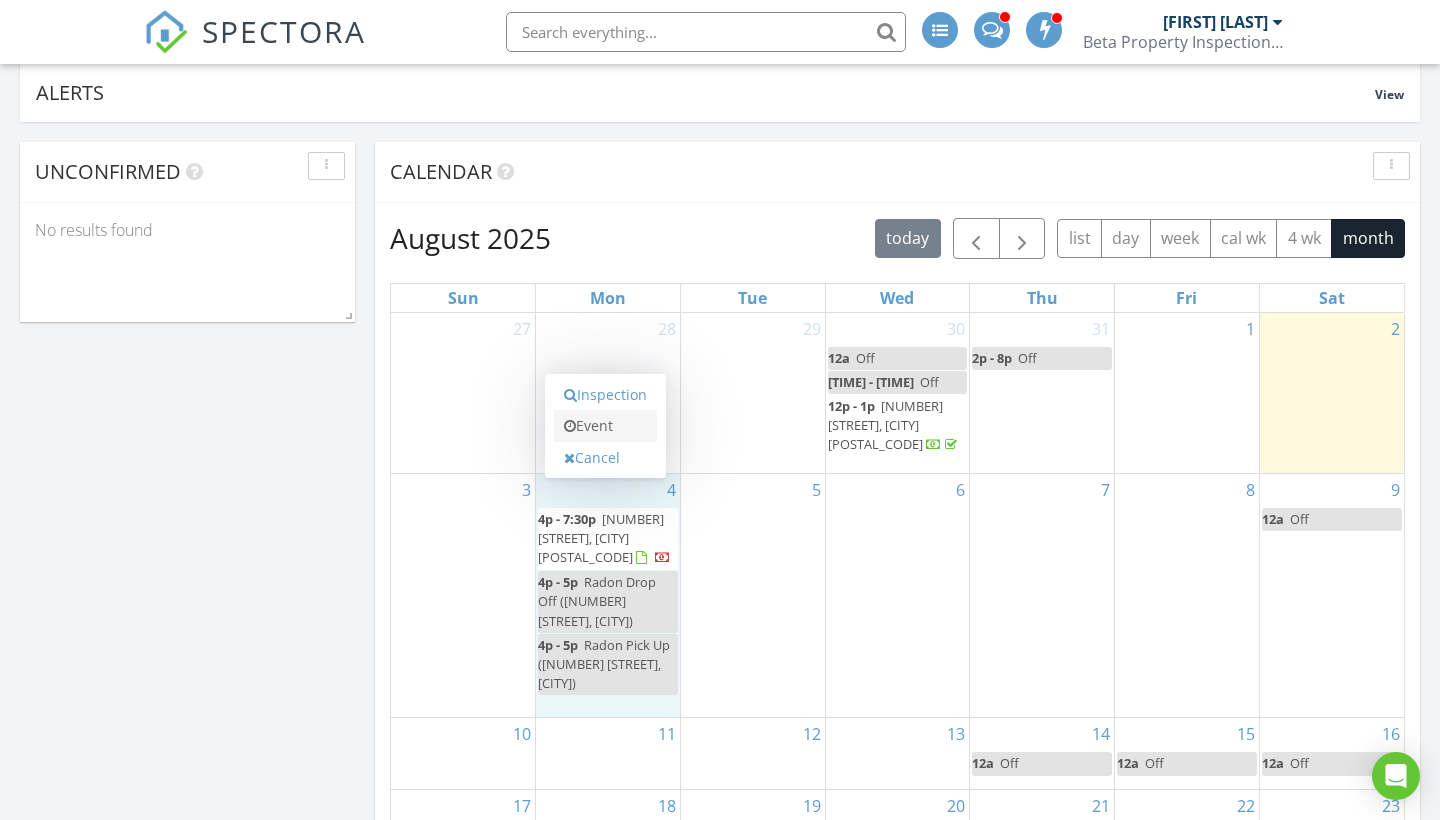 click on "Event" at bounding box center (605, 426) 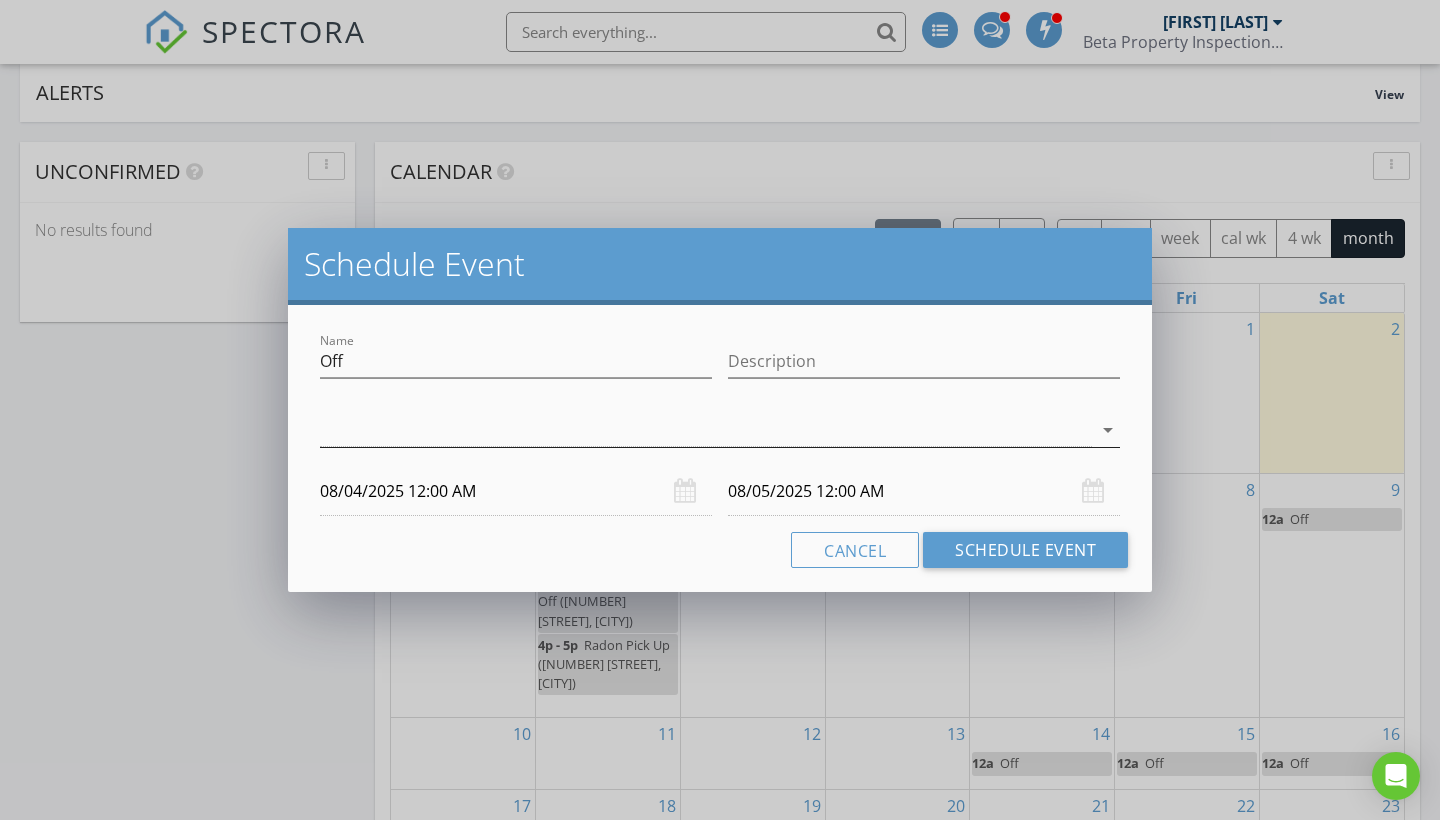 click on "arrow_drop_down" at bounding box center [1108, 430] 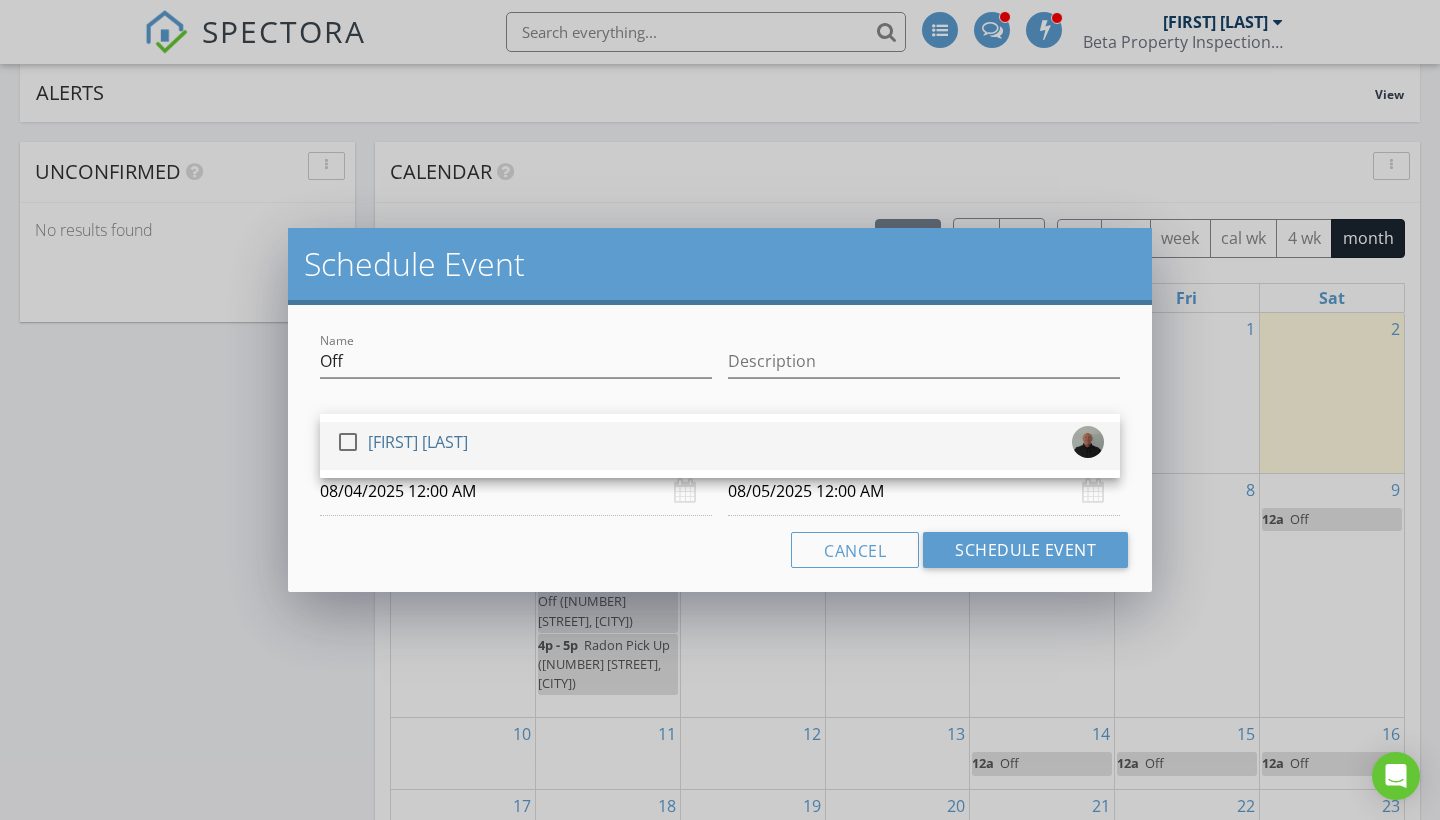 click at bounding box center [348, 442] 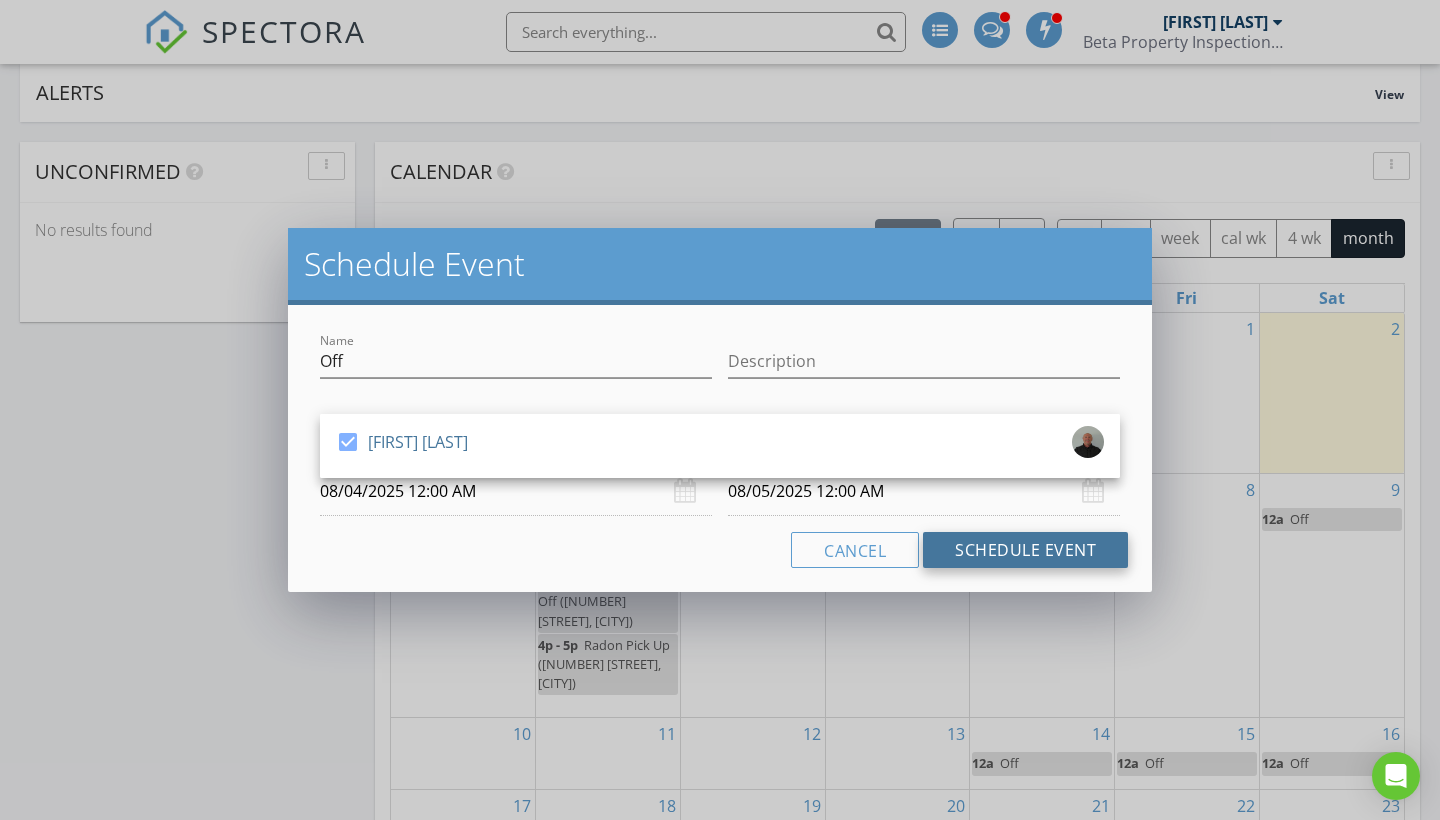 click on "Schedule Event" at bounding box center [1025, 550] 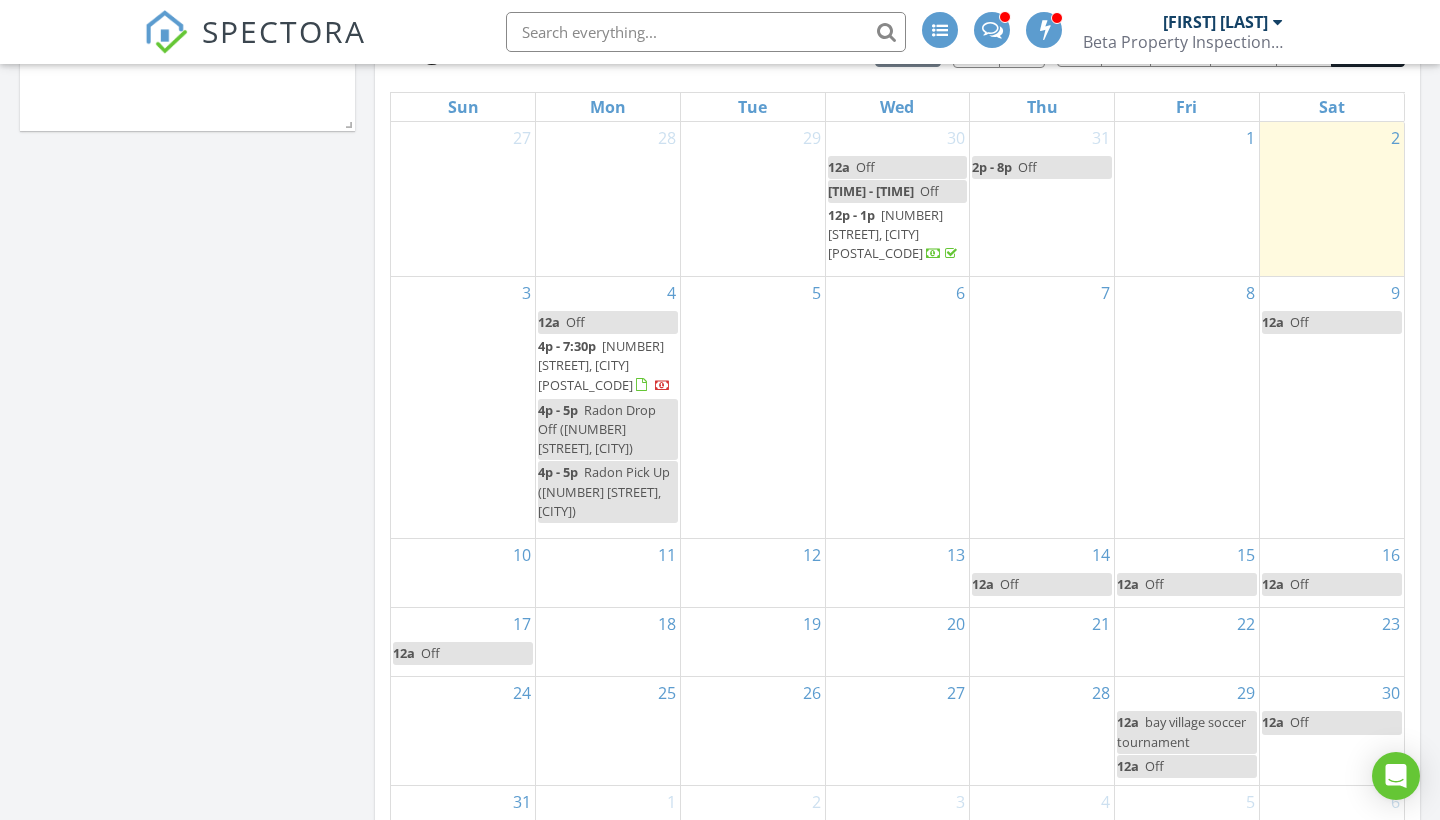 scroll, scrollTop: 332, scrollLeft: 0, axis: vertical 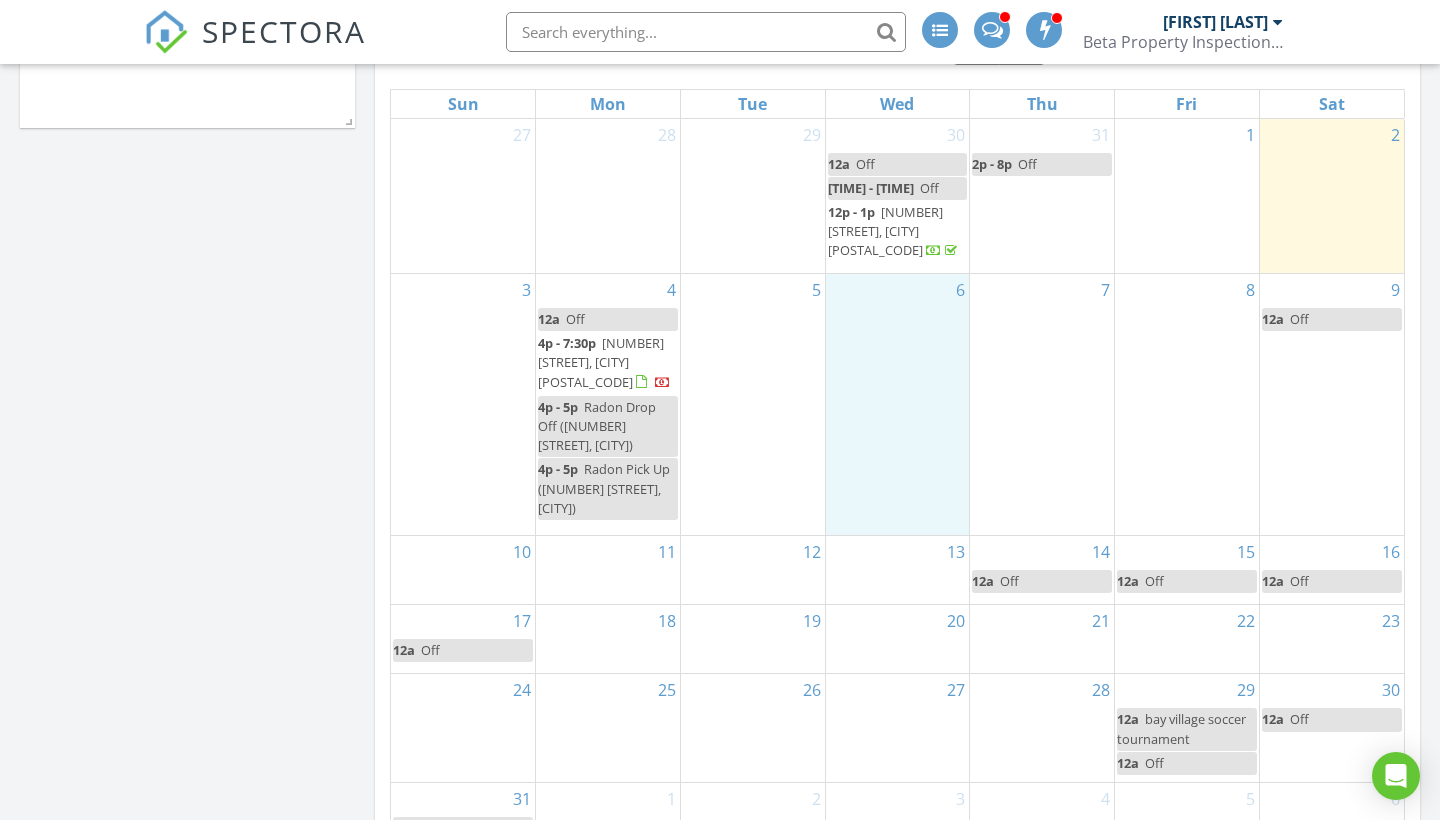 click on "6" at bounding box center (898, 404) 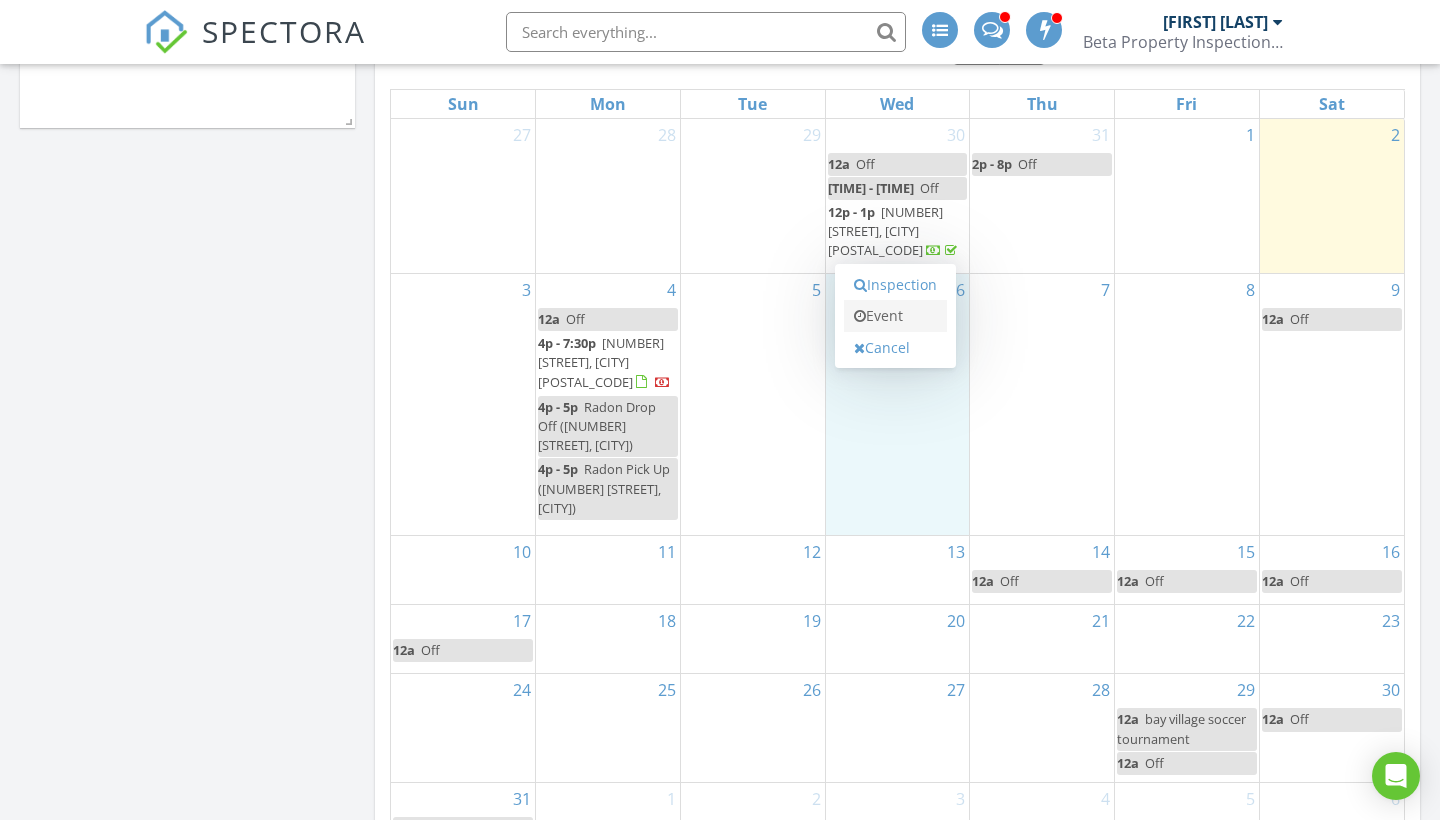 click on "Event" at bounding box center [895, 316] 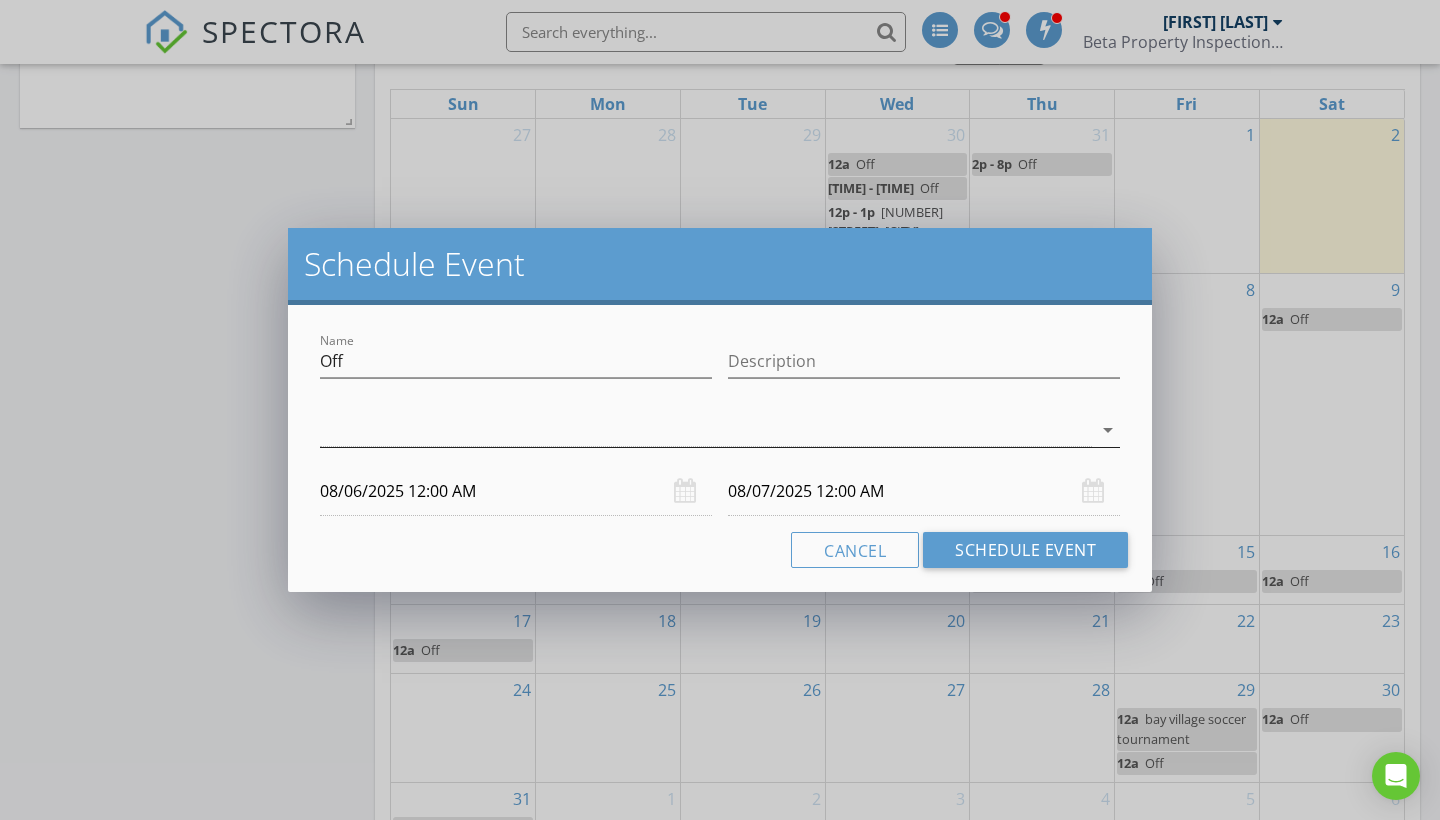 click on "arrow_drop_down" at bounding box center (1108, 430) 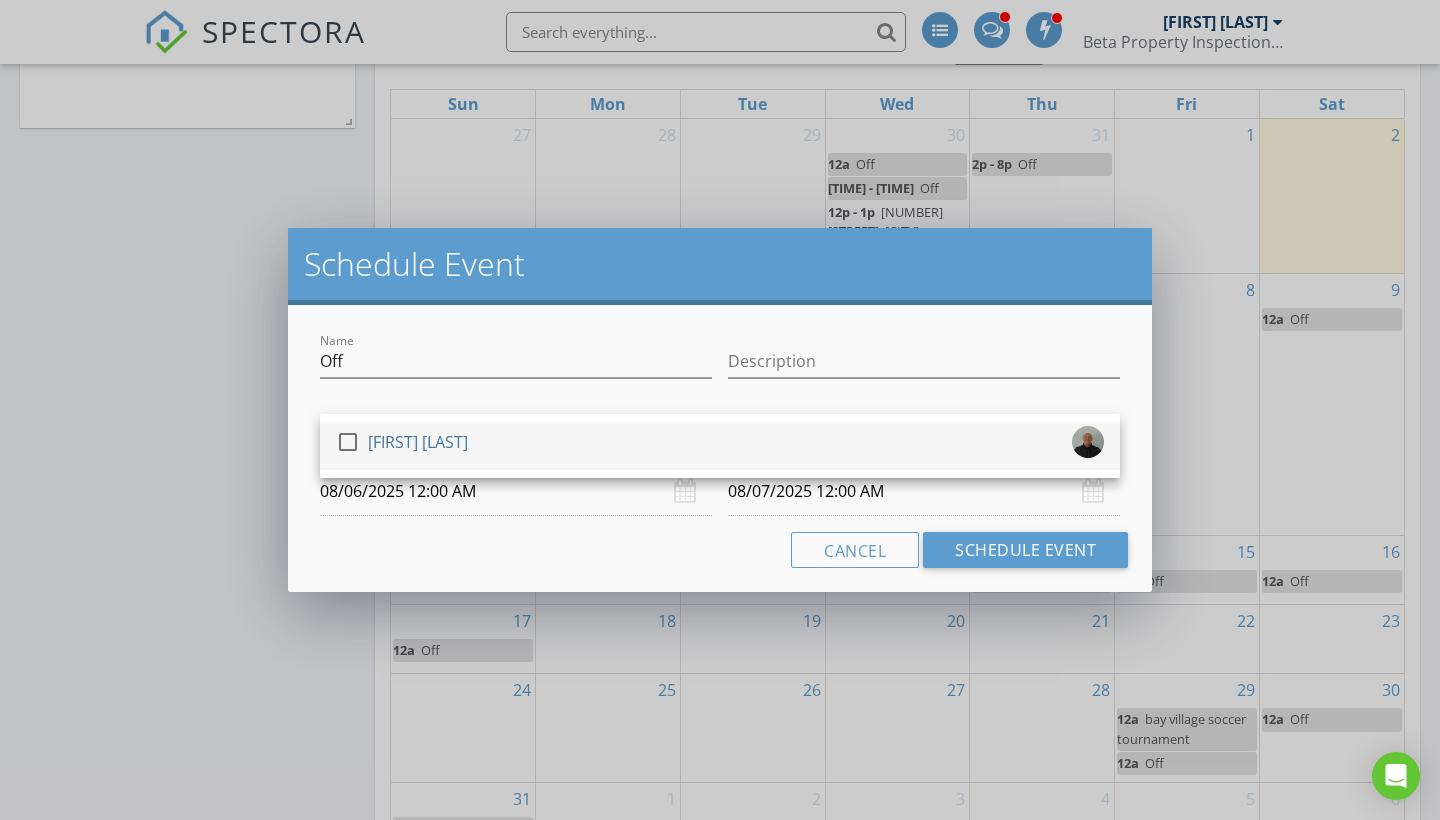 click at bounding box center (348, 442) 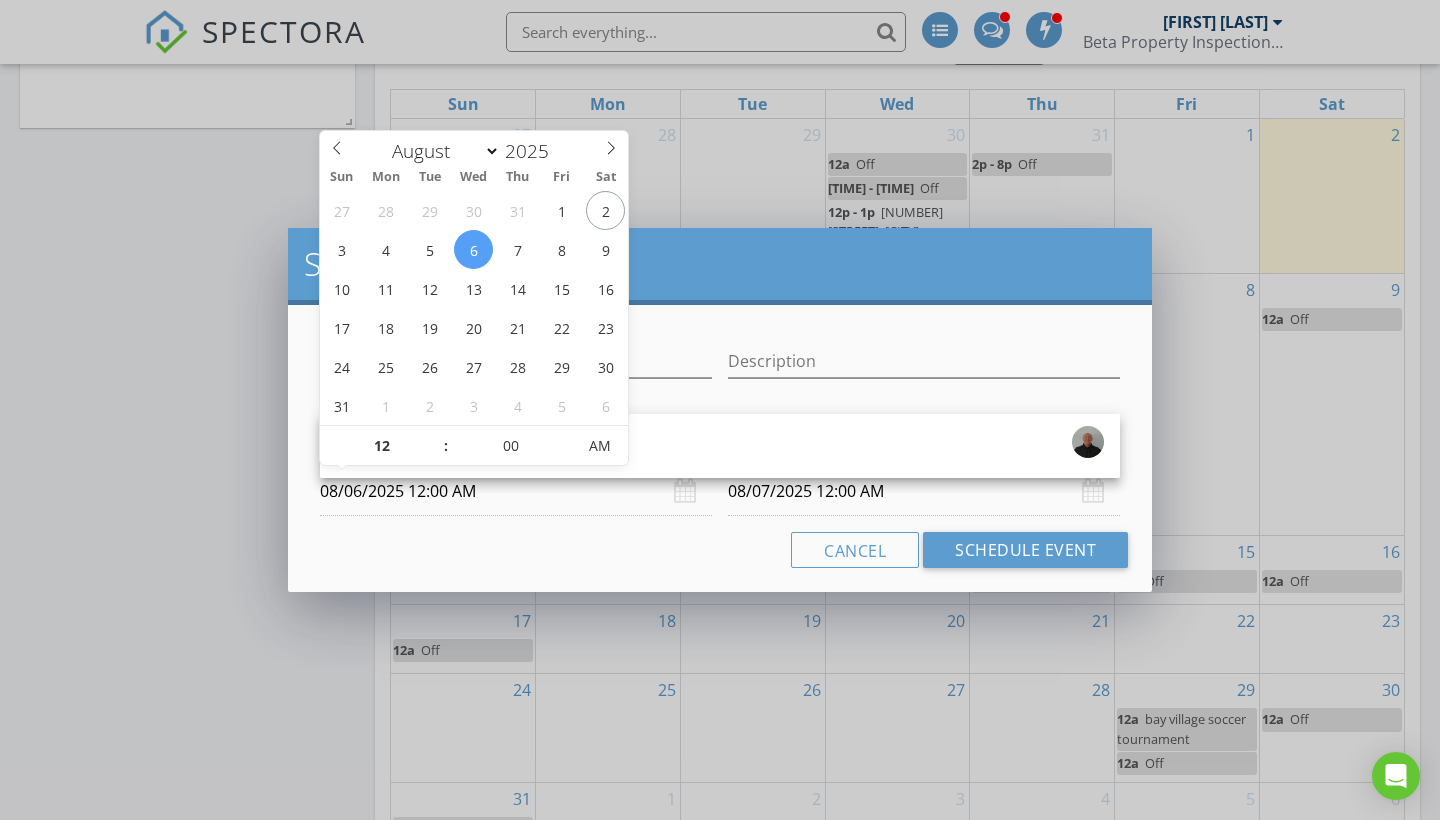 click on "08/06/2025 12:00 AM" at bounding box center [516, 491] 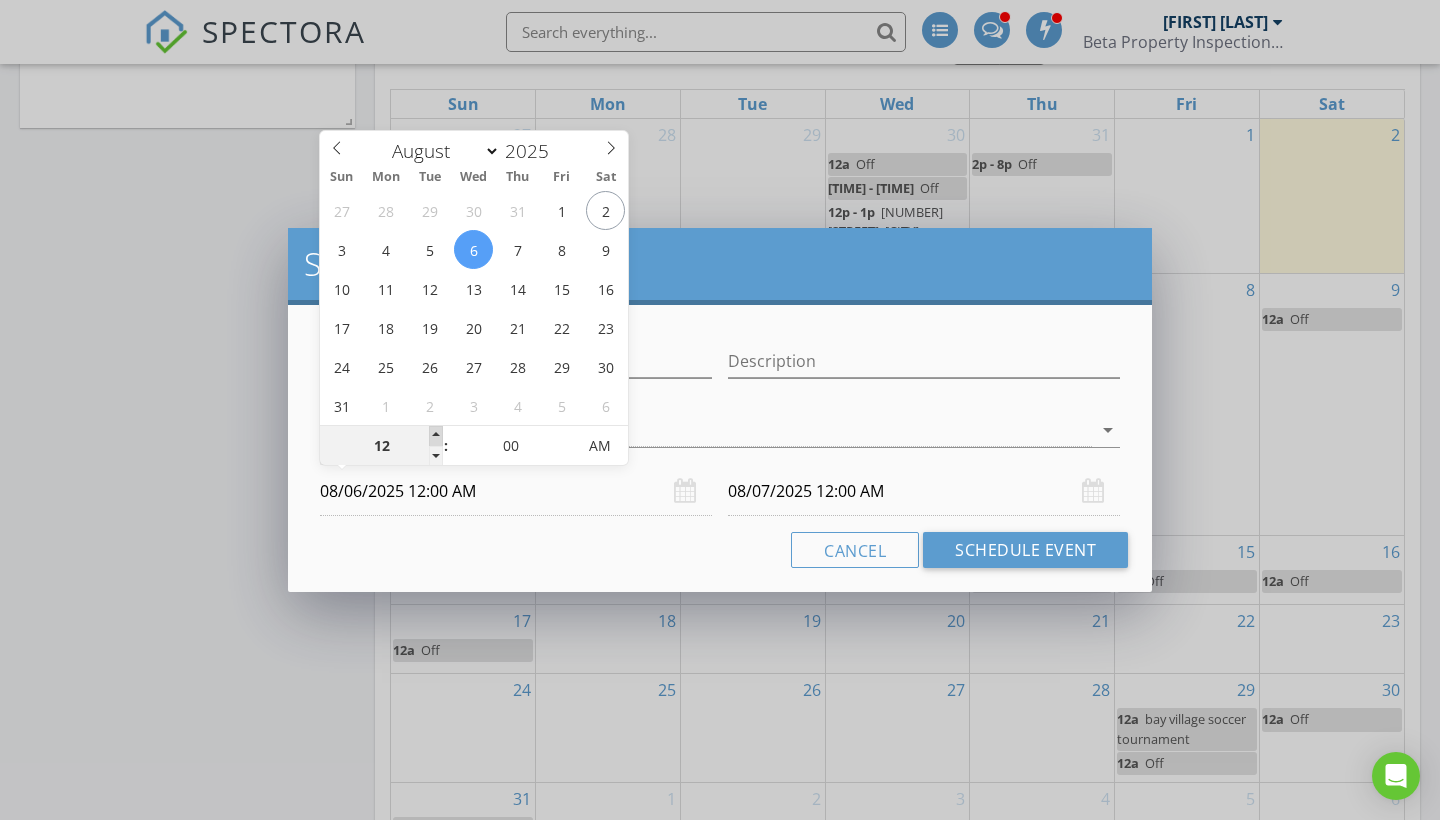 type on "01" 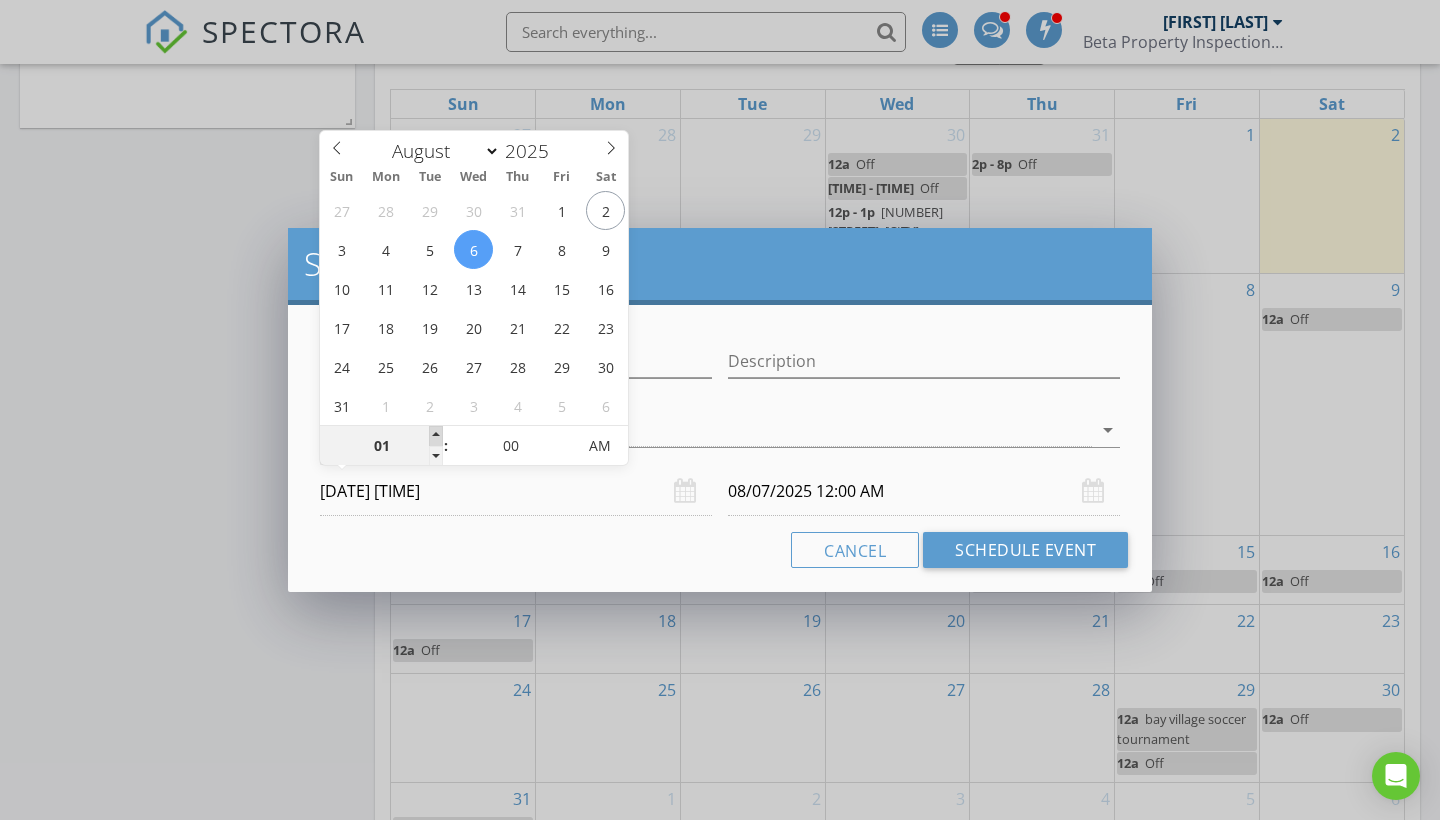 click at bounding box center [436, 436] 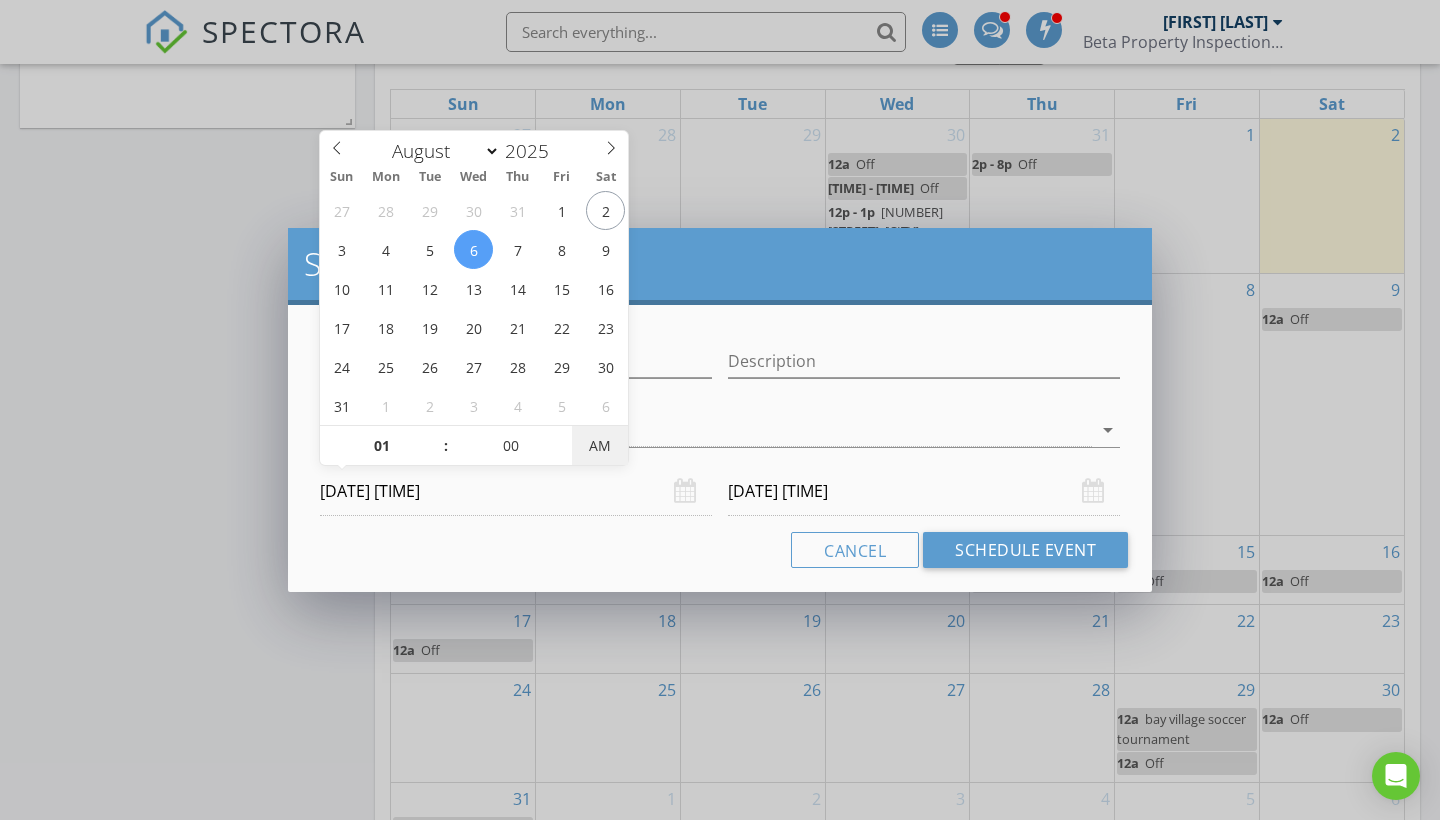 type on "08/06/2025 1:00 PM" 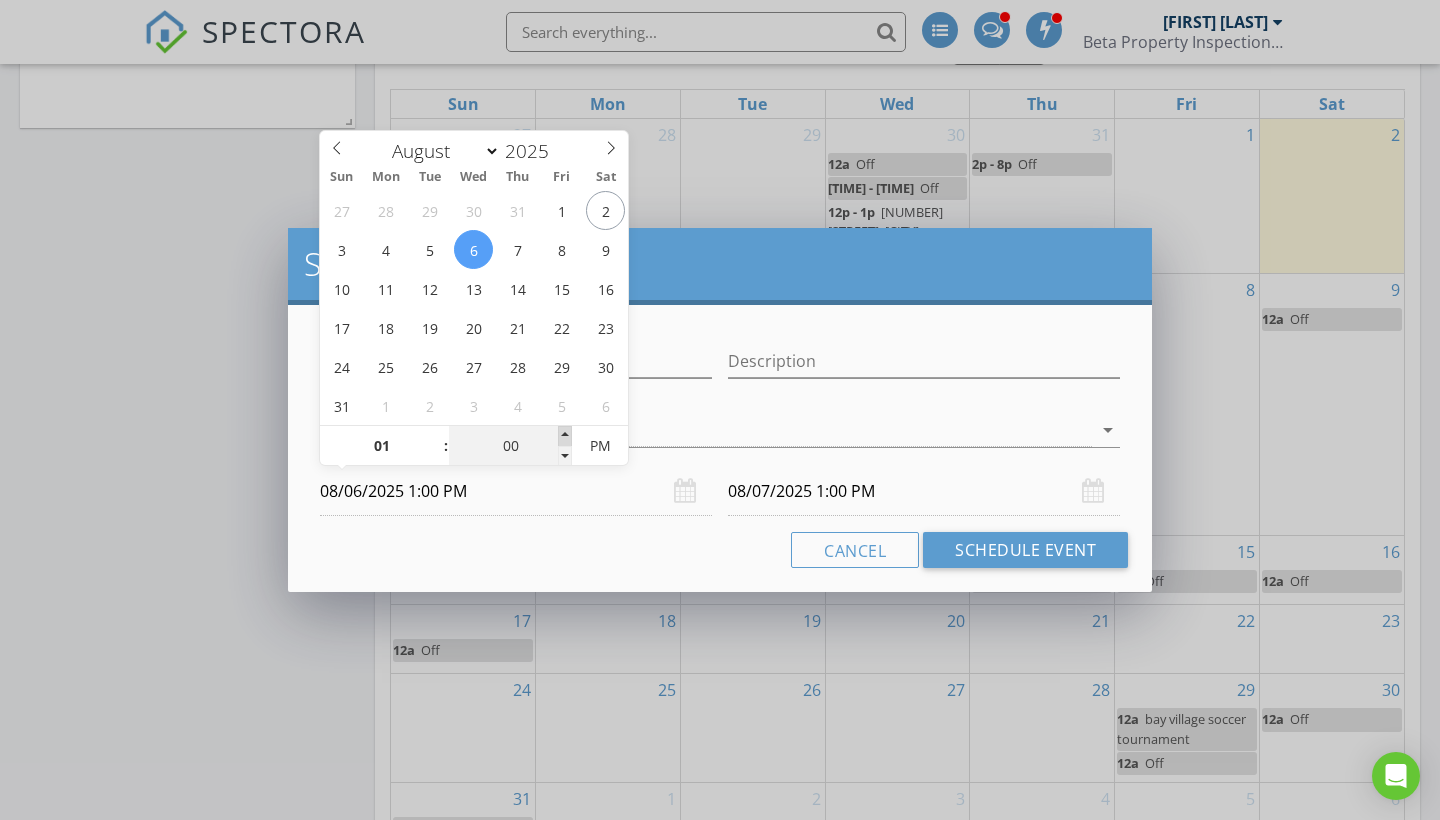 type on "05" 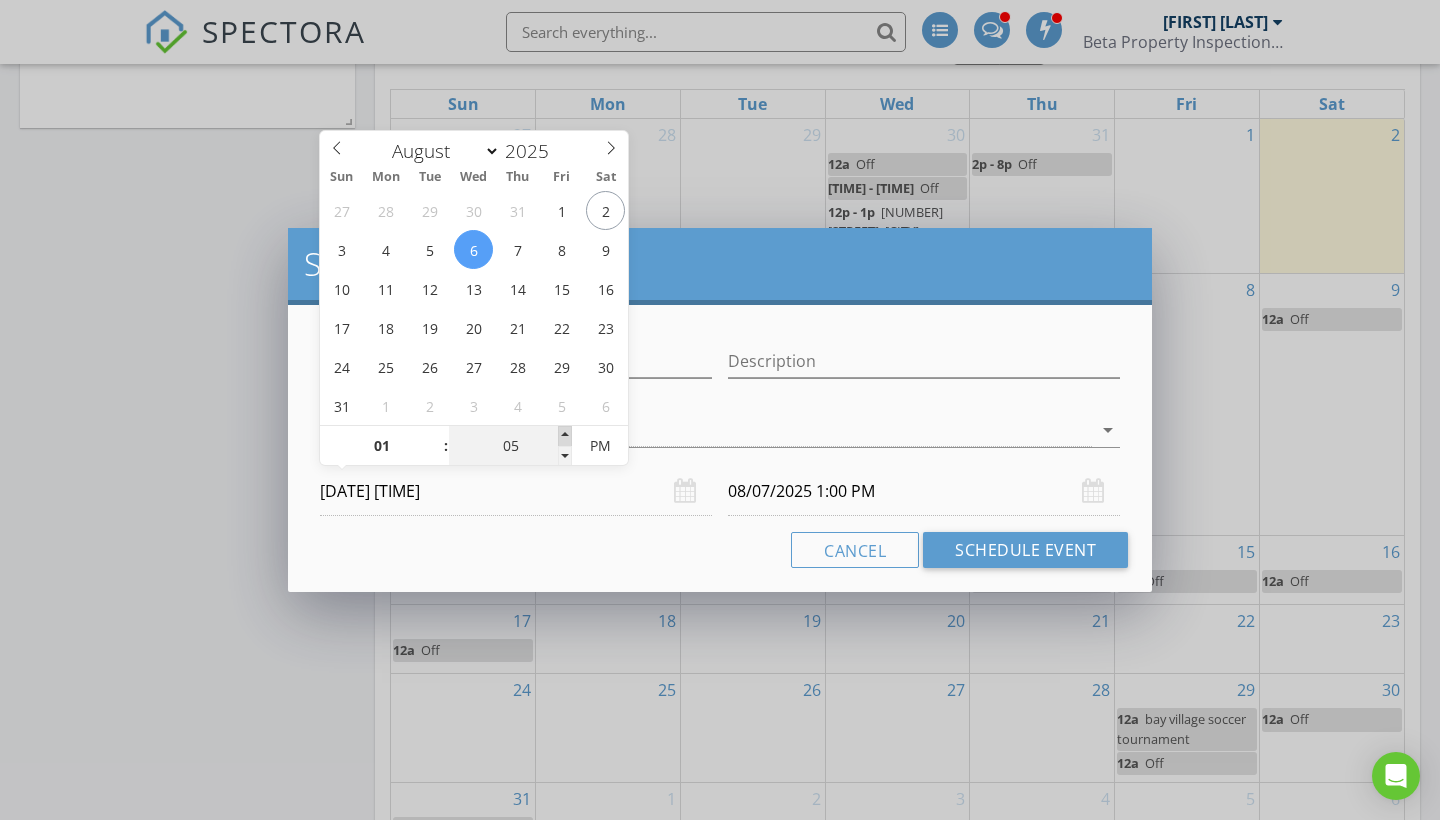 click at bounding box center (565, 436) 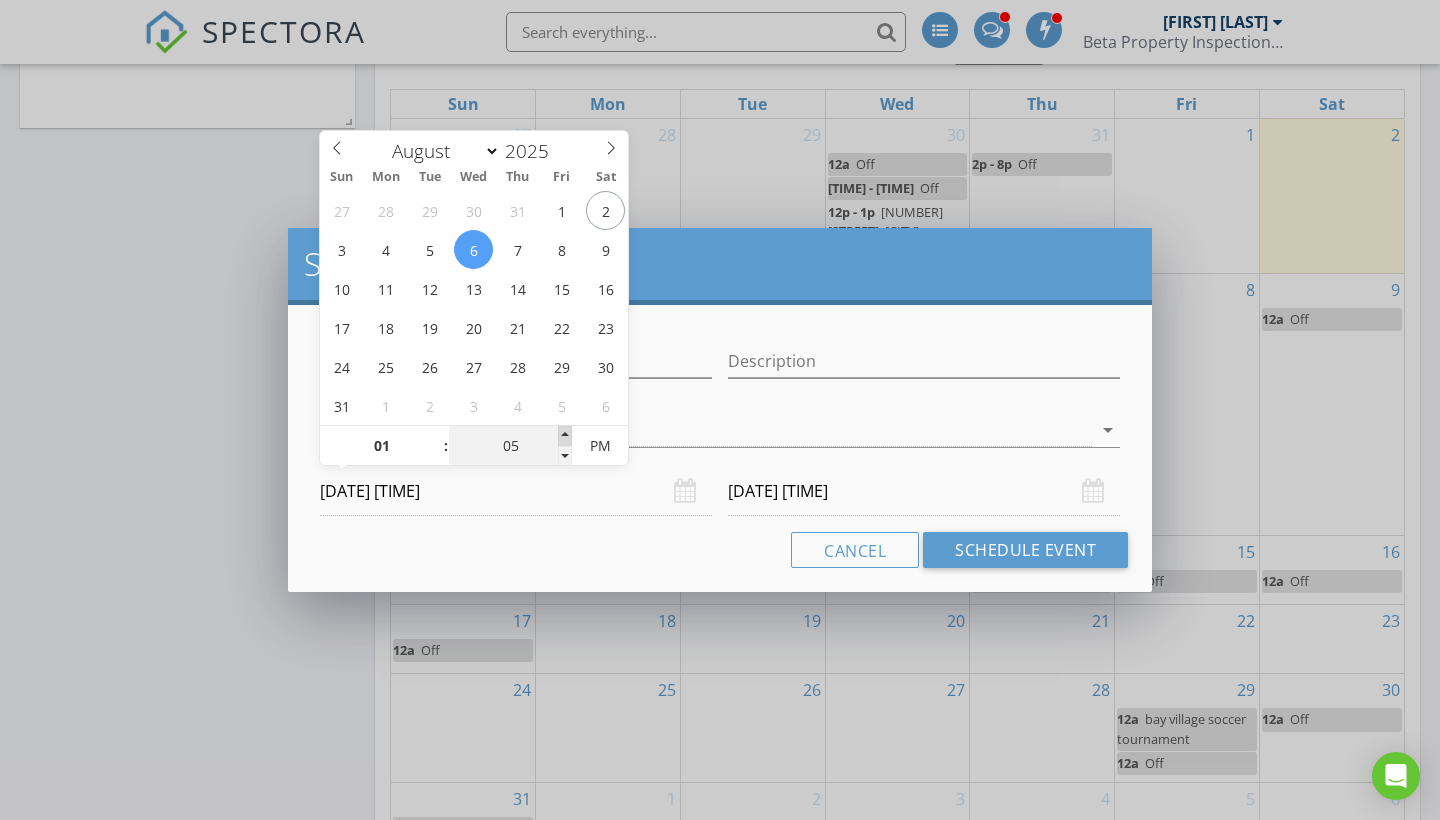 type on "10" 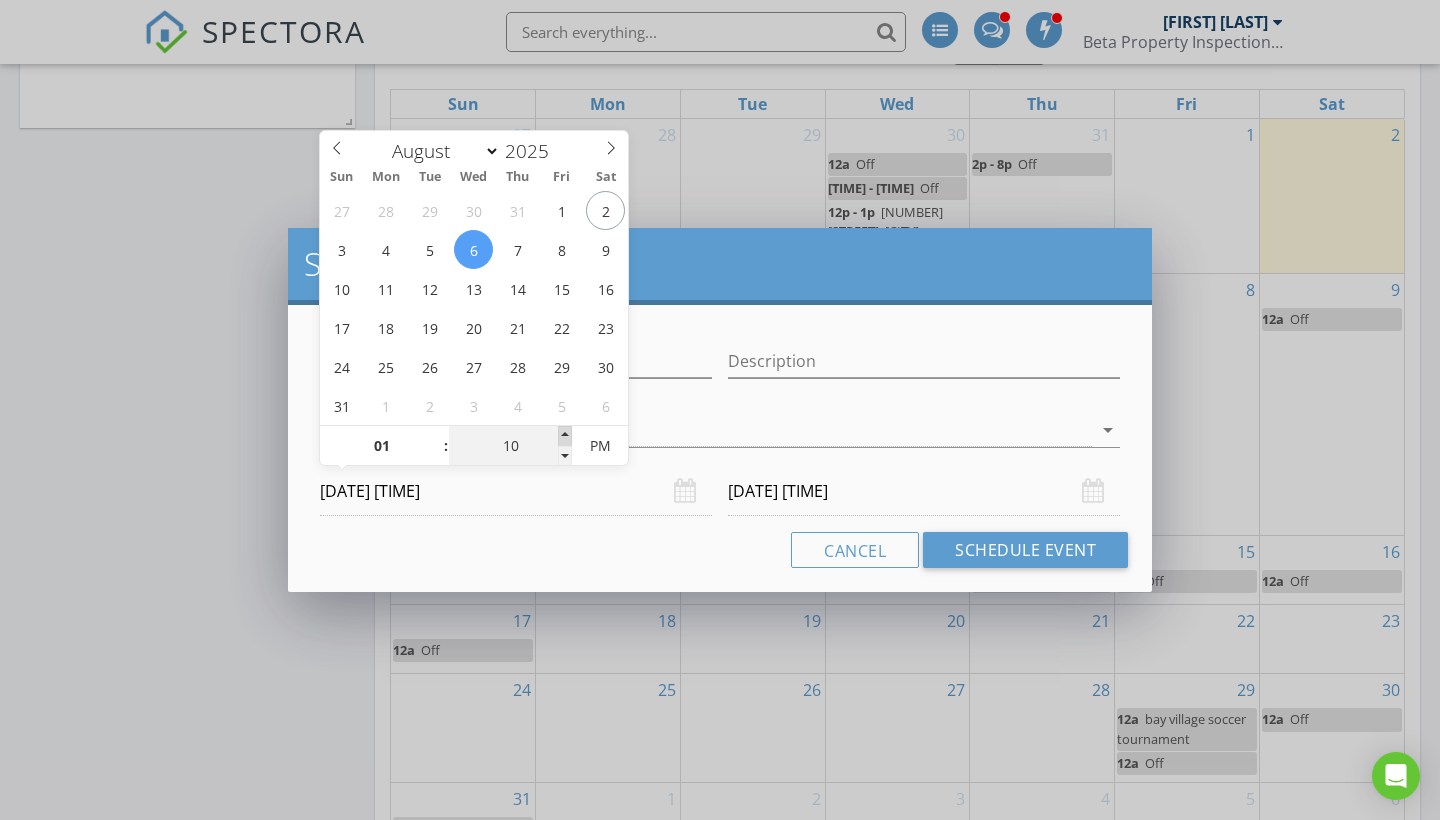 click at bounding box center (565, 436) 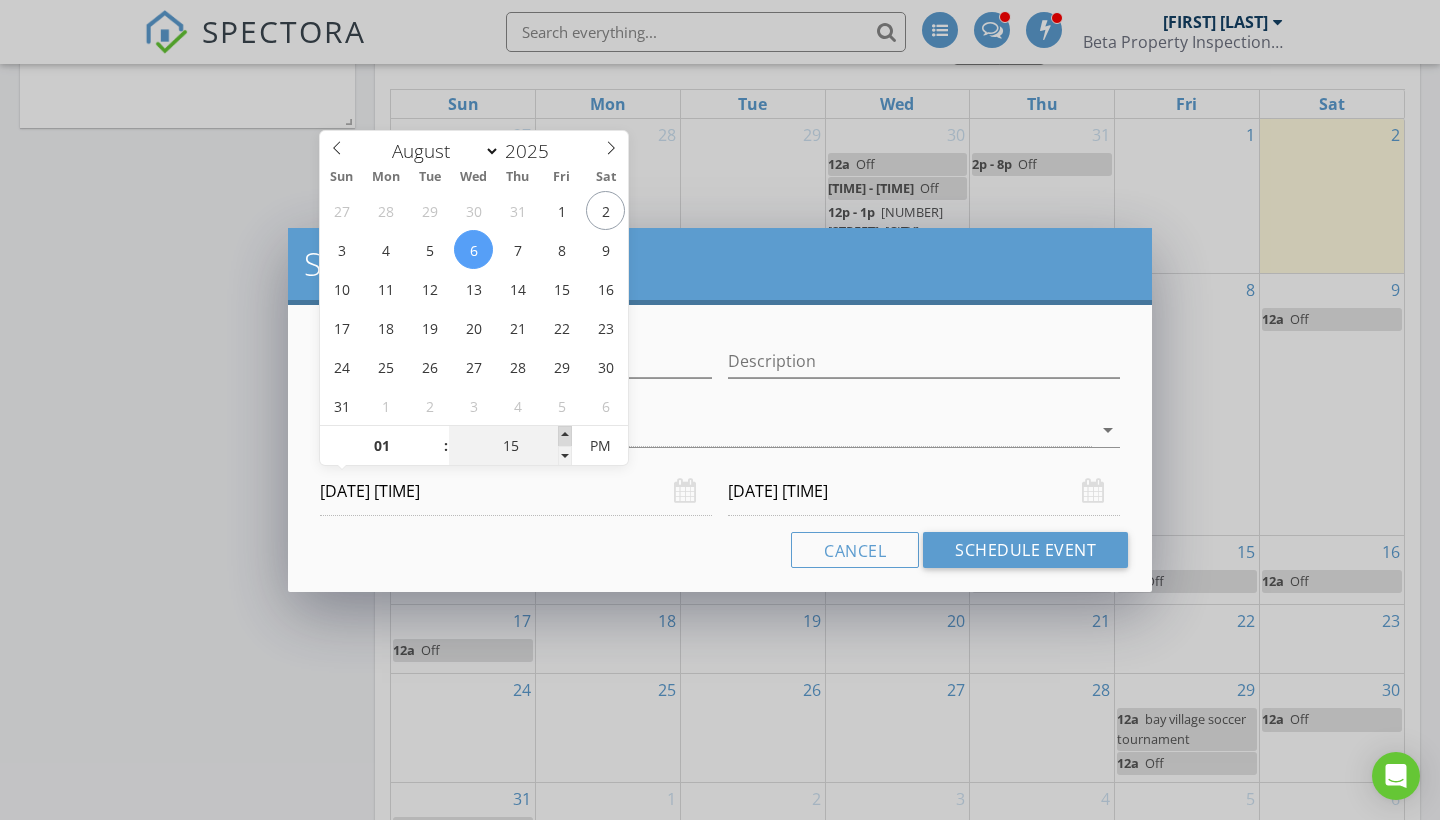 click at bounding box center [565, 436] 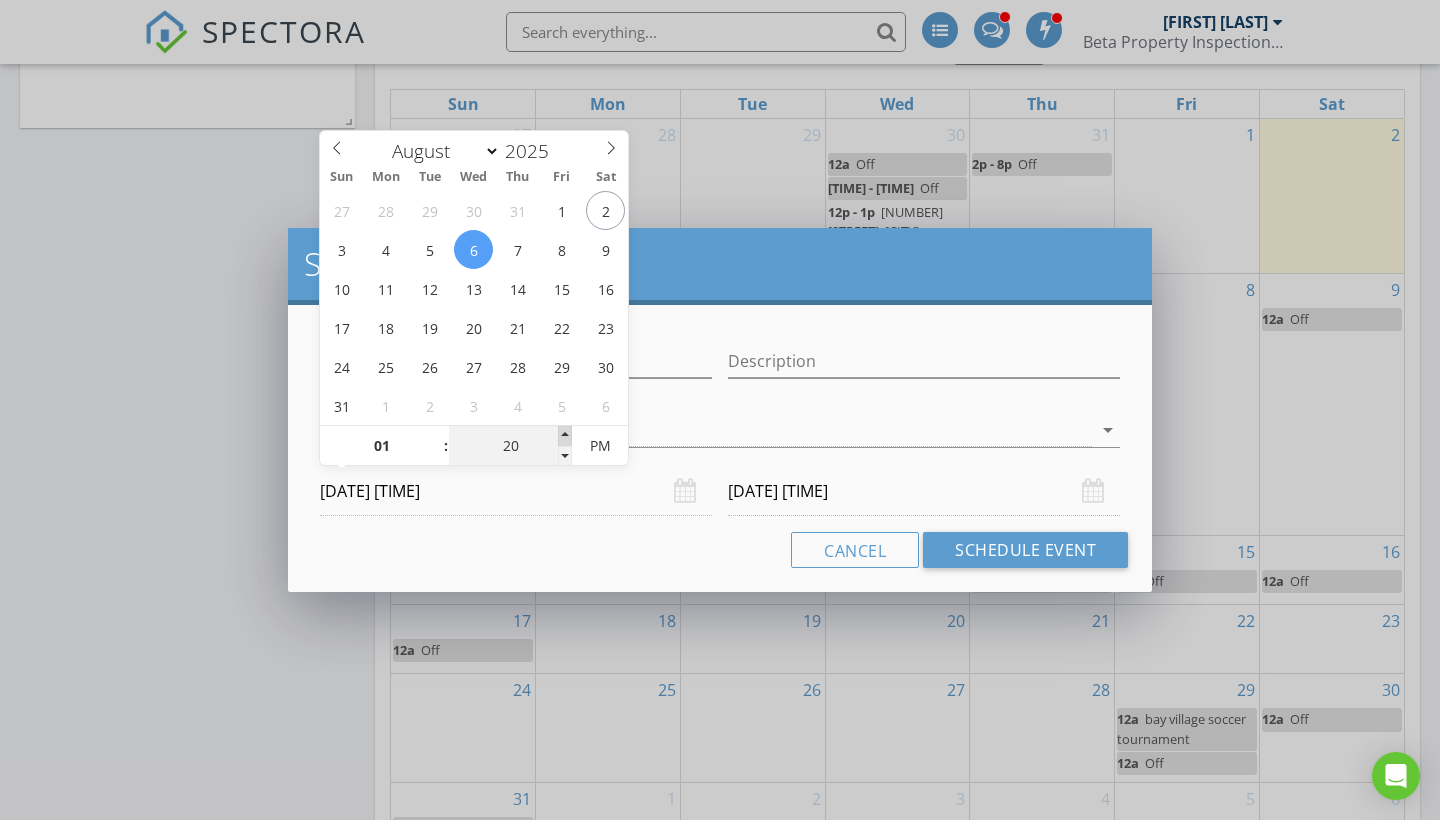 click at bounding box center (565, 436) 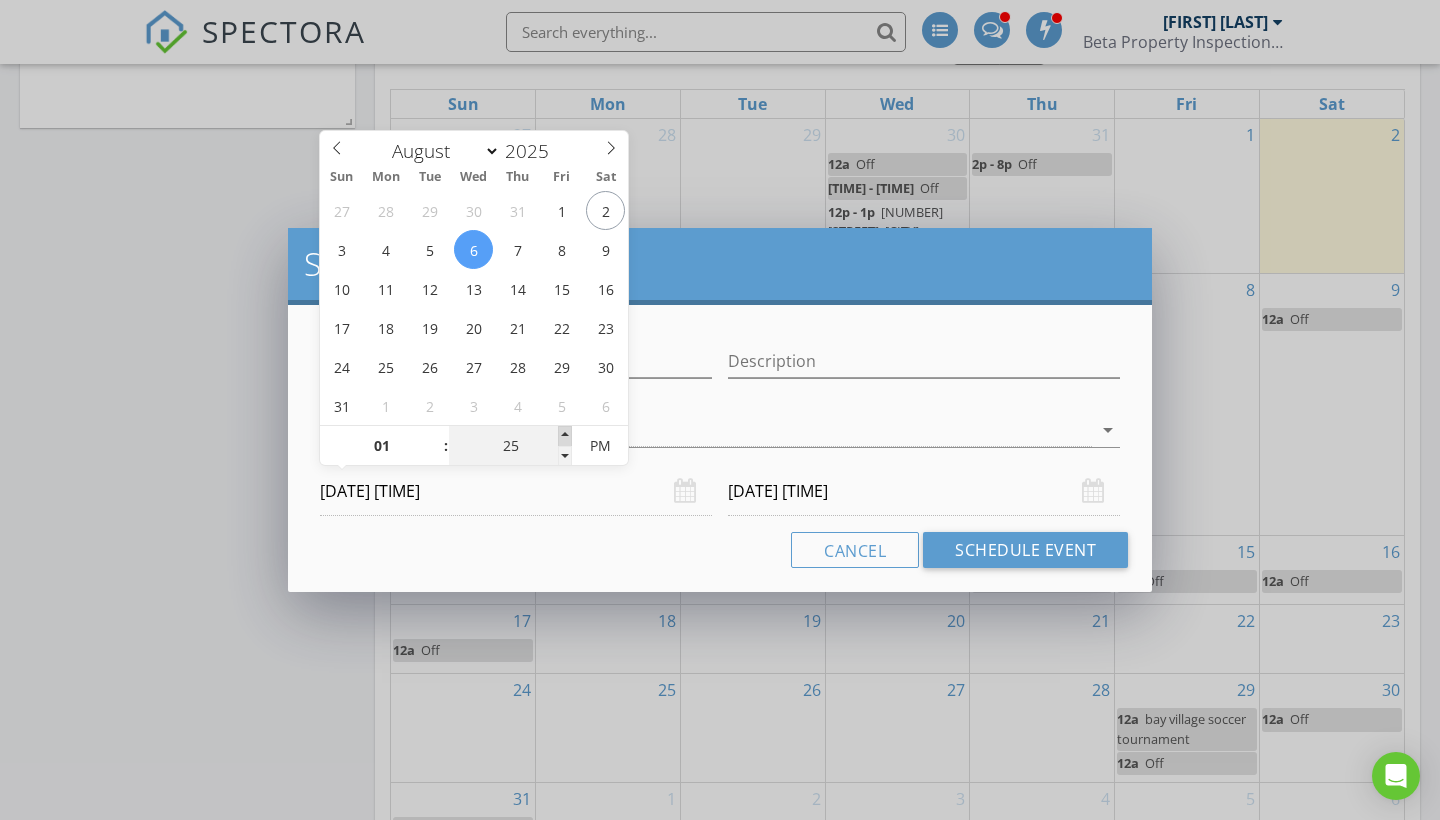click at bounding box center (565, 436) 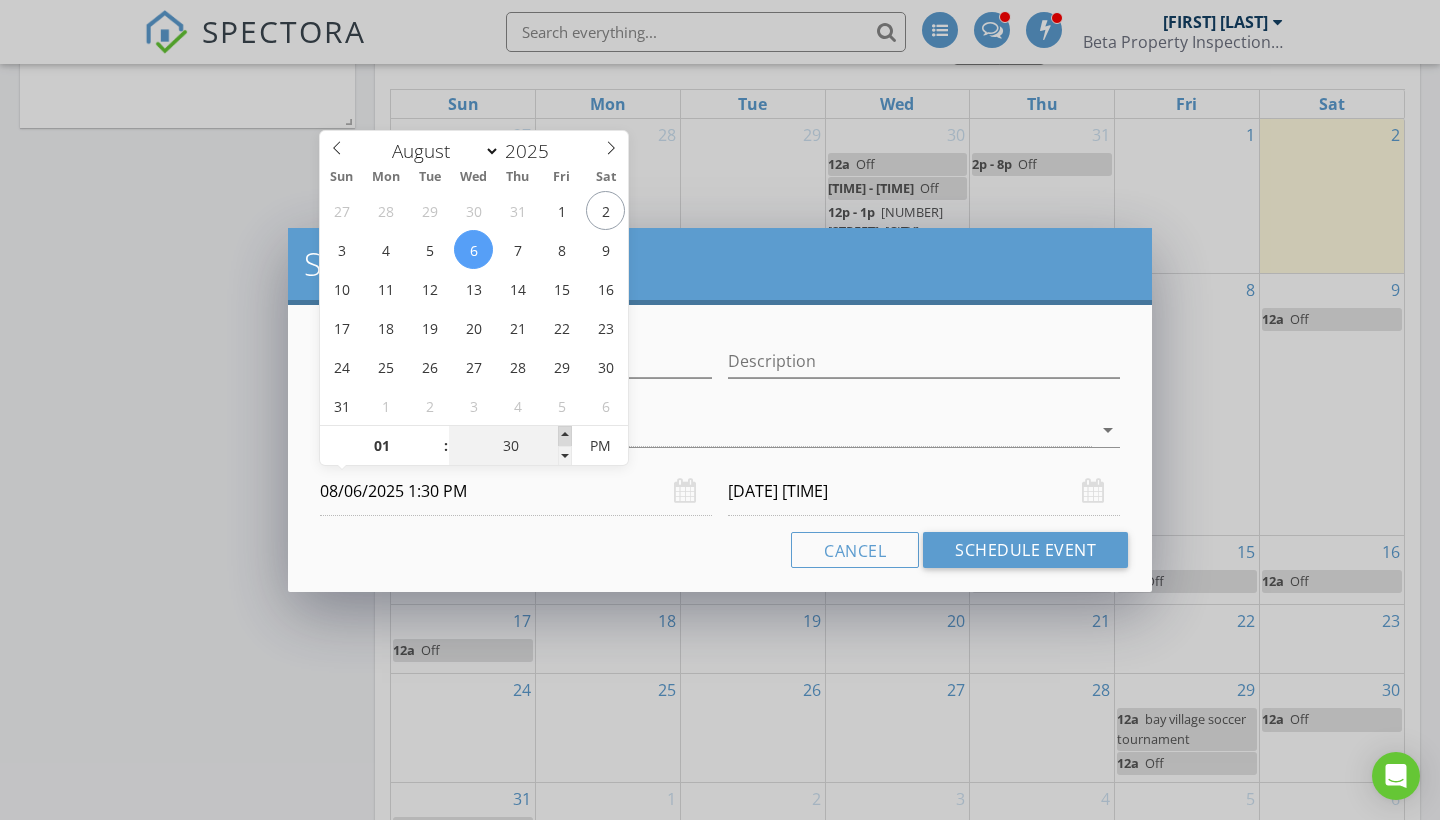 click at bounding box center (565, 436) 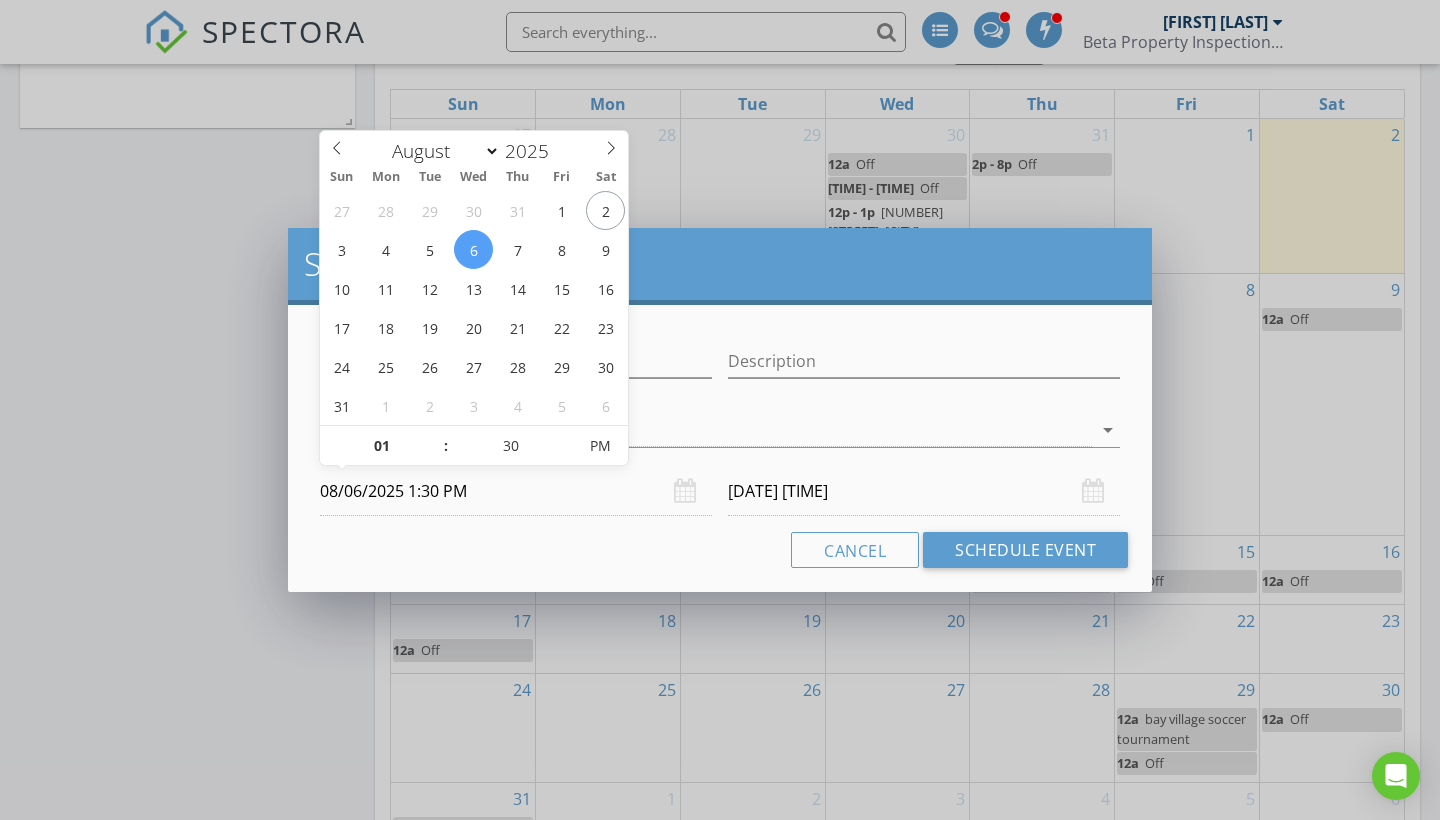 click on "08/07/2025 1:30 PM" at bounding box center [924, 491] 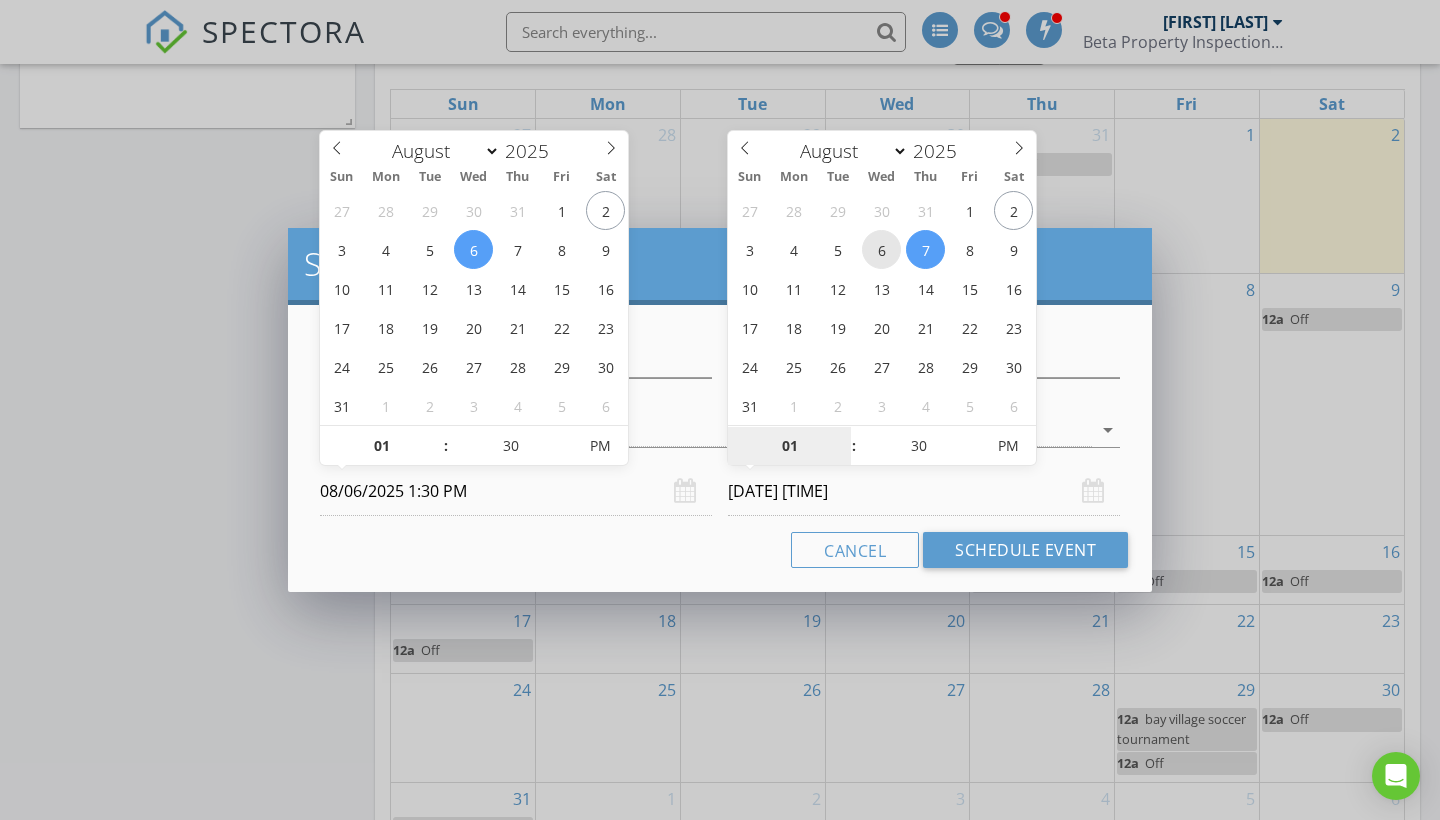 type on "08/06/2025 1:30 PM" 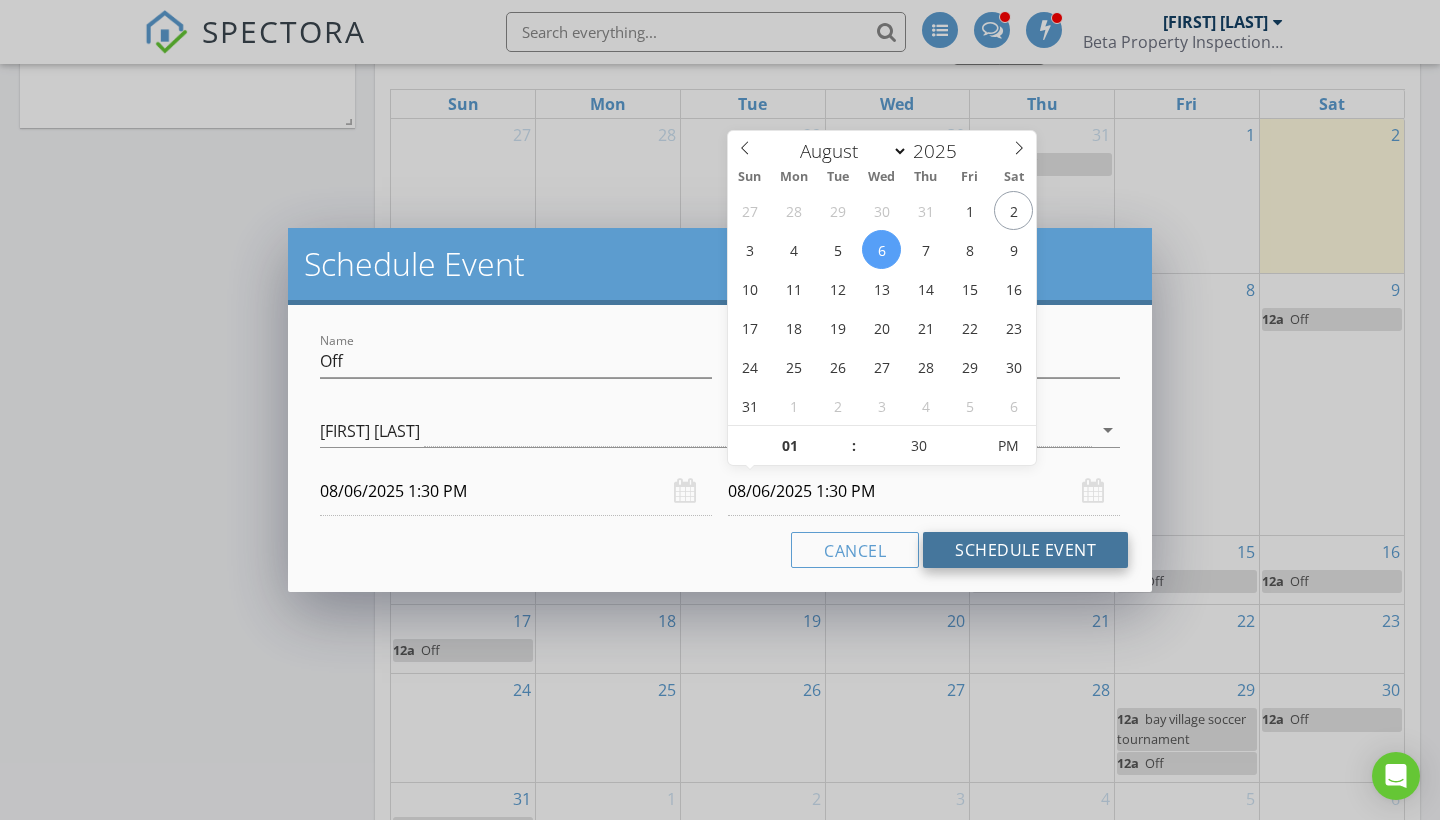 click on "Schedule Event" at bounding box center (1025, 550) 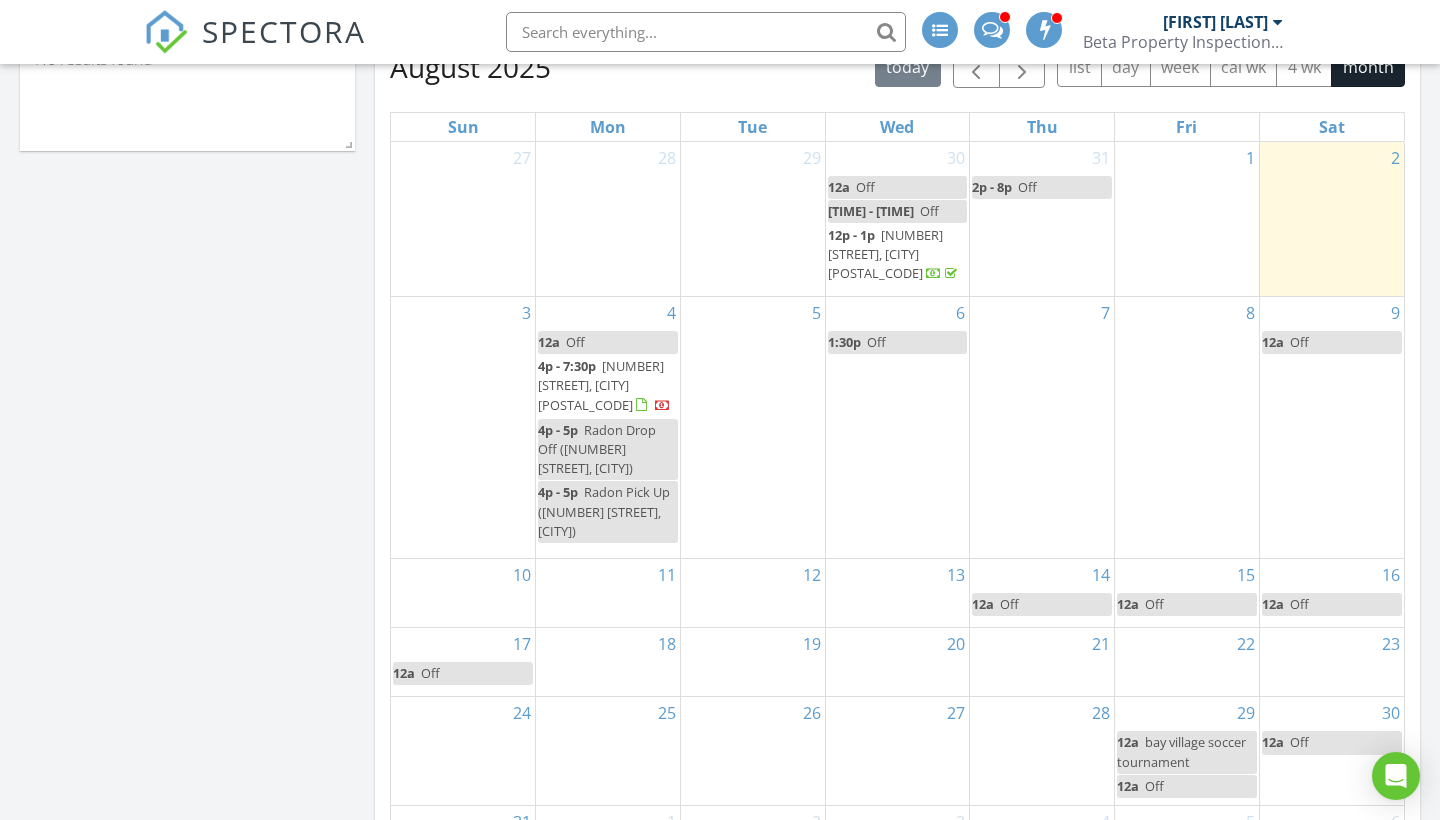 scroll, scrollTop: 309, scrollLeft: 0, axis: vertical 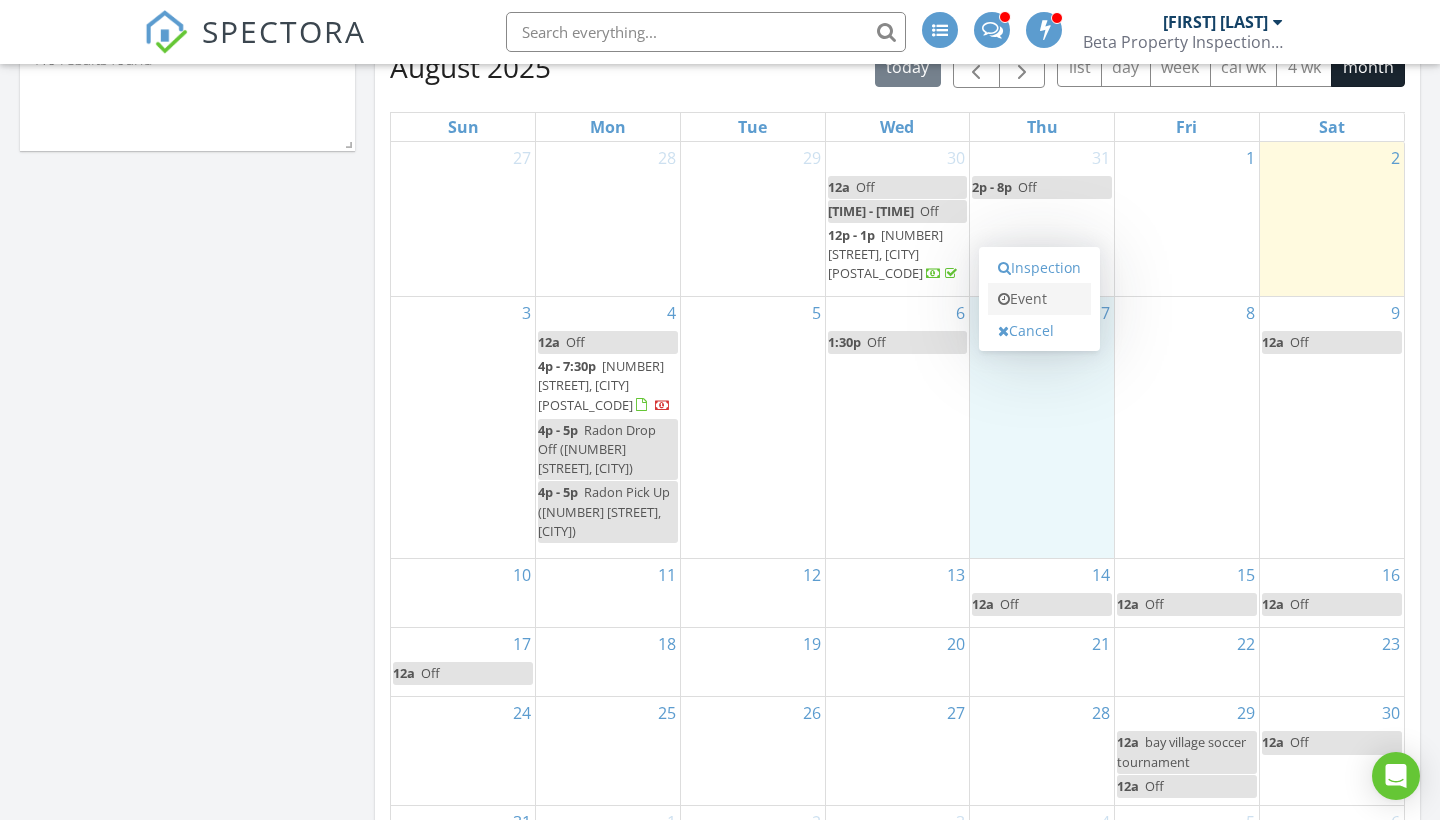 click on "Event" at bounding box center (1039, 299) 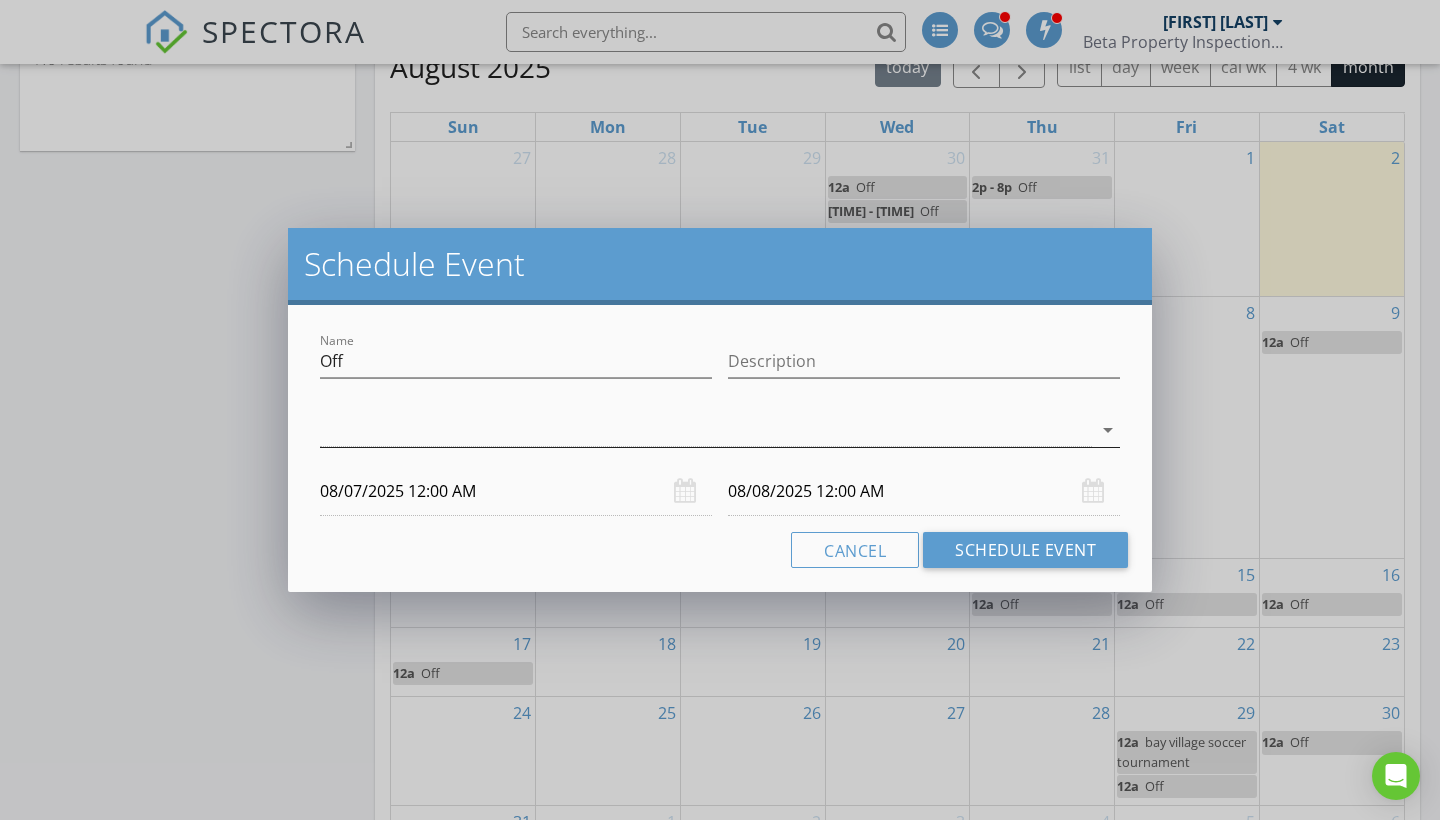 click on "arrow_drop_down" at bounding box center [1108, 430] 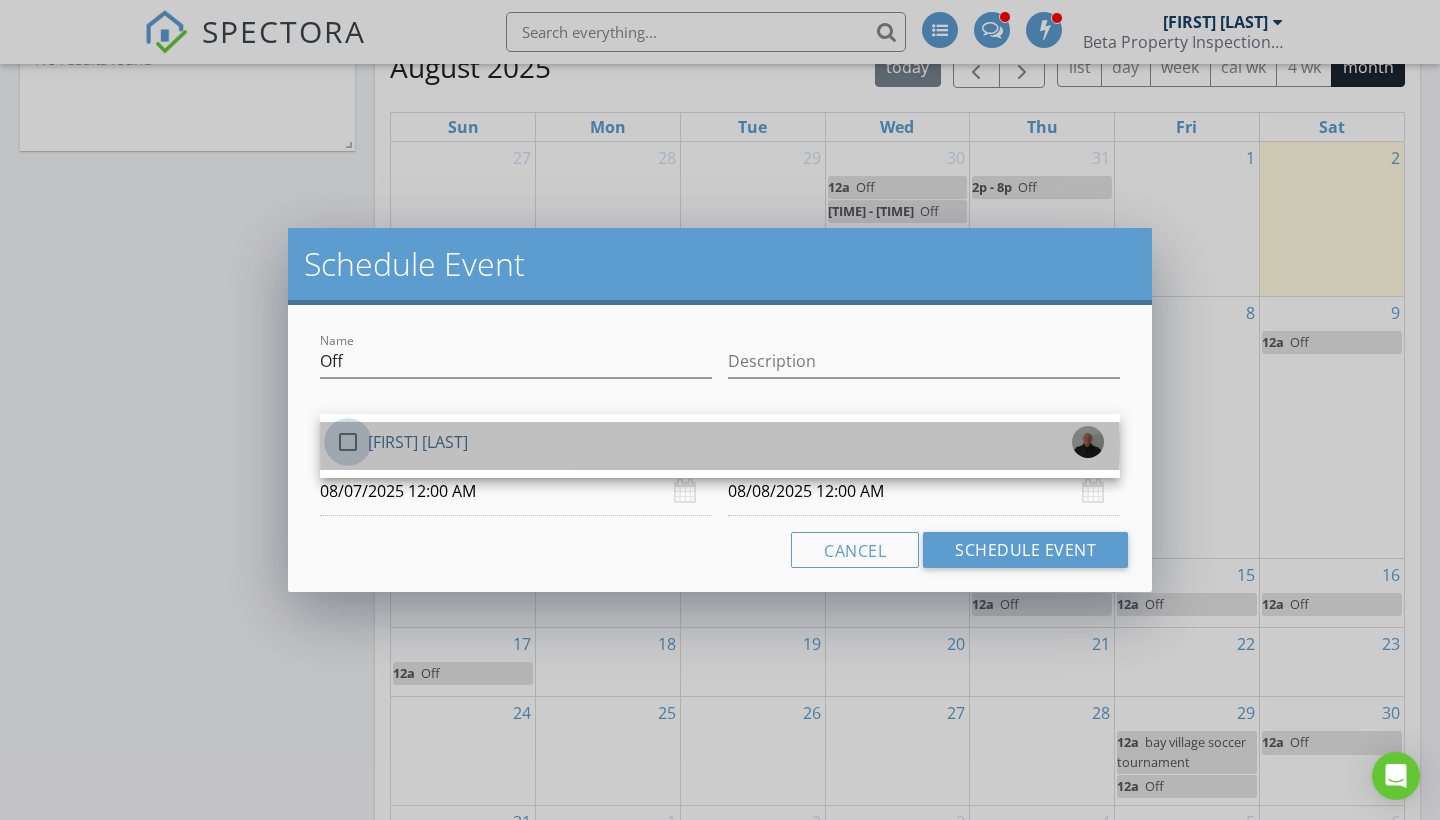 click at bounding box center [348, 442] 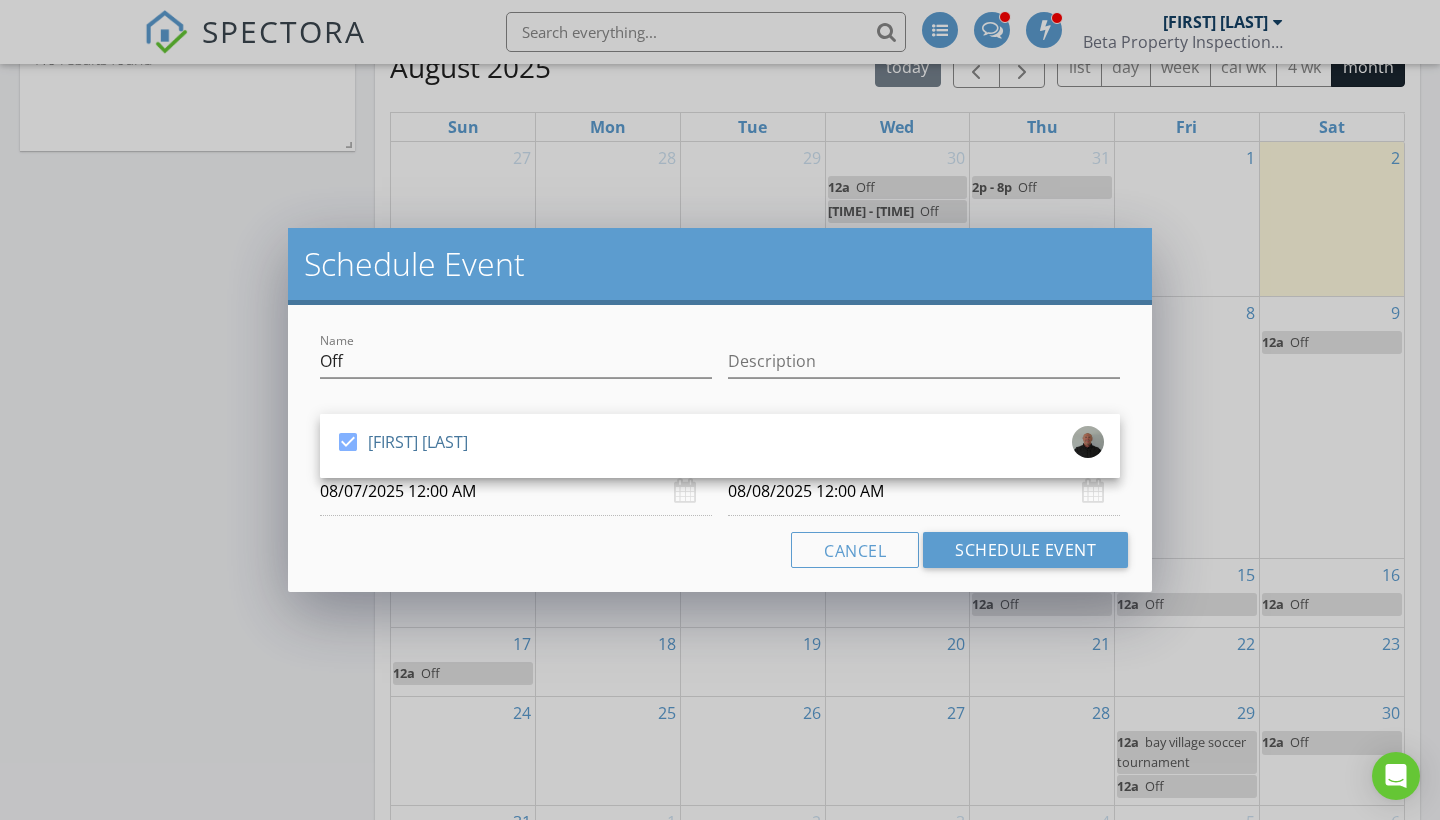 click on "Name Off   Description     check_box   Charles McGuckin   Charles McGuckin arrow_drop_down   08/07/2025 12:00 AM   08/08/2025 12:00 AM         Cancel   Schedule Event" at bounding box center [720, 448] 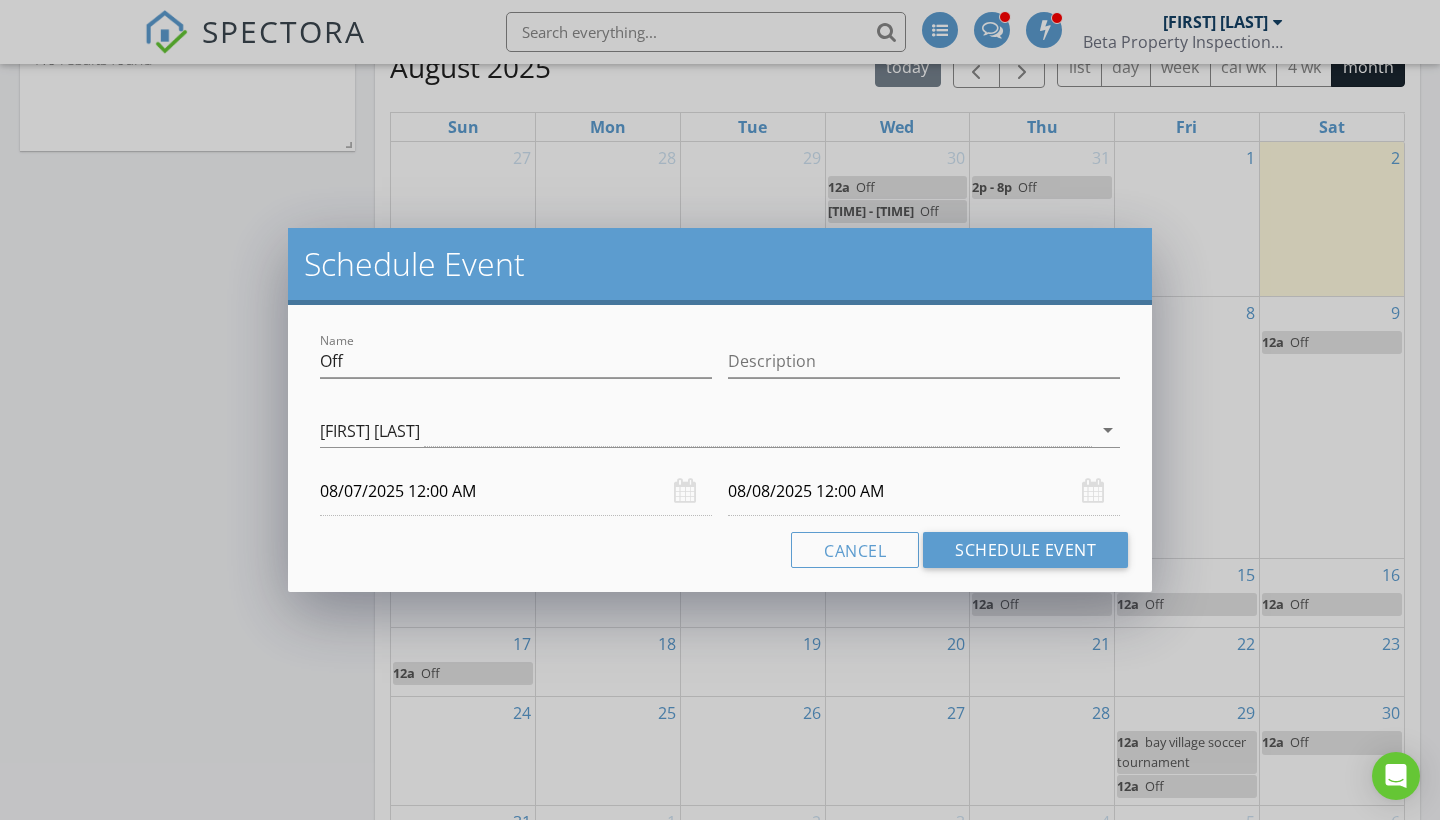 click on "08/08/2025 12:00 AM" at bounding box center [924, 491] 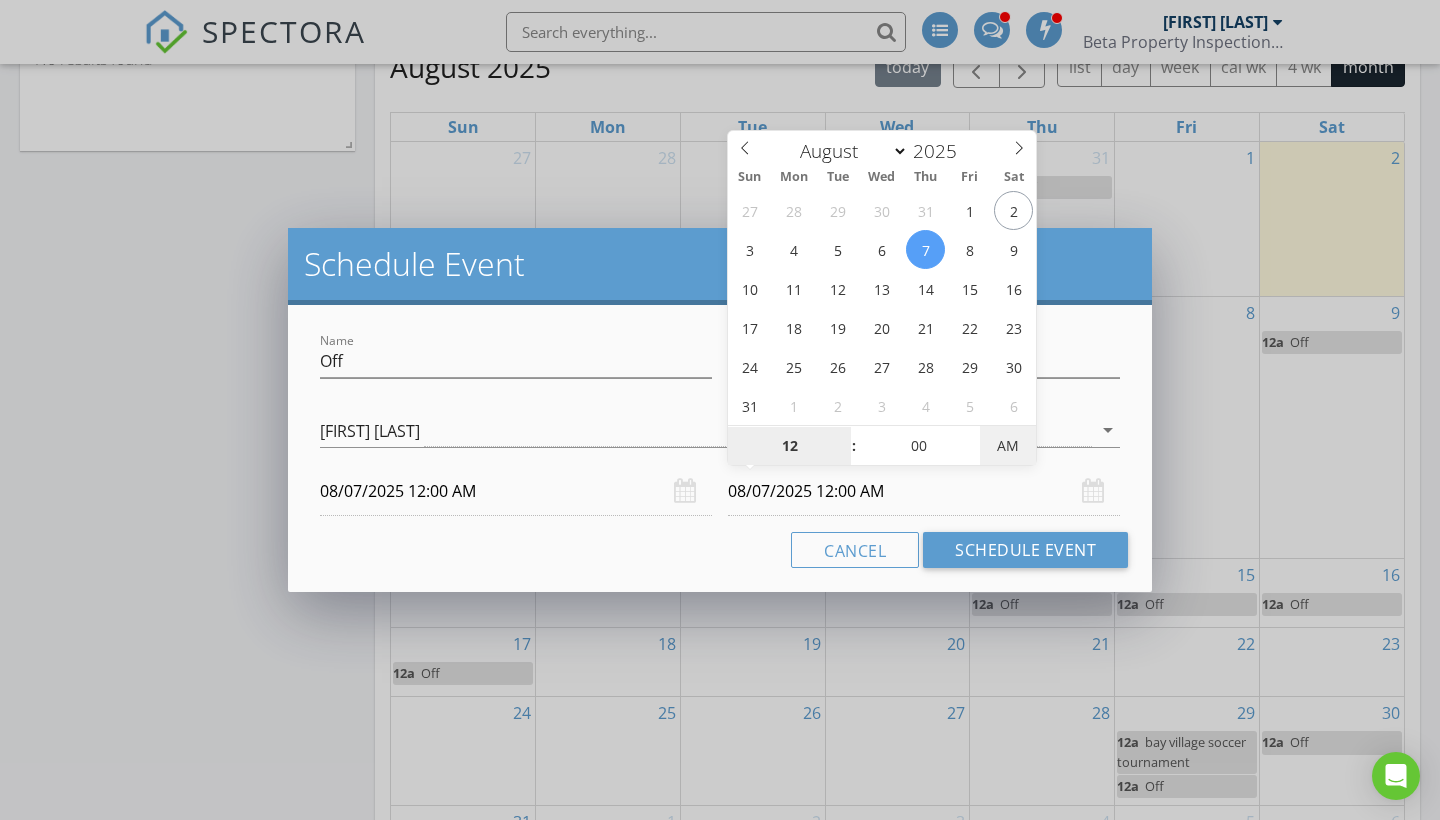 type on "08/07/2025 12:00 PM" 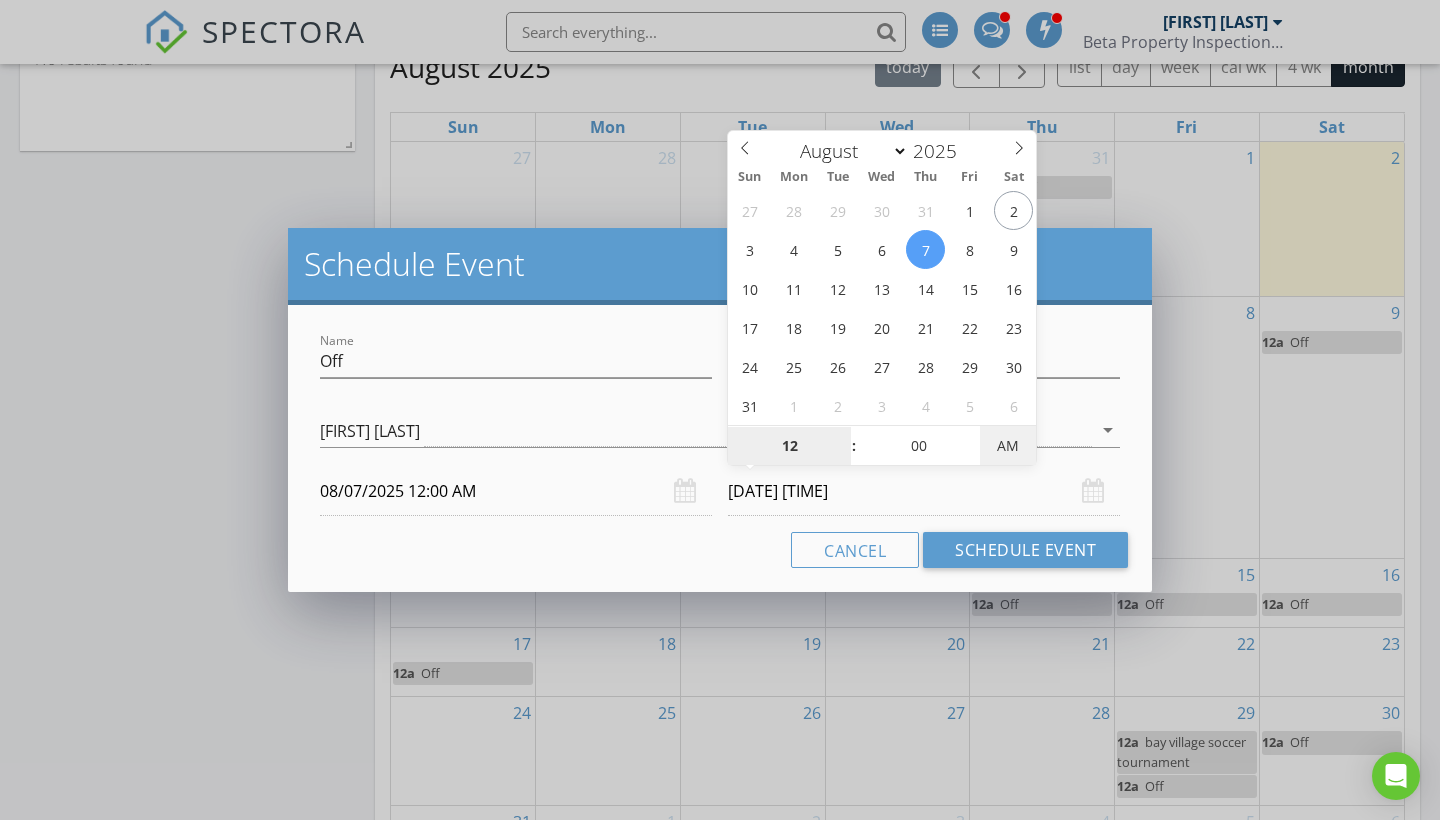 click on "AM" at bounding box center [1007, 446] 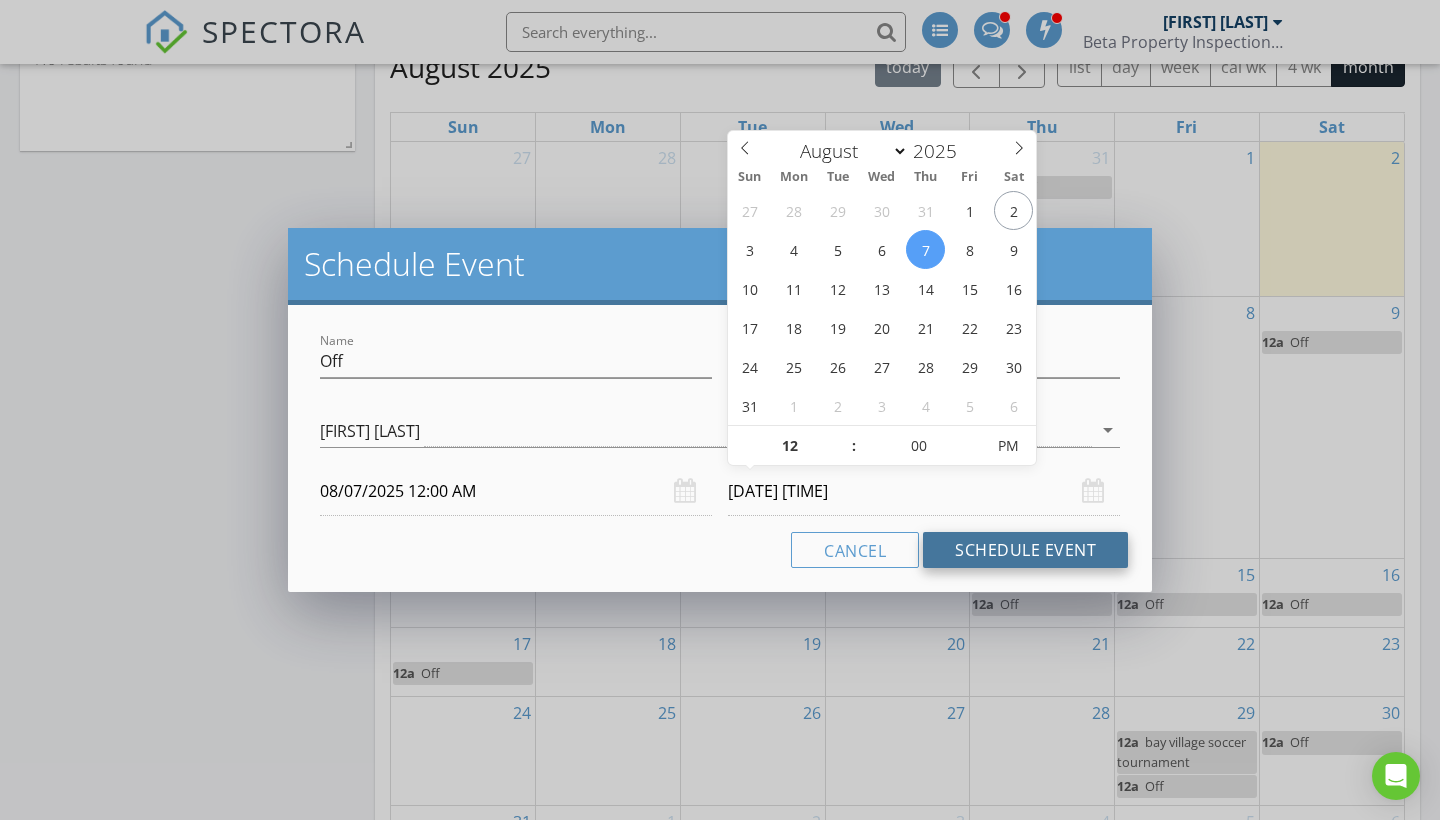 click on "Schedule Event" at bounding box center (1025, 550) 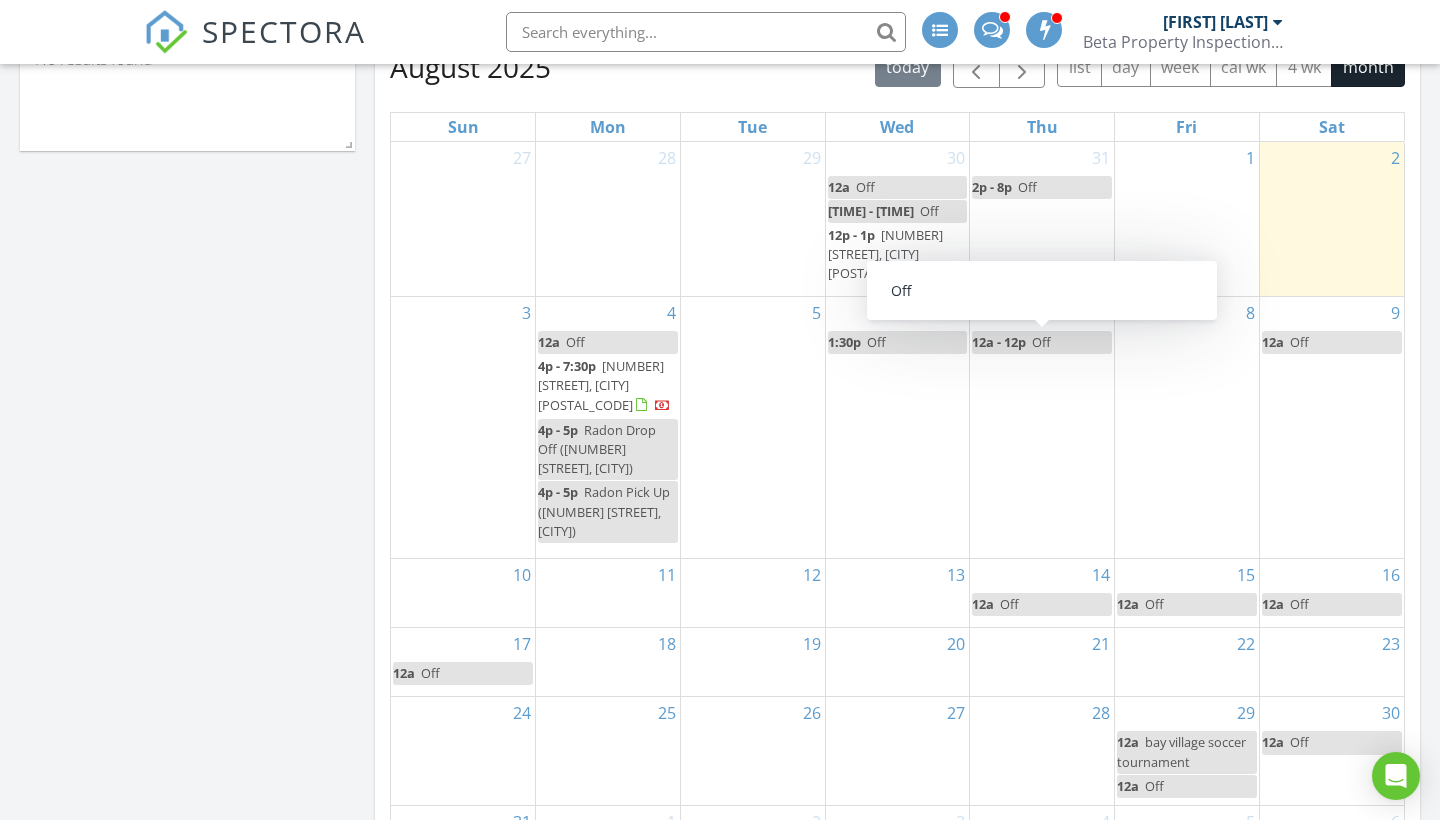click on "12a - 12p" at bounding box center (999, 342) 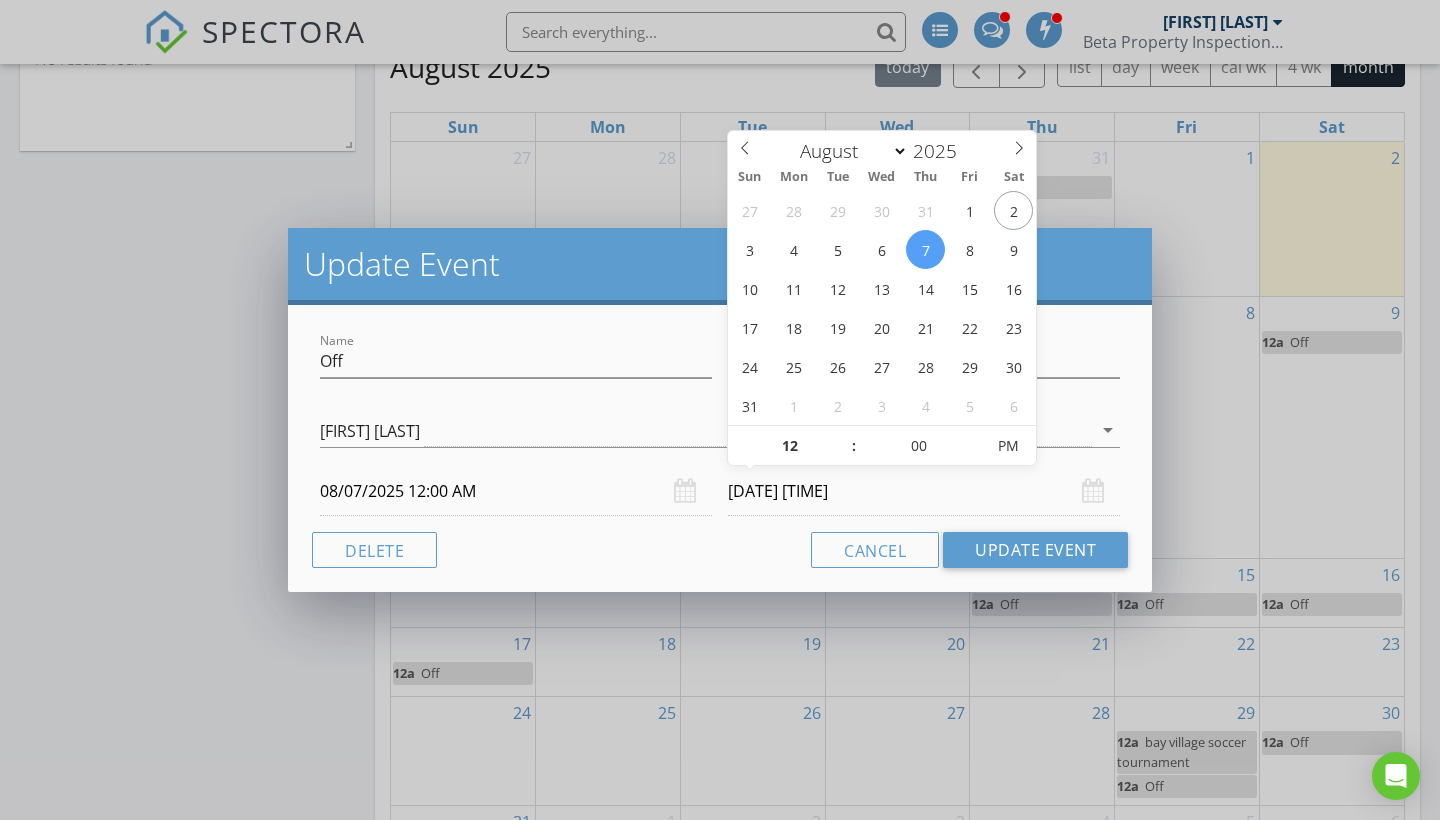 click on "08/07/2025 12:00 PM" at bounding box center [924, 491] 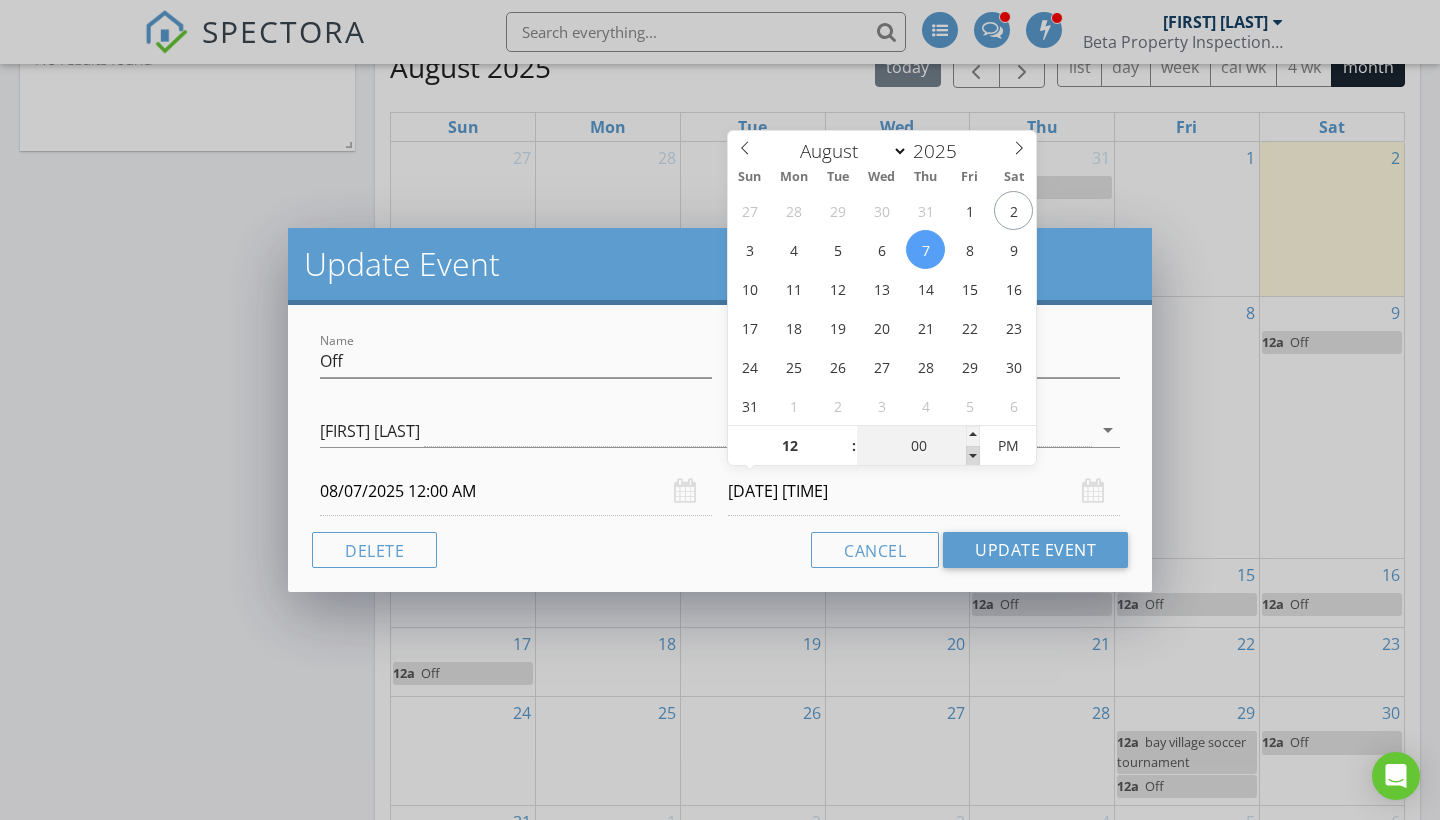 type on "11" 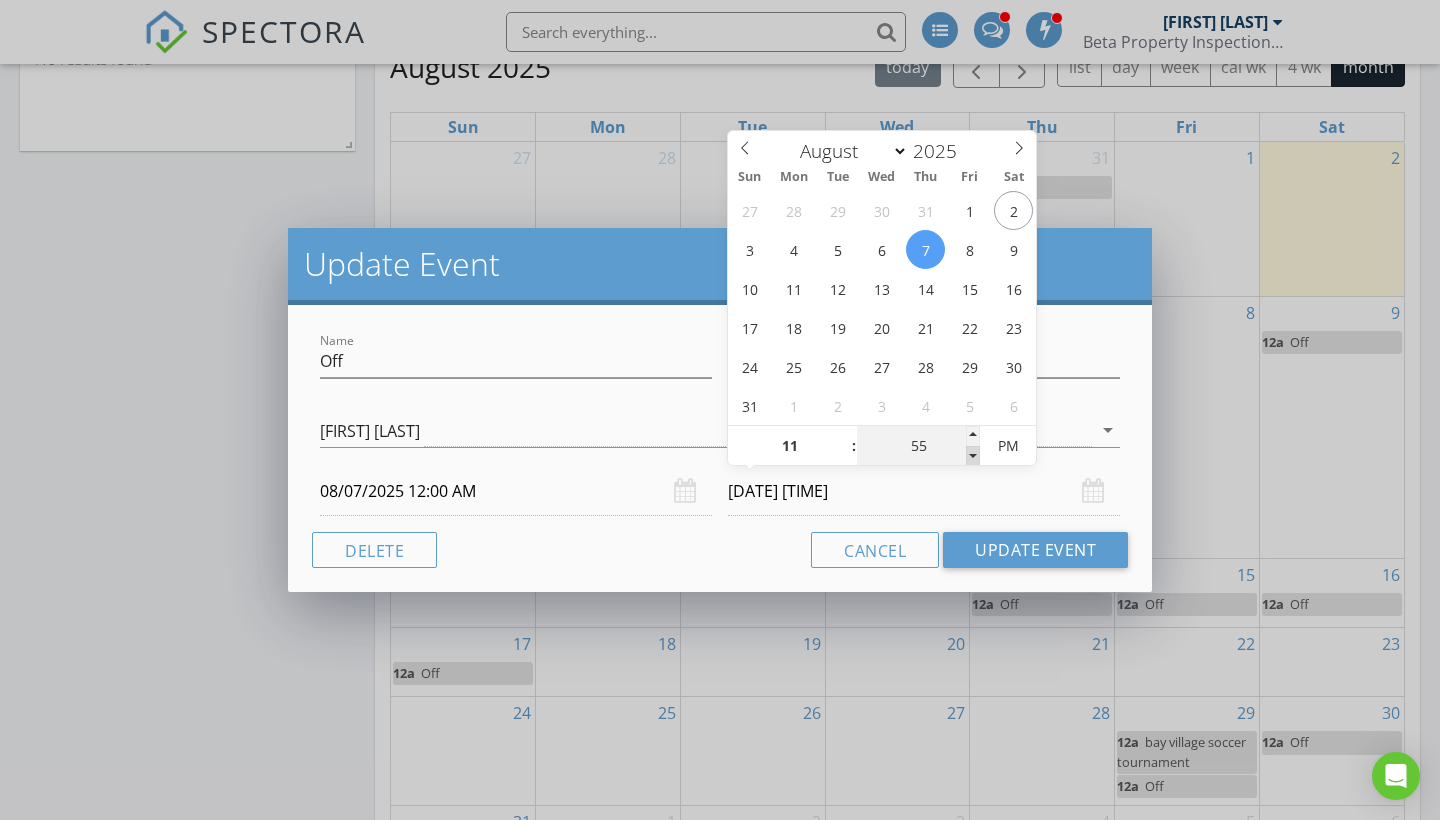 click at bounding box center [973, 456] 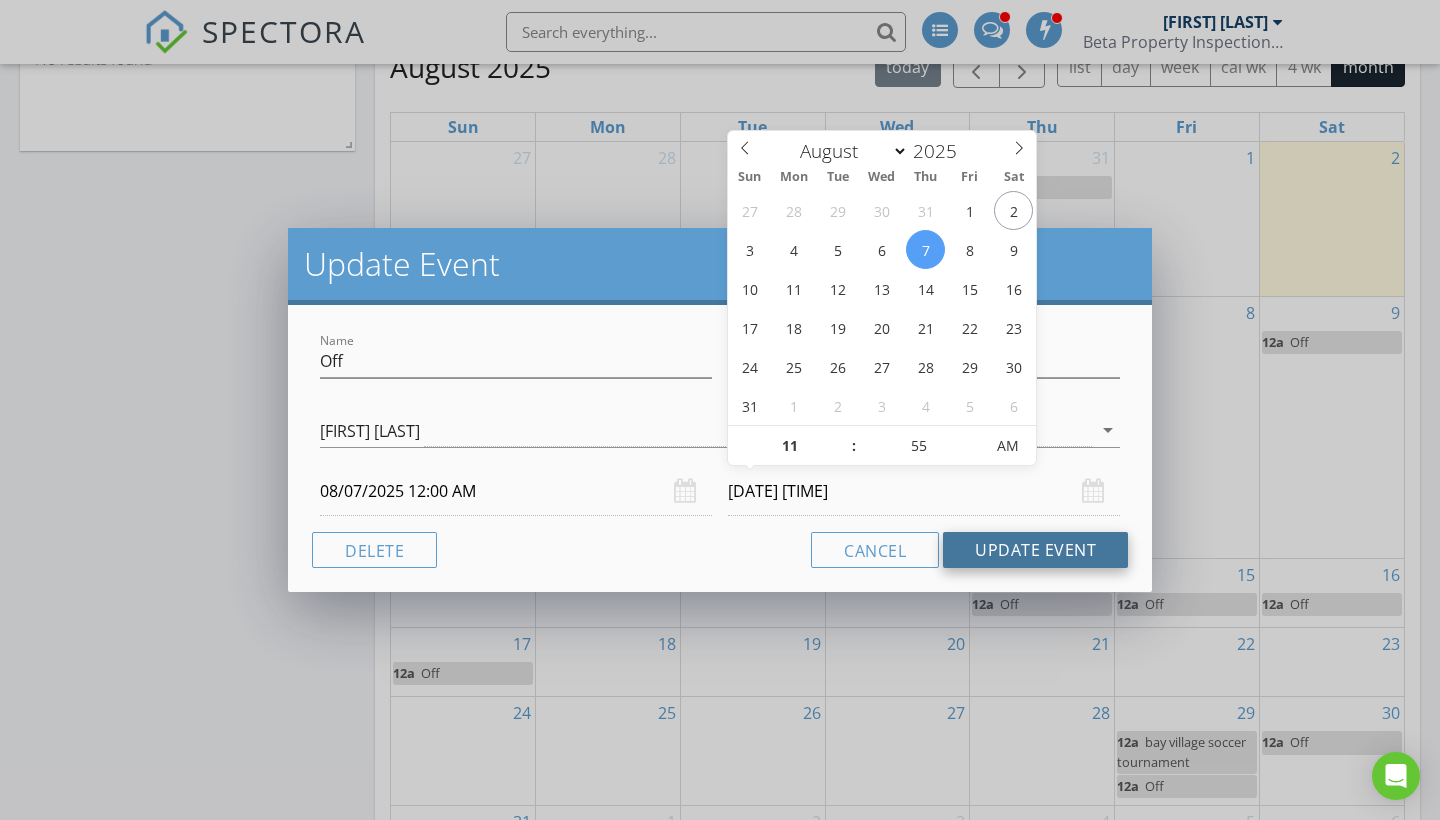 click on "Update Event" at bounding box center [1035, 550] 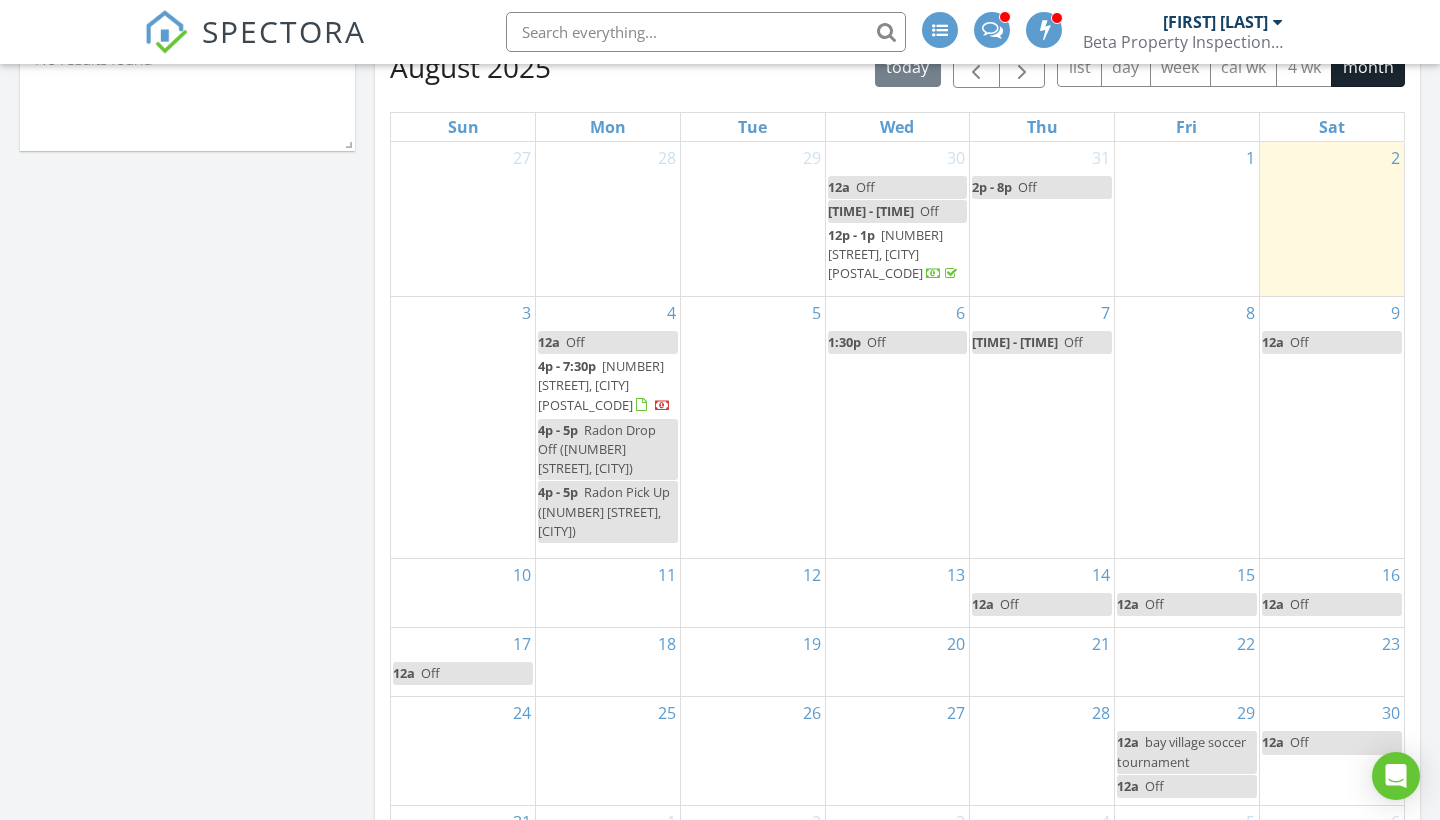 click on "5" at bounding box center (753, 427) 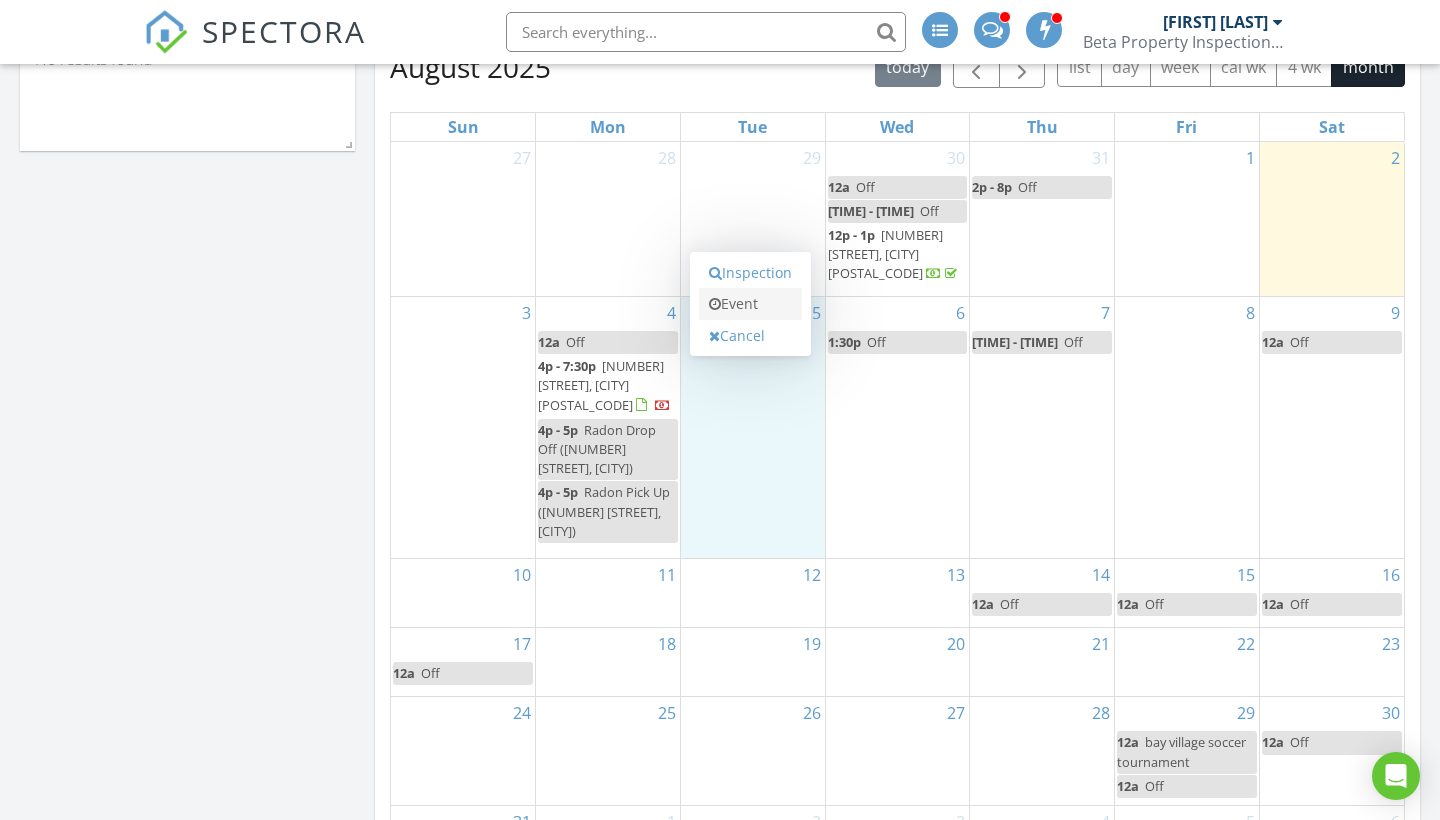 click on "Event" at bounding box center (750, 304) 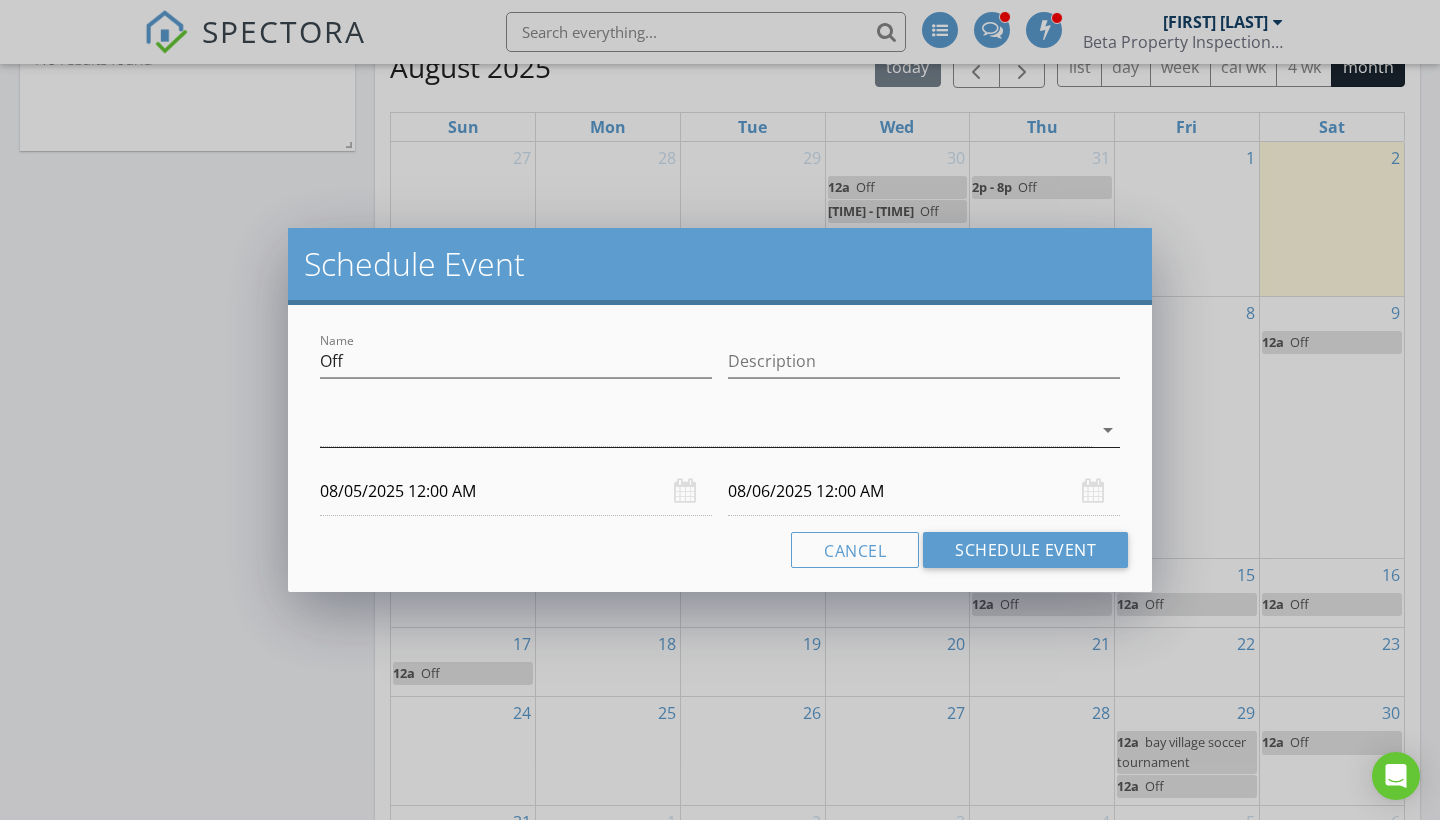 click on "arrow_drop_down" at bounding box center (1108, 430) 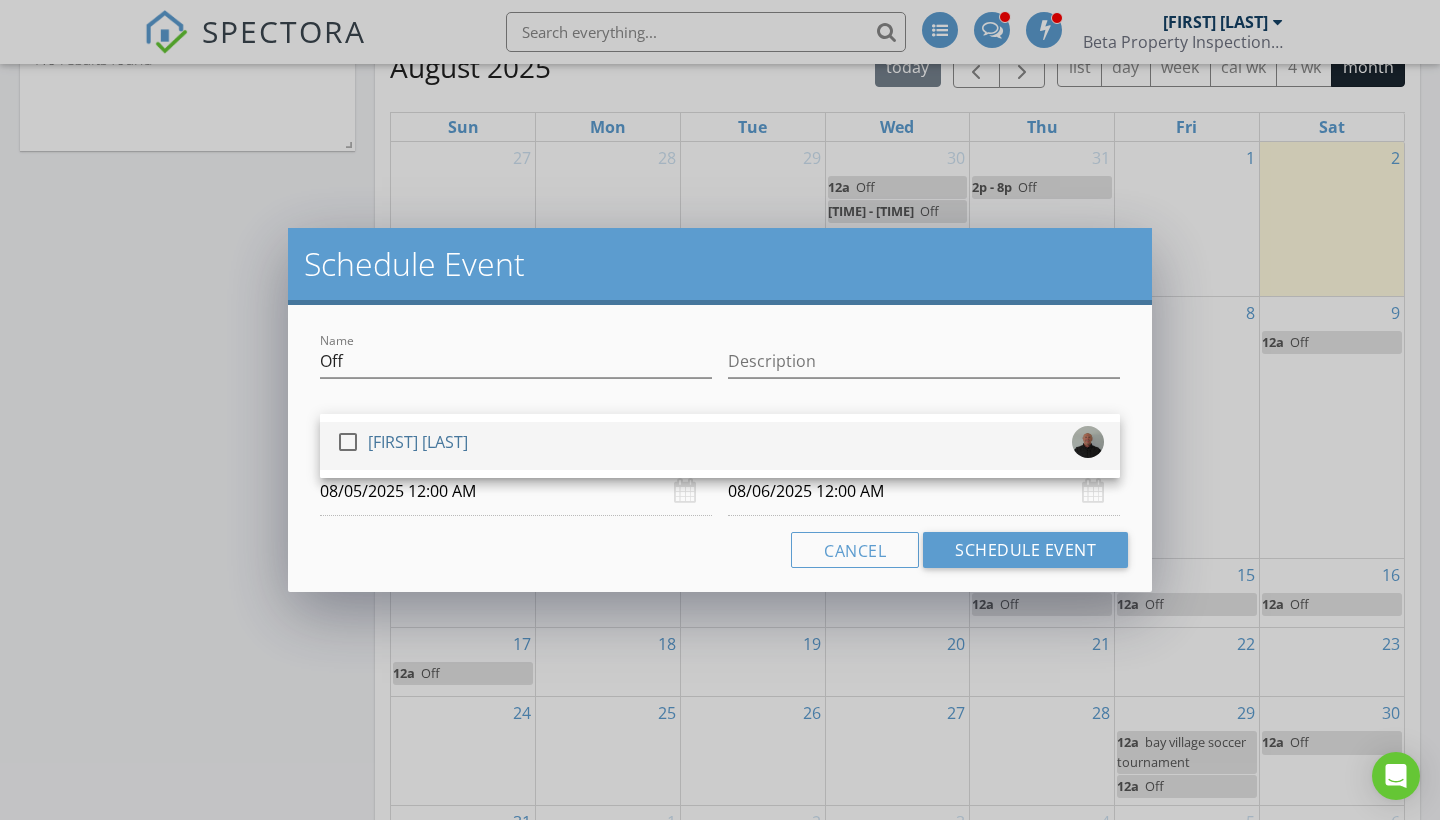 click at bounding box center [348, 442] 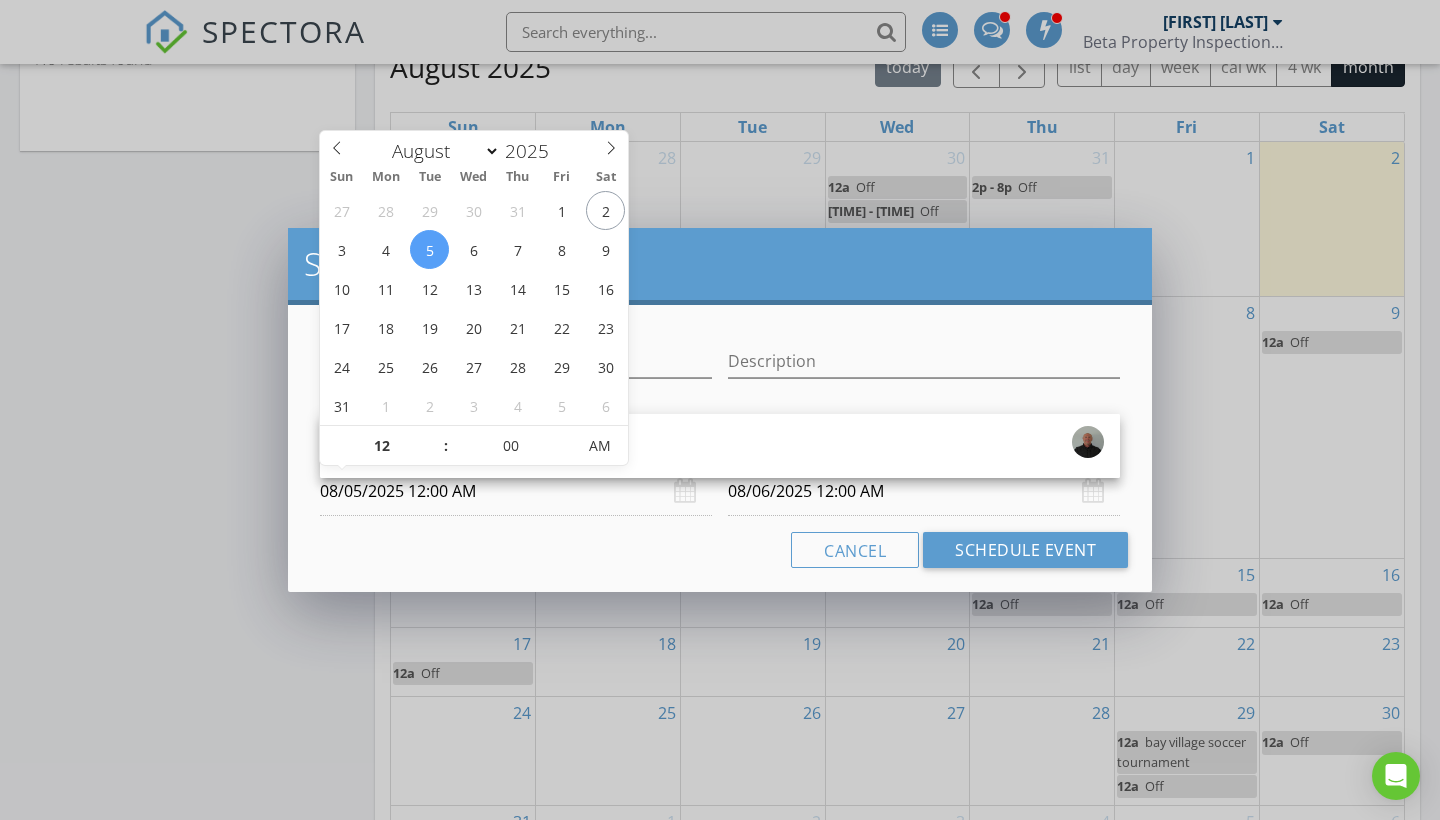 click on "08/05/2025 12:00 AM" at bounding box center [516, 491] 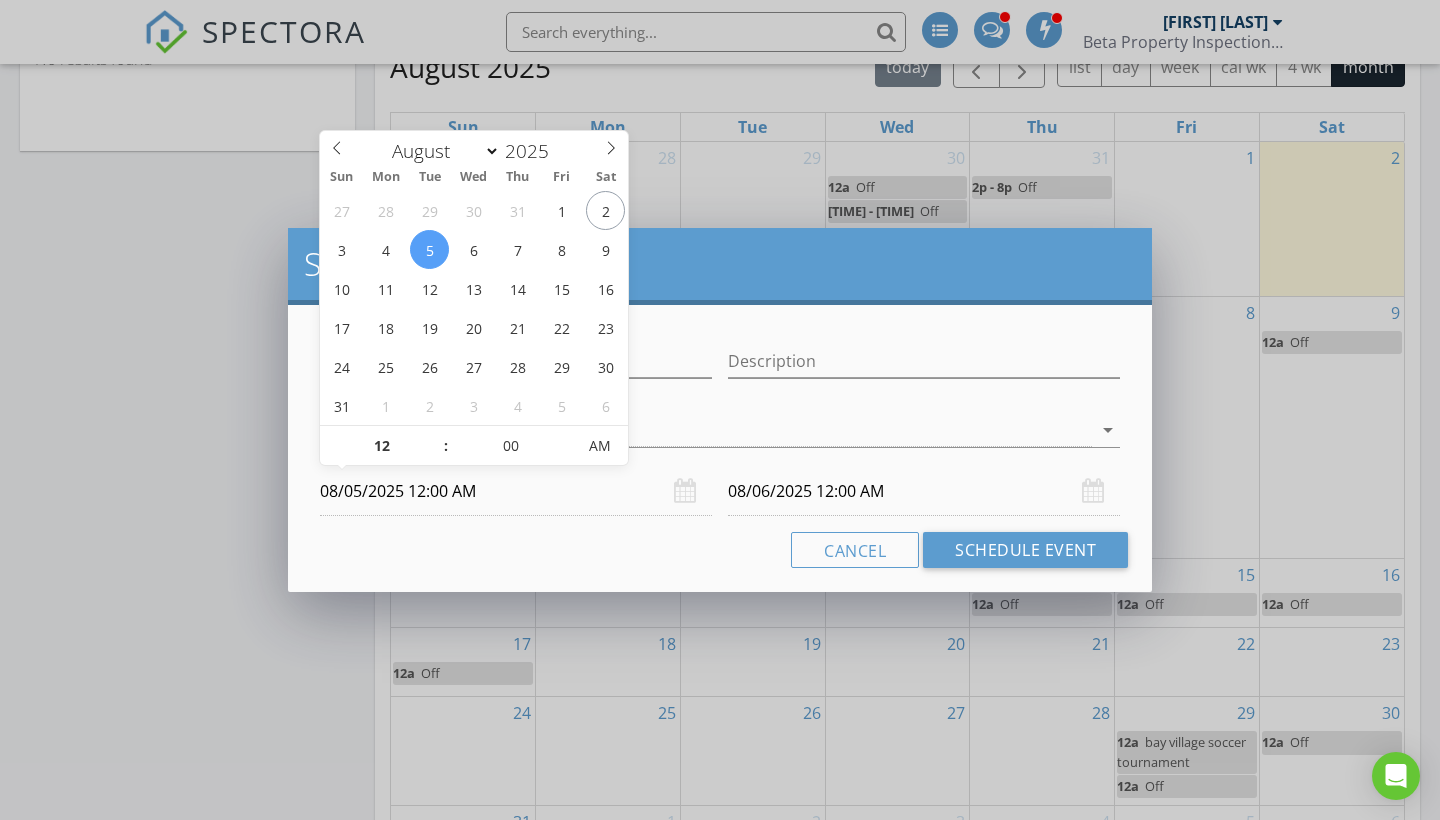 click on "08/06/2025 12:00 AM" at bounding box center [924, 491] 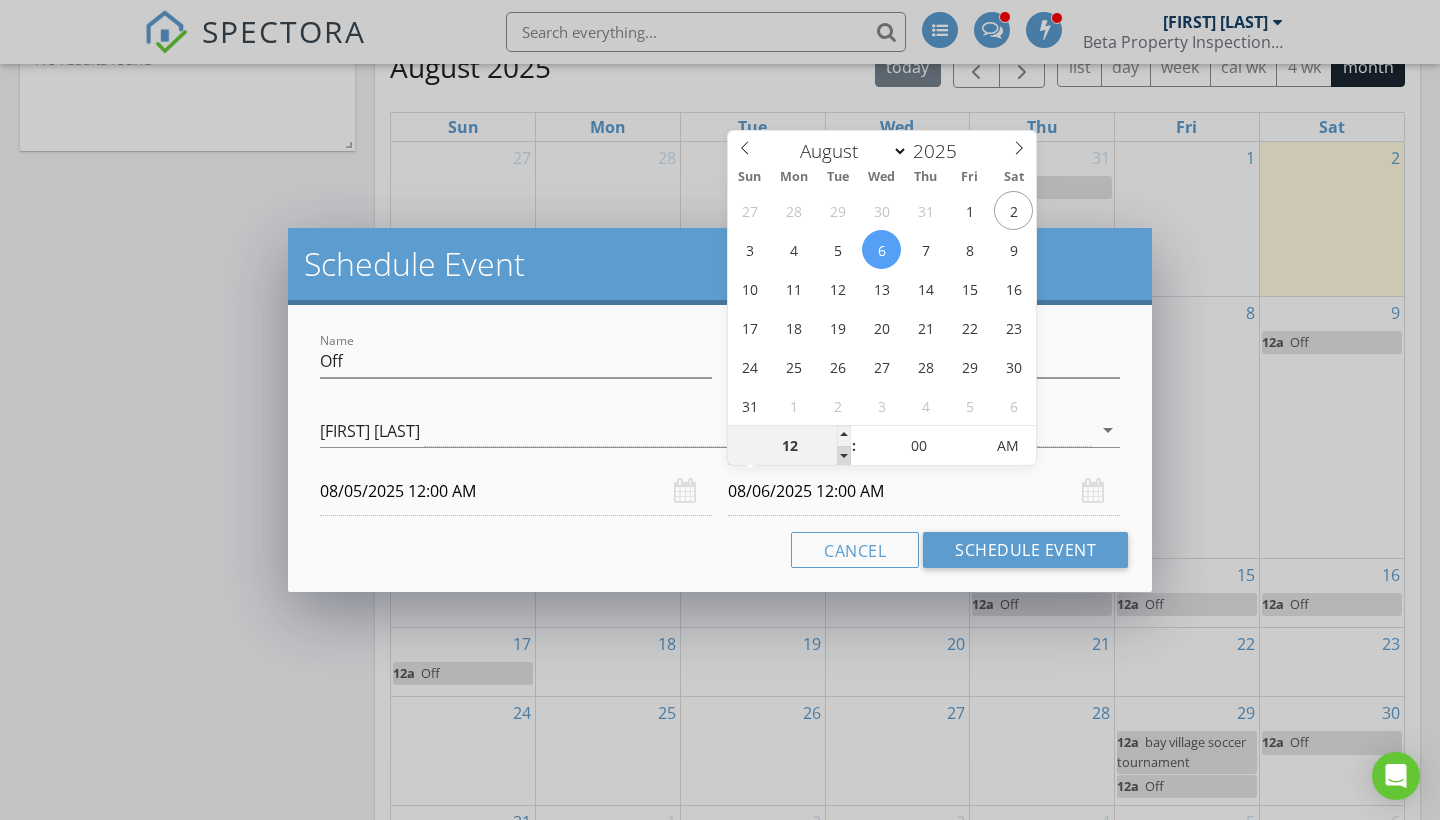 type on "11" 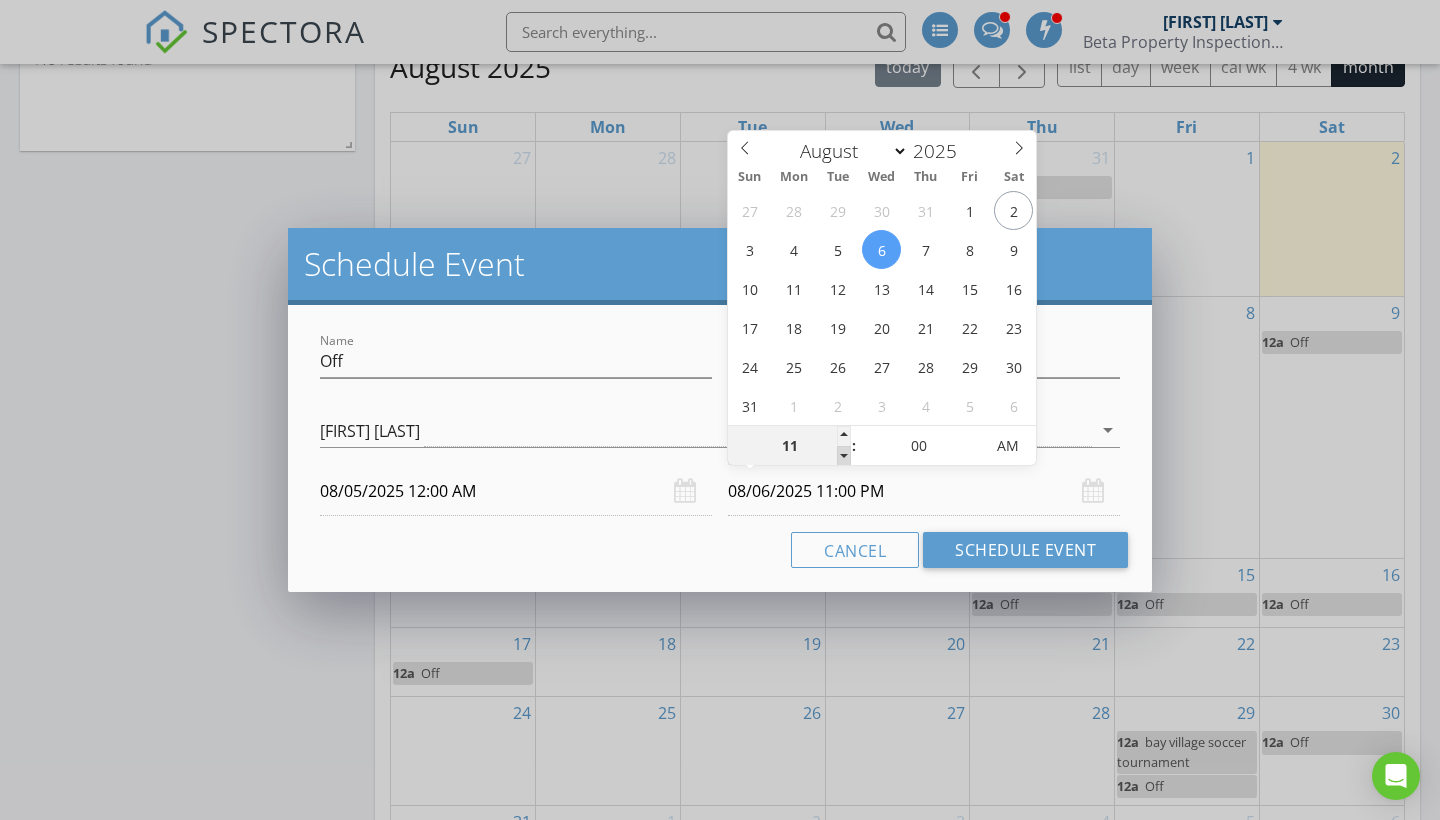 click at bounding box center (844, 456) 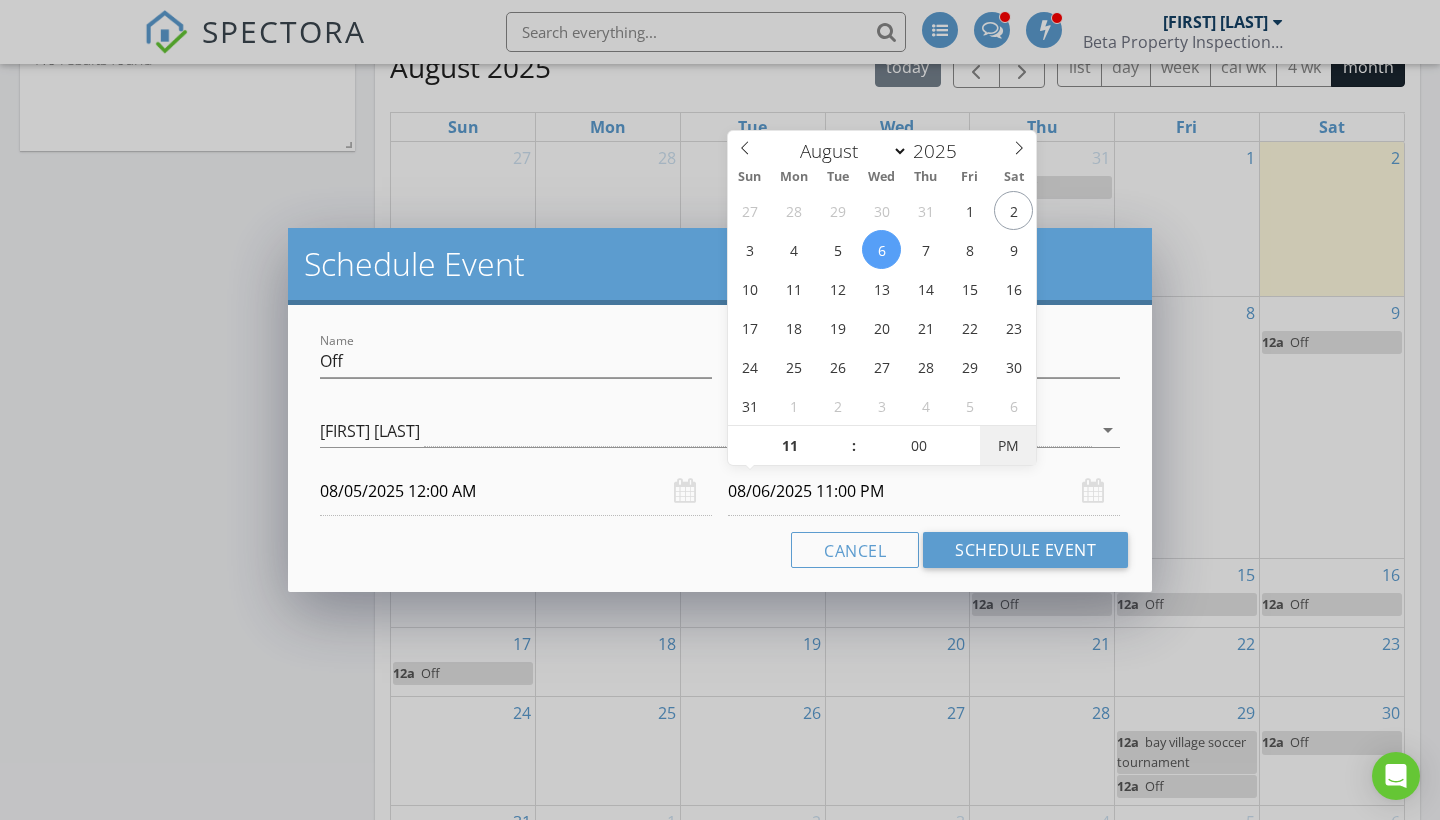 type on "08/06/2025 11:00 AM" 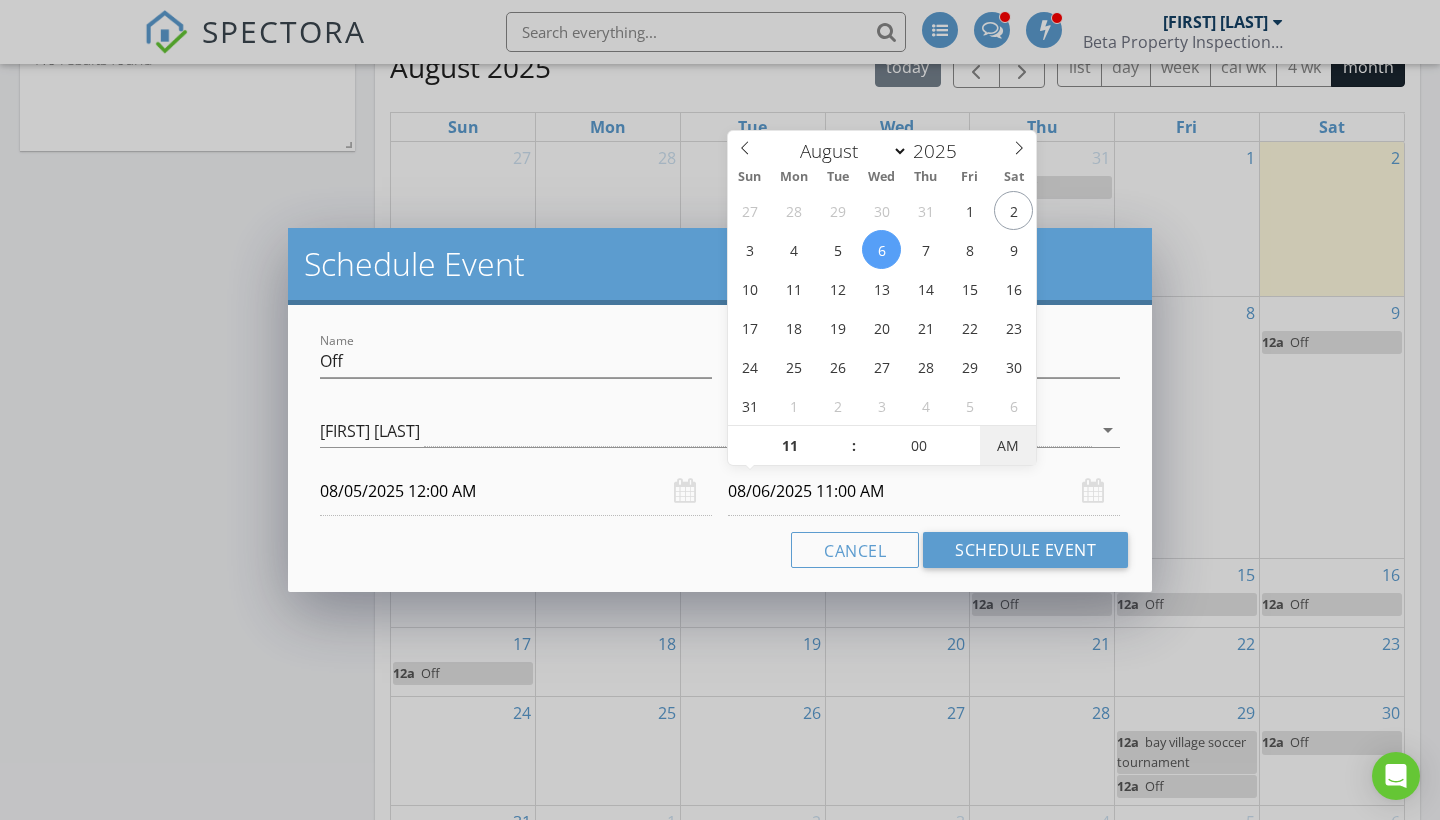 click on "AM" at bounding box center (1007, 446) 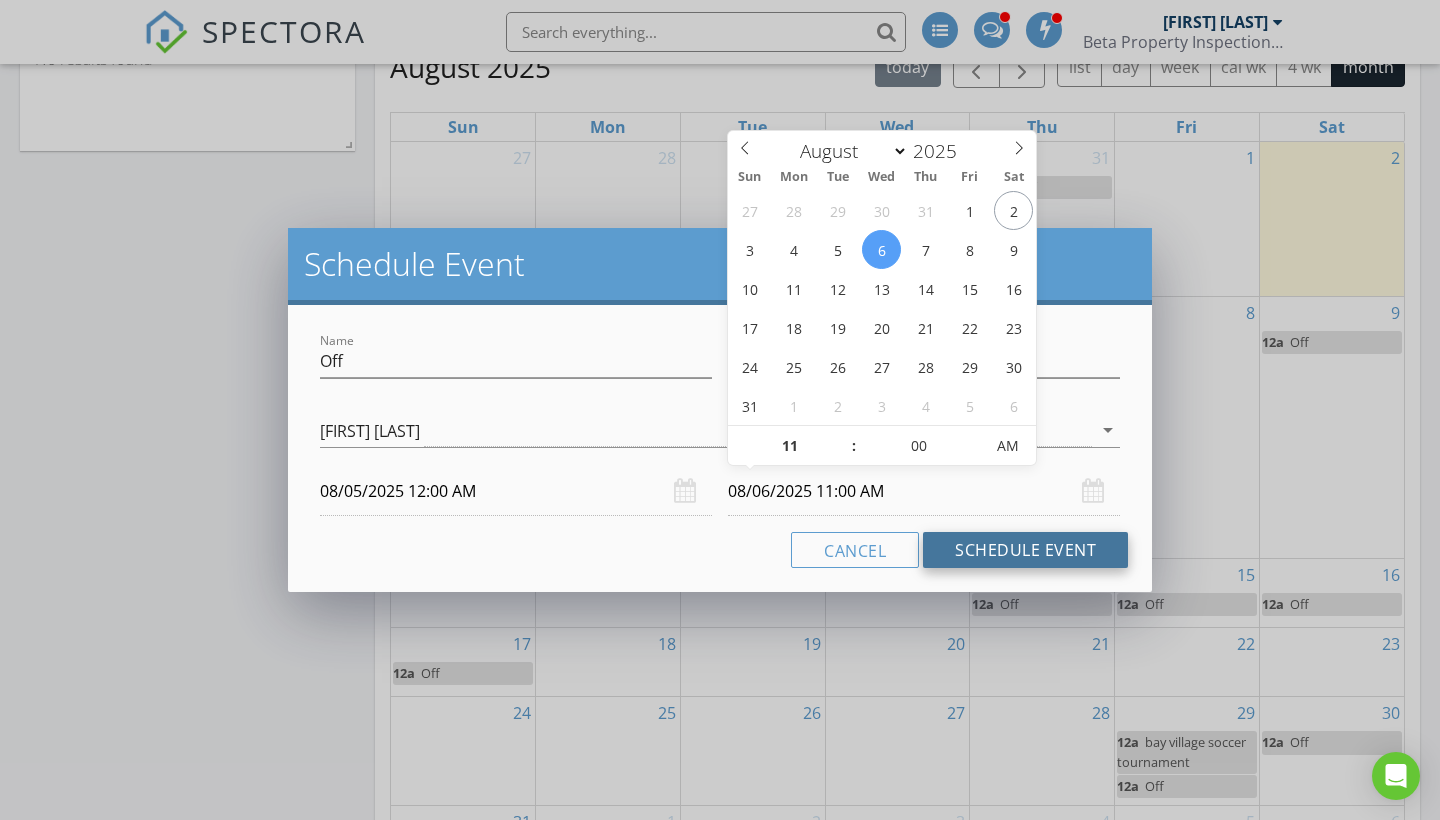 click on "Schedule Event" at bounding box center [1025, 550] 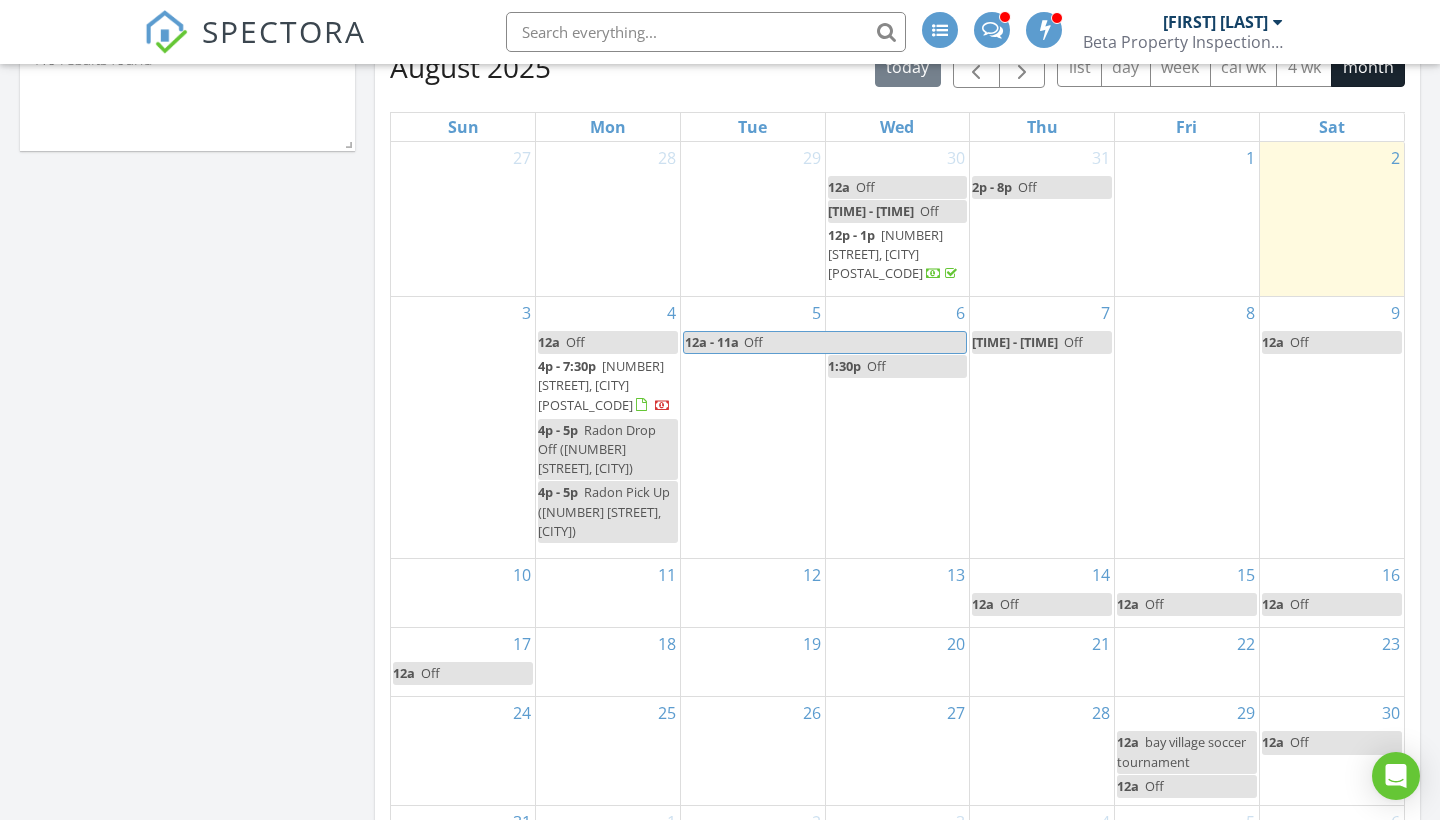 click on "Off" at bounding box center [753, 342] 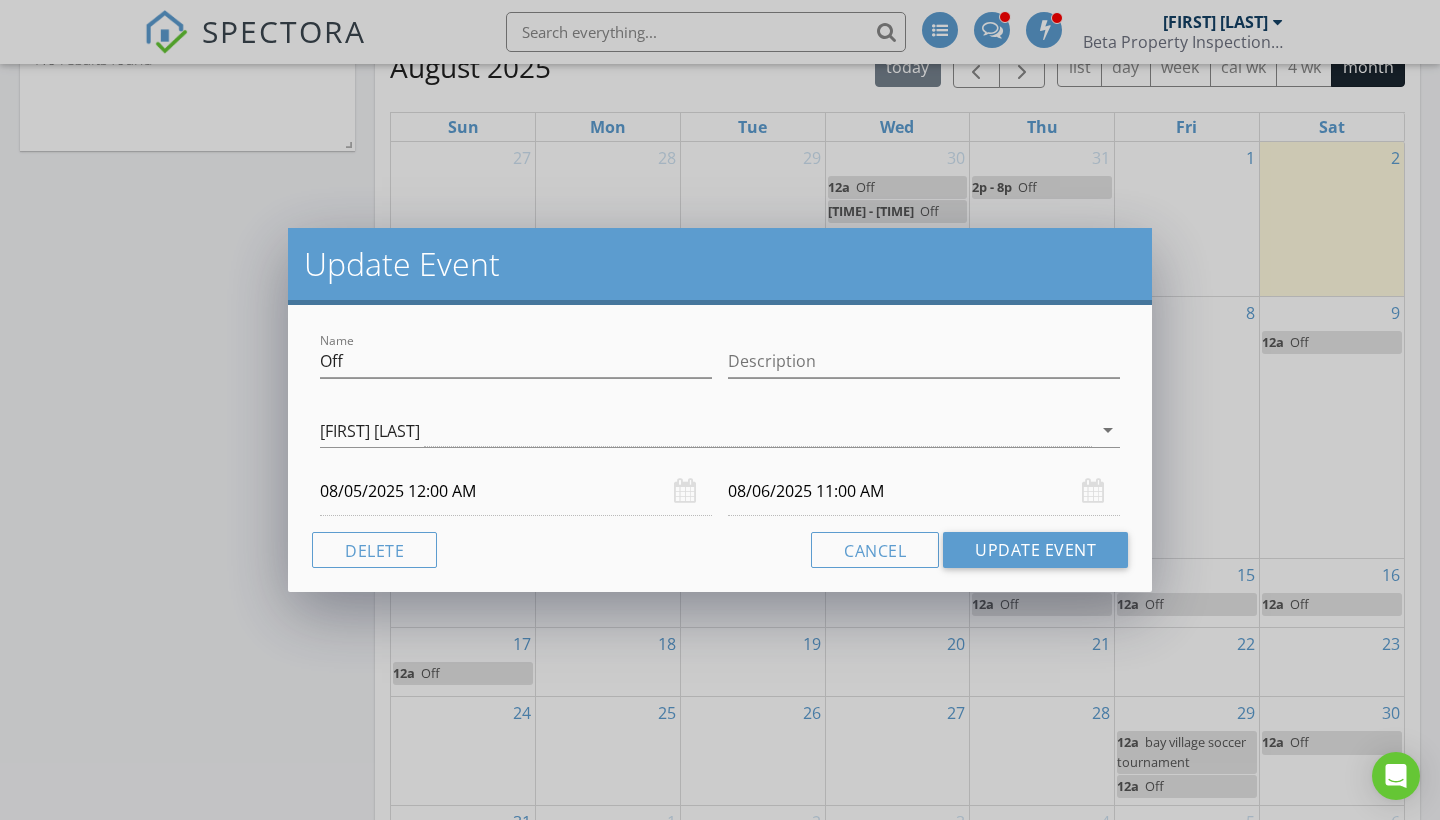 click on "08/06/2025 11:00 AM" at bounding box center [924, 491] 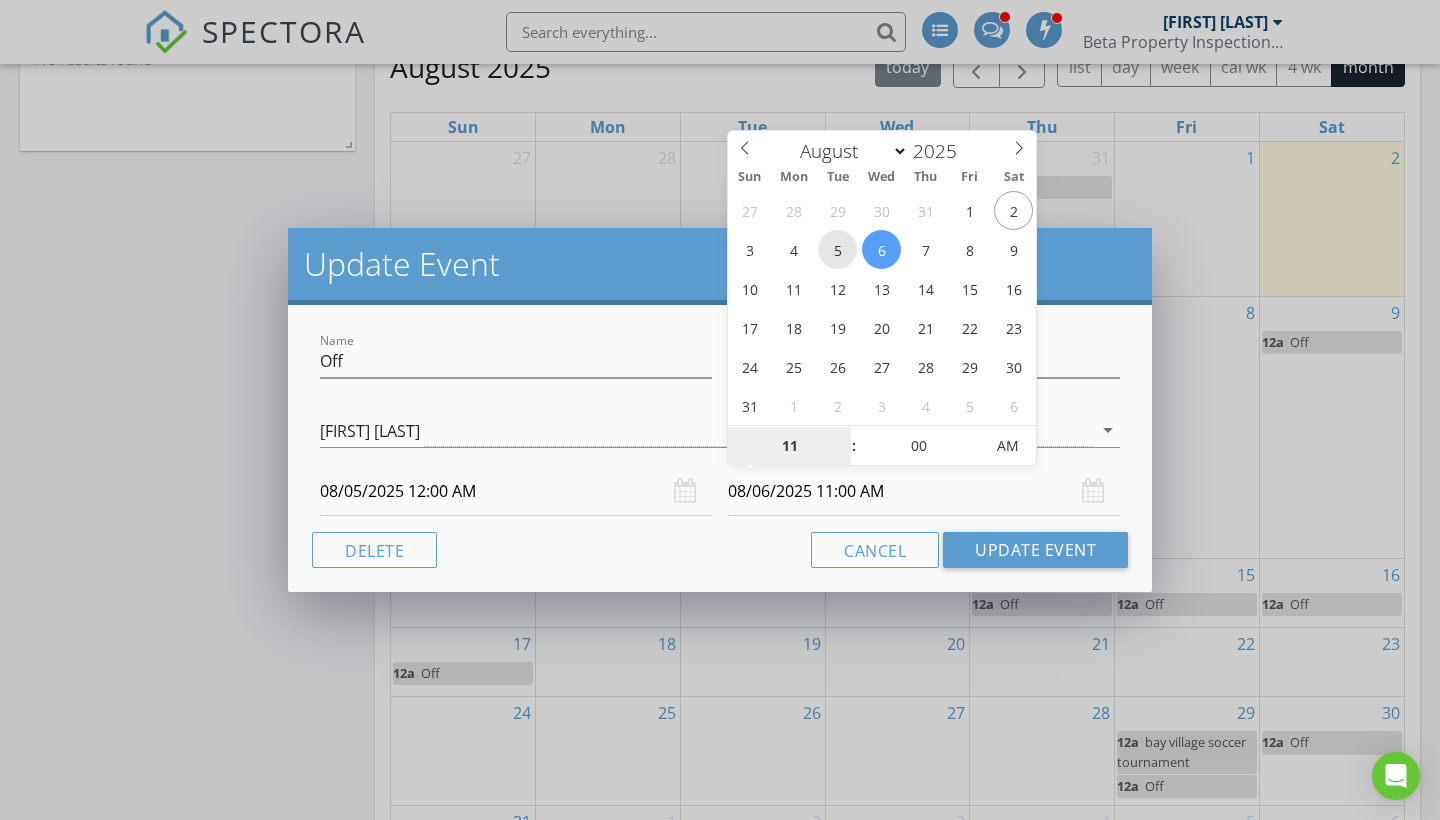 type on "08/05/2025 11:00 AM" 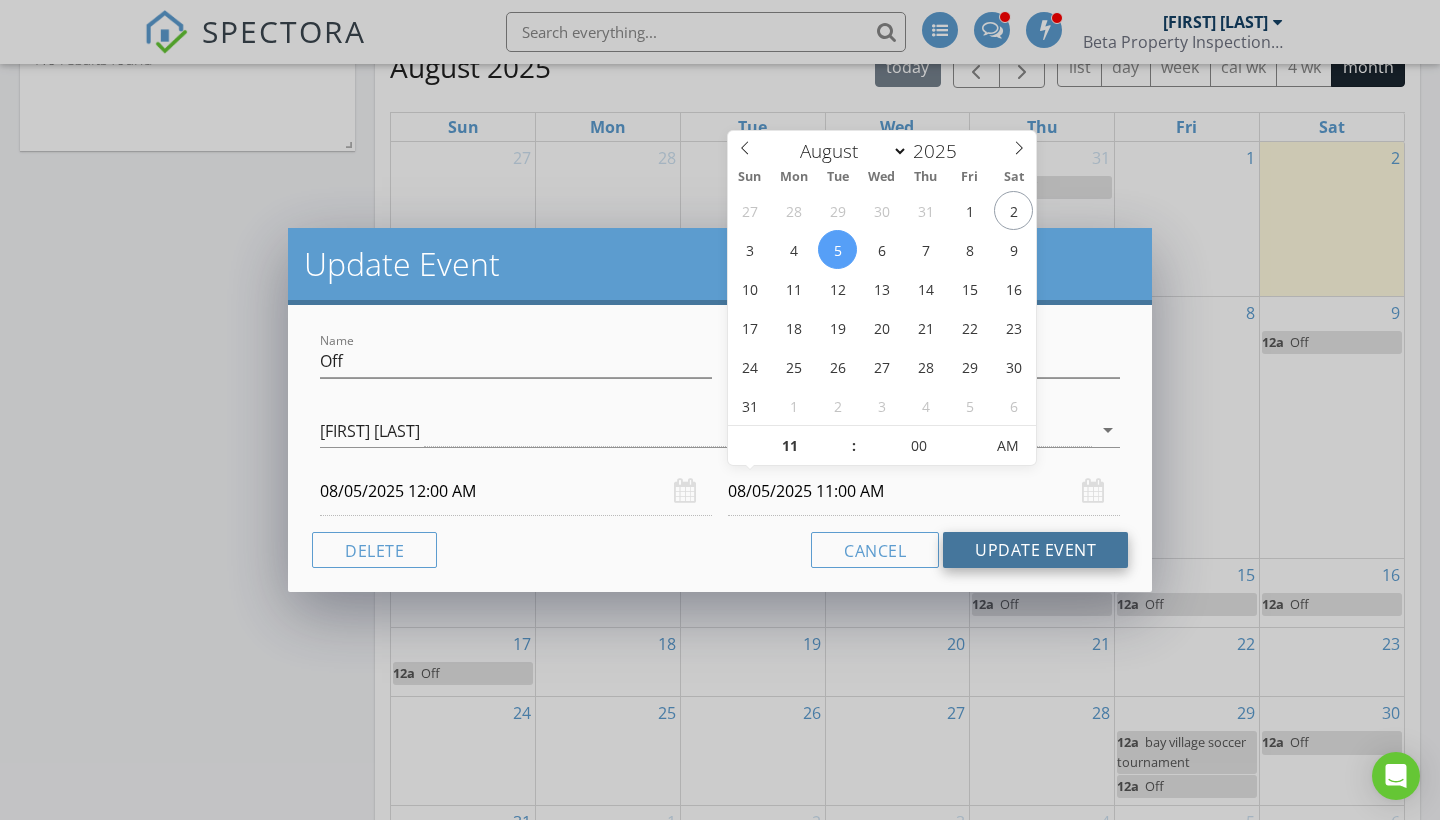 click on "Update Event" at bounding box center (1035, 550) 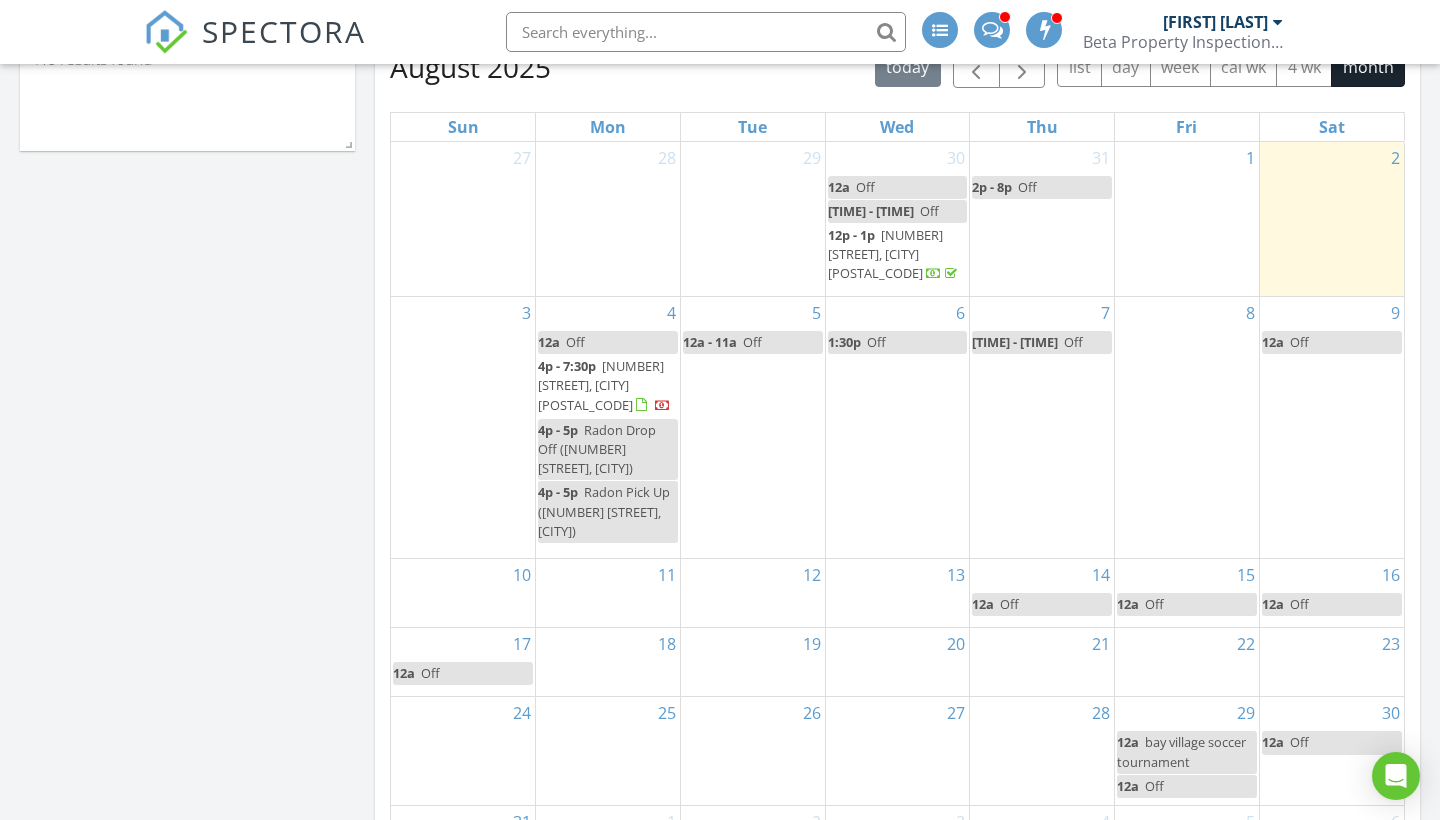 click at bounding box center [1278, 22] 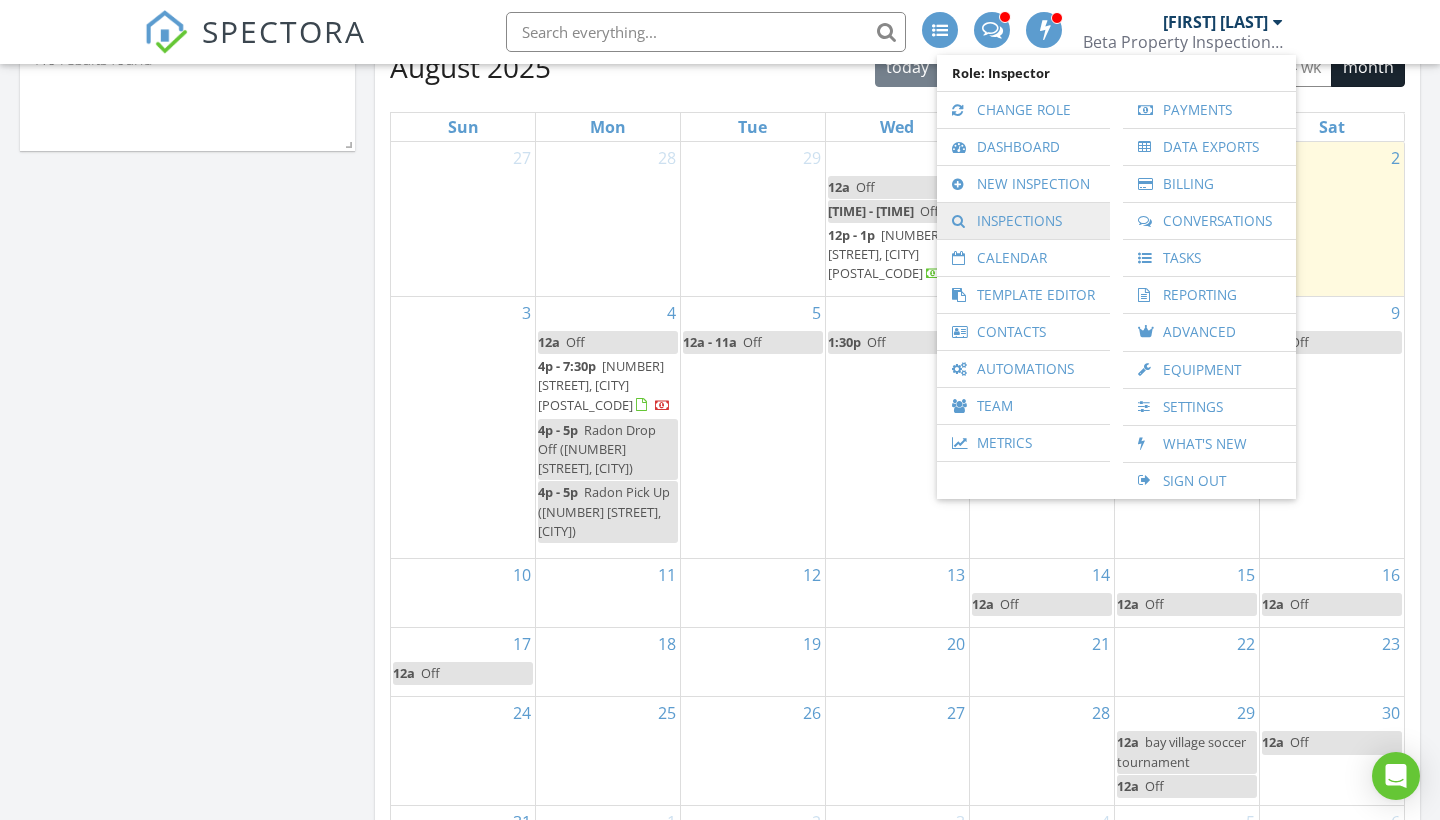click on "Inspections" at bounding box center [1023, 221] 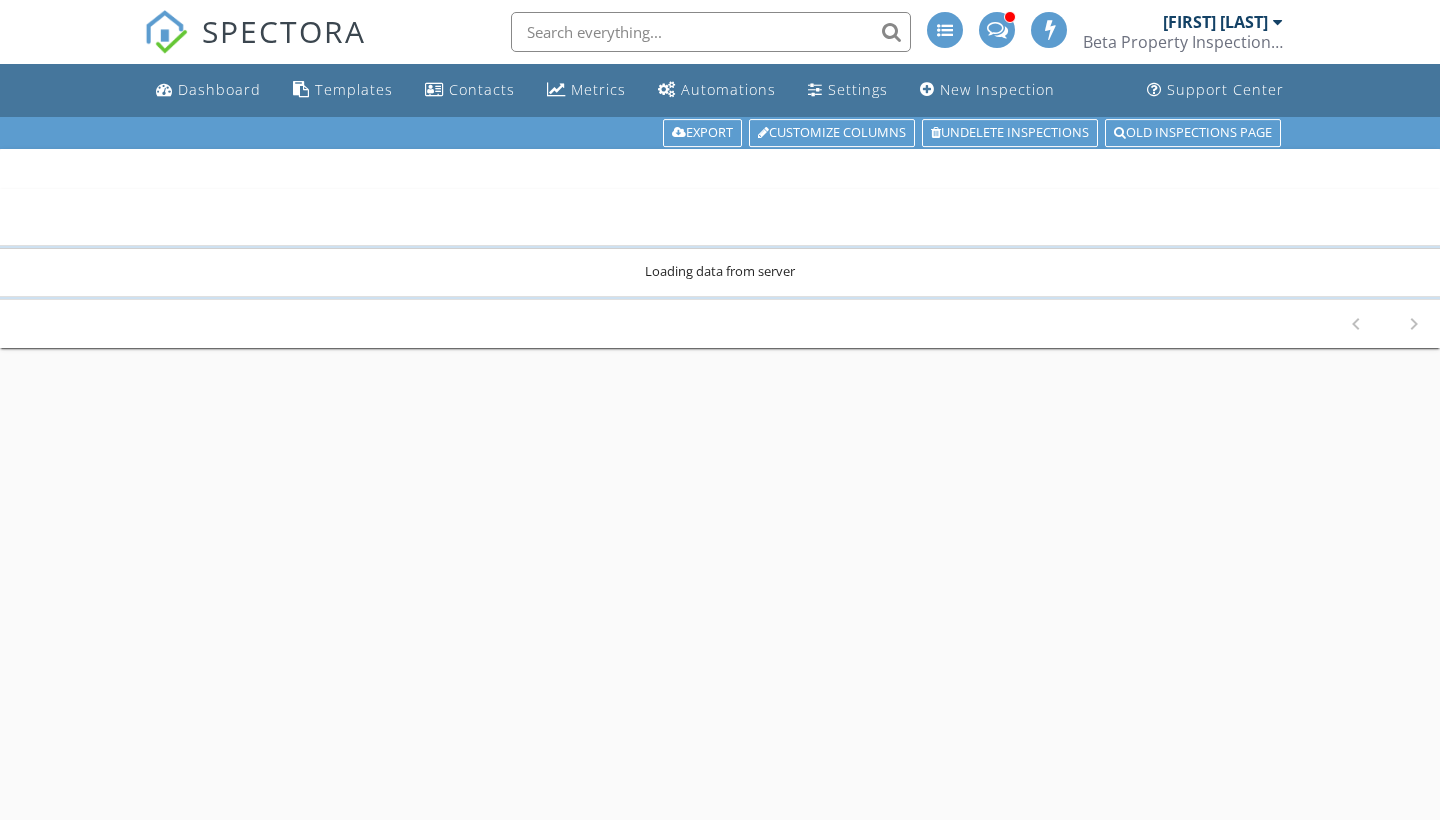 scroll, scrollTop: 0, scrollLeft: 0, axis: both 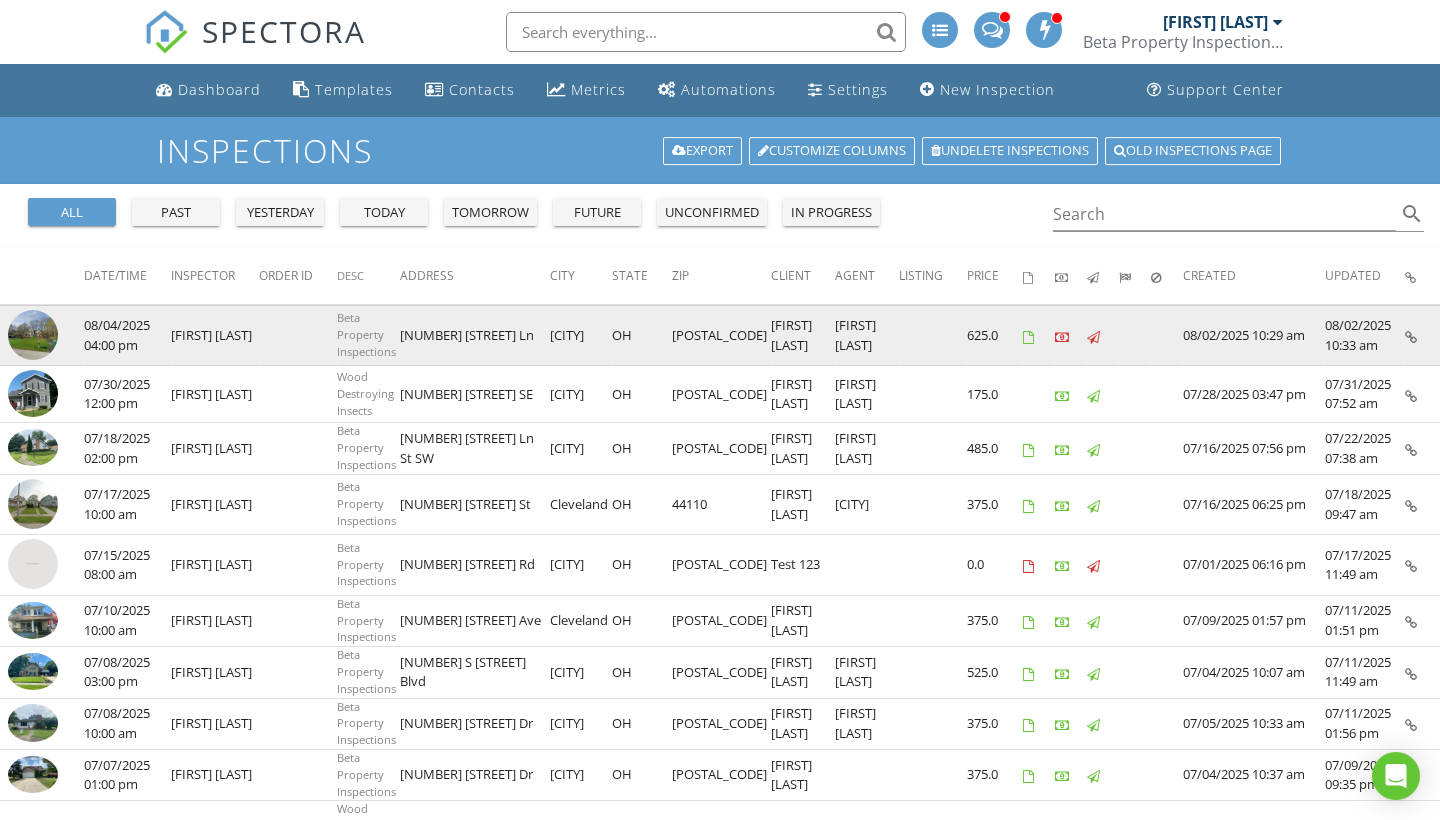 click at bounding box center (33, 335) 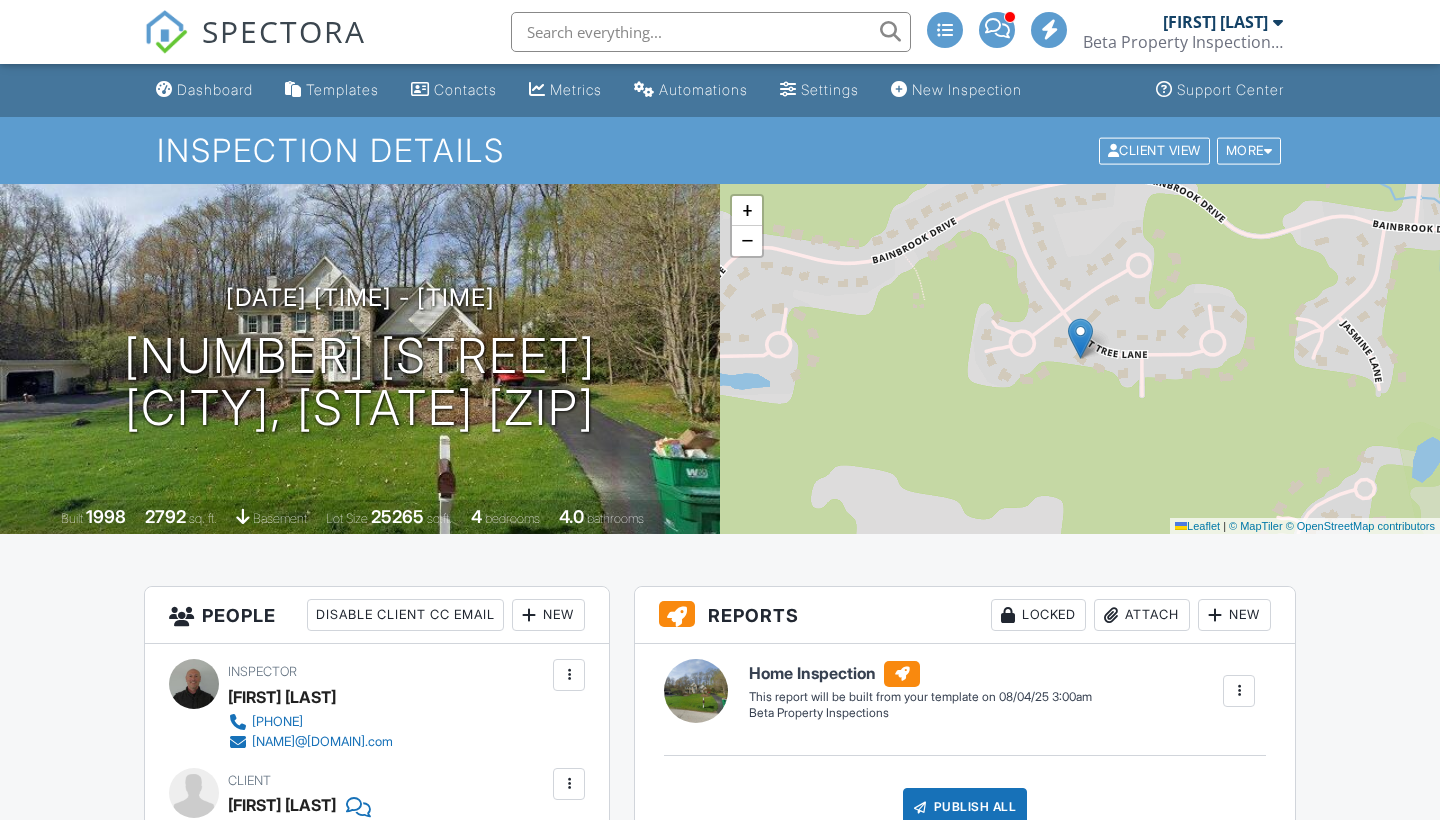 scroll, scrollTop: 909, scrollLeft: 0, axis: vertical 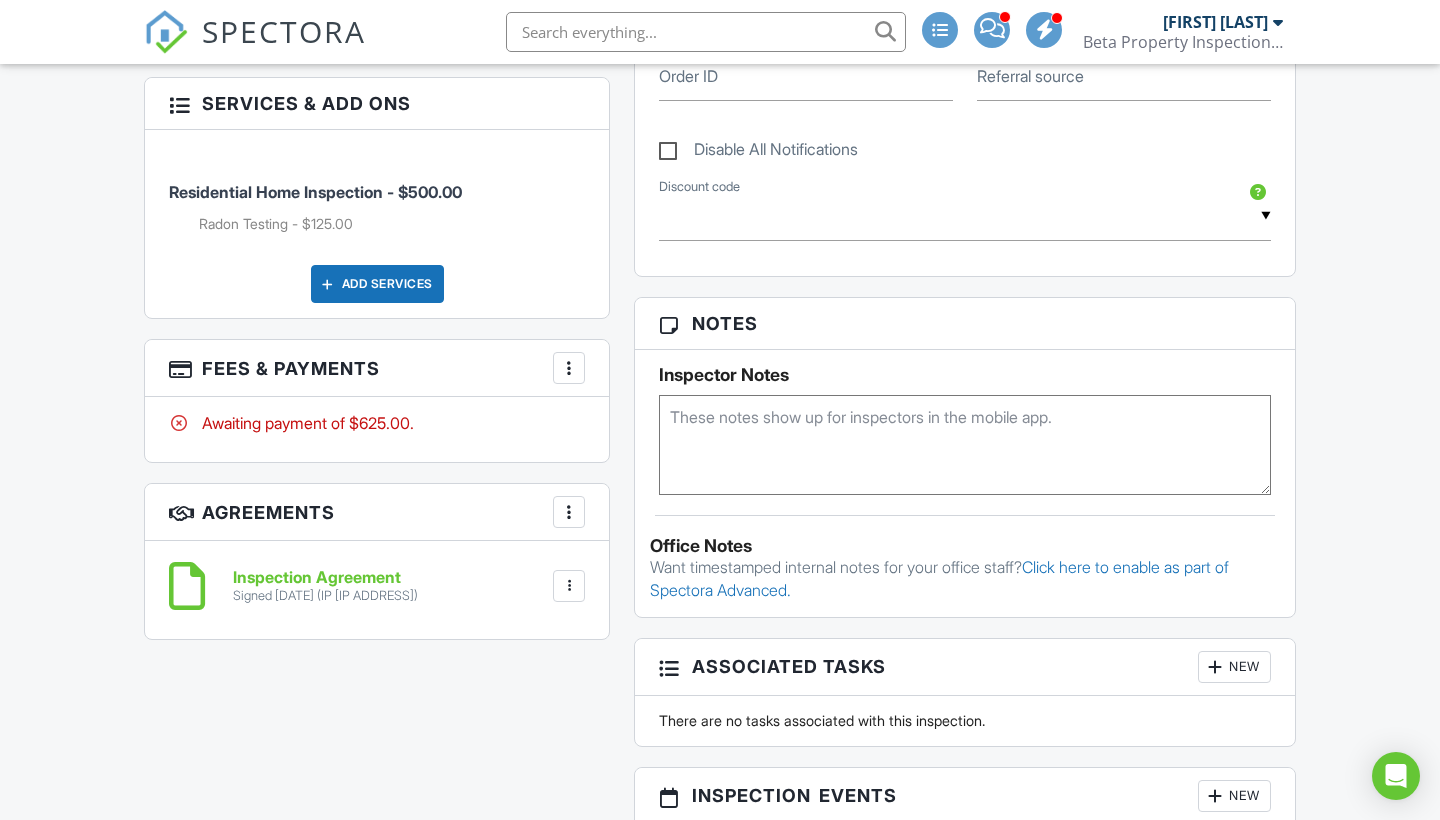 click at bounding box center [965, 445] 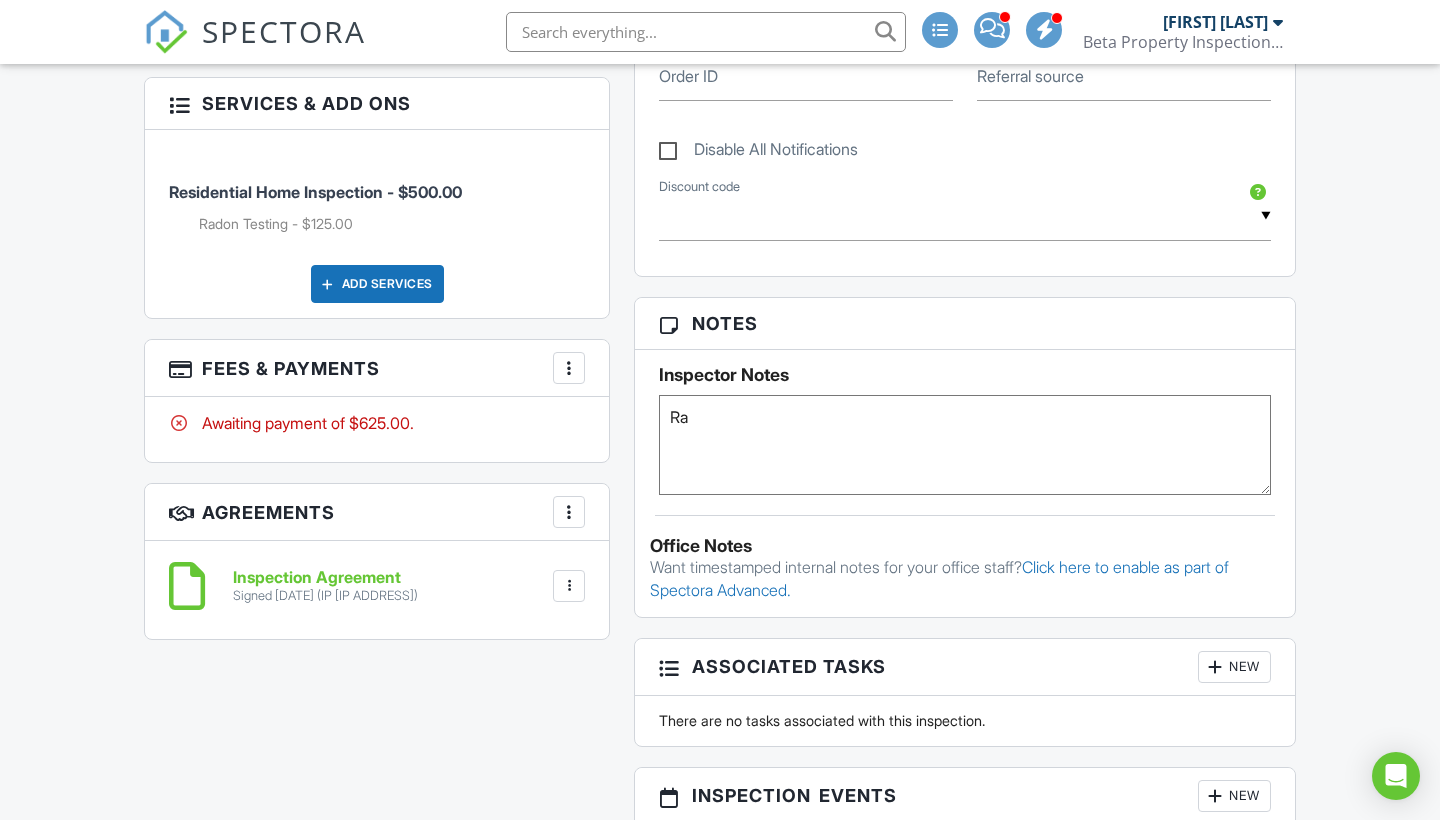 type on "R" 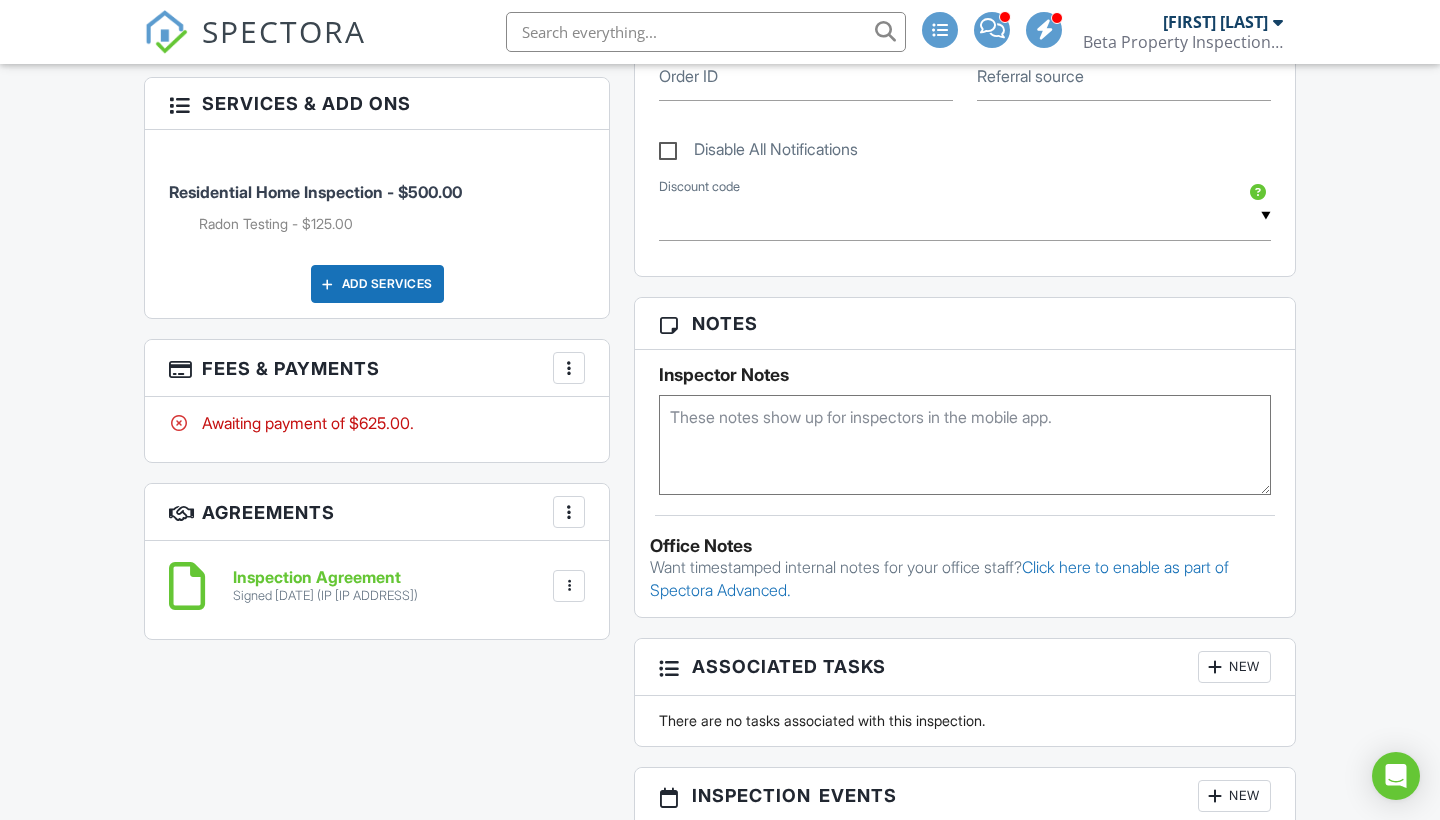 type on "r" 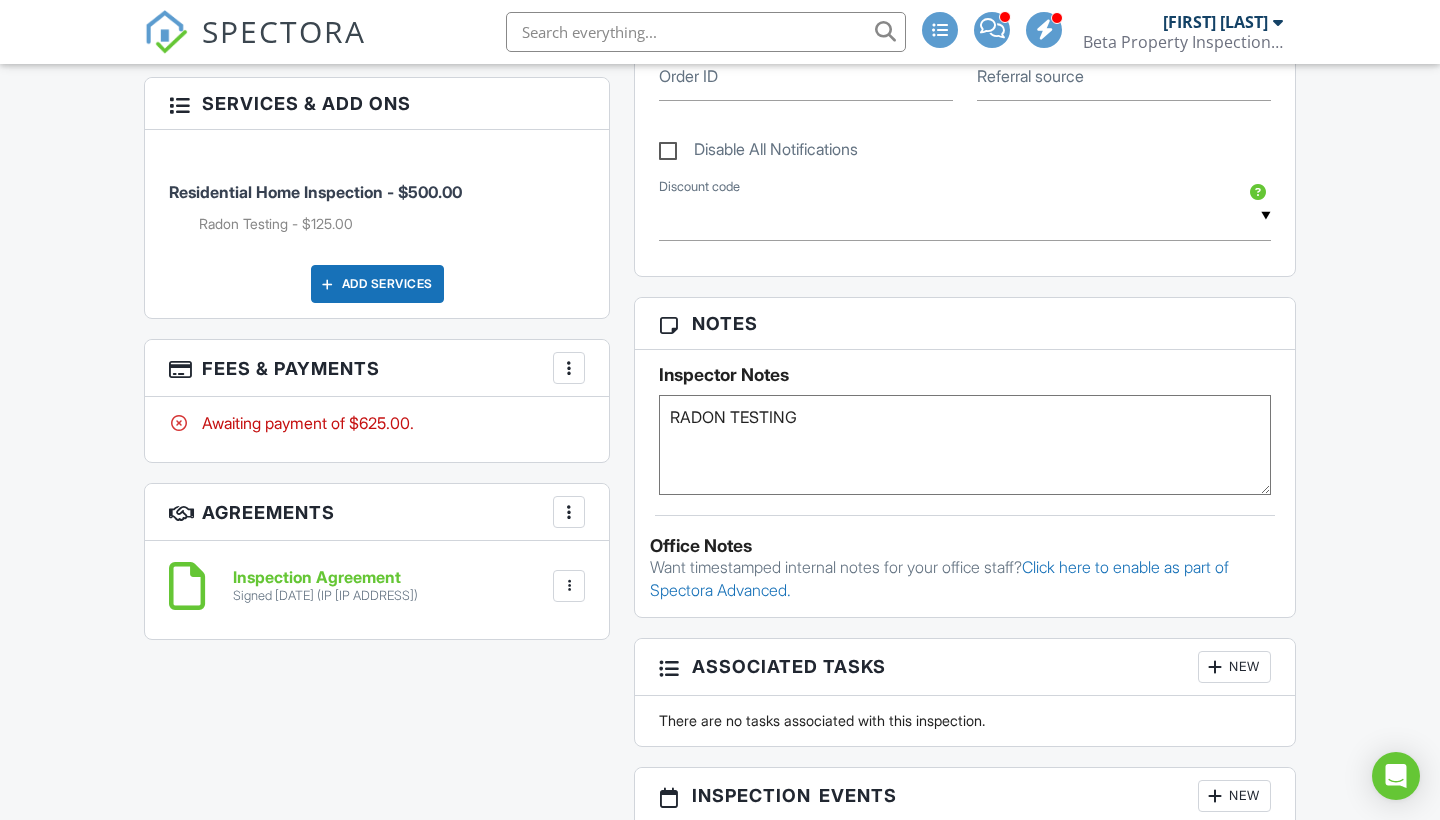 click on "RADON TESTING" at bounding box center (965, 445) 